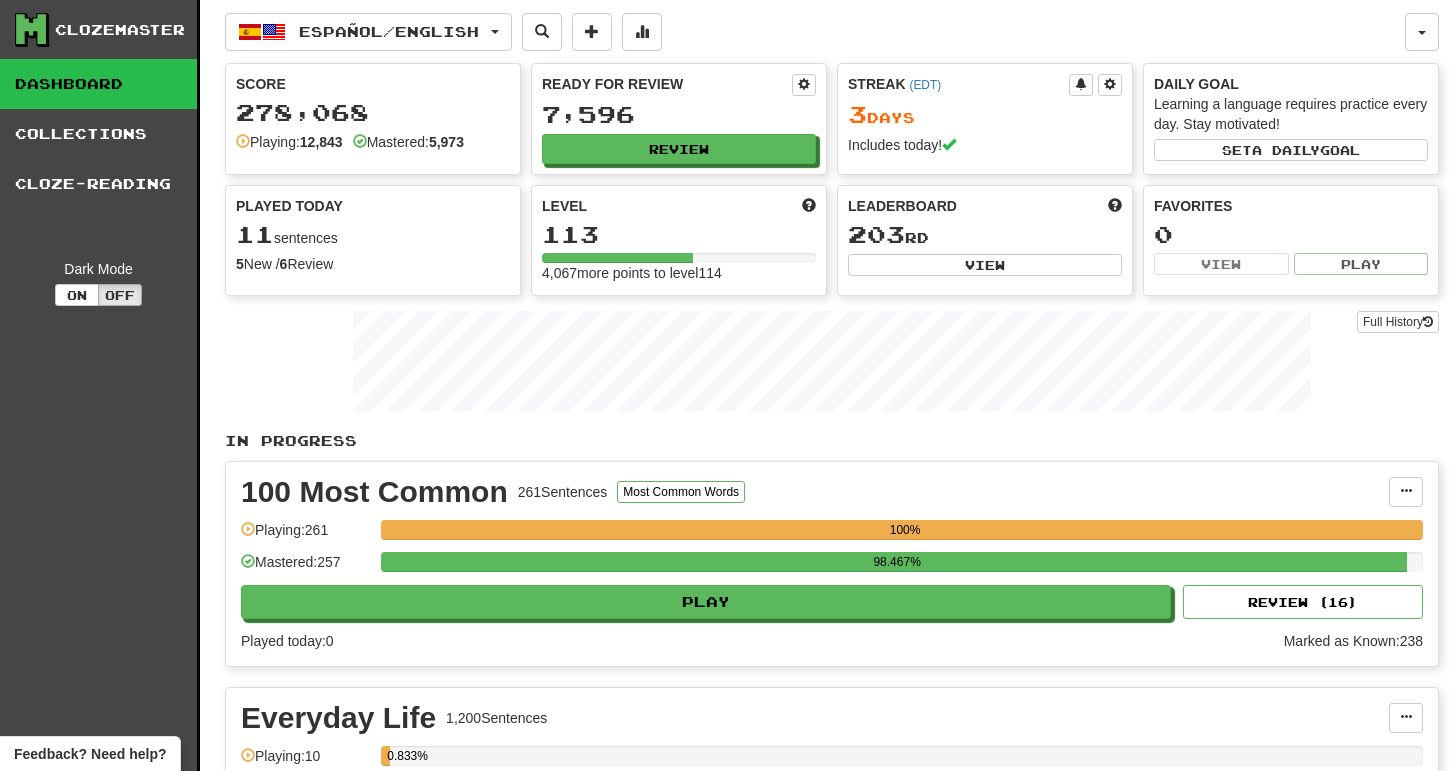 scroll, scrollTop: 978, scrollLeft: 0, axis: vertical 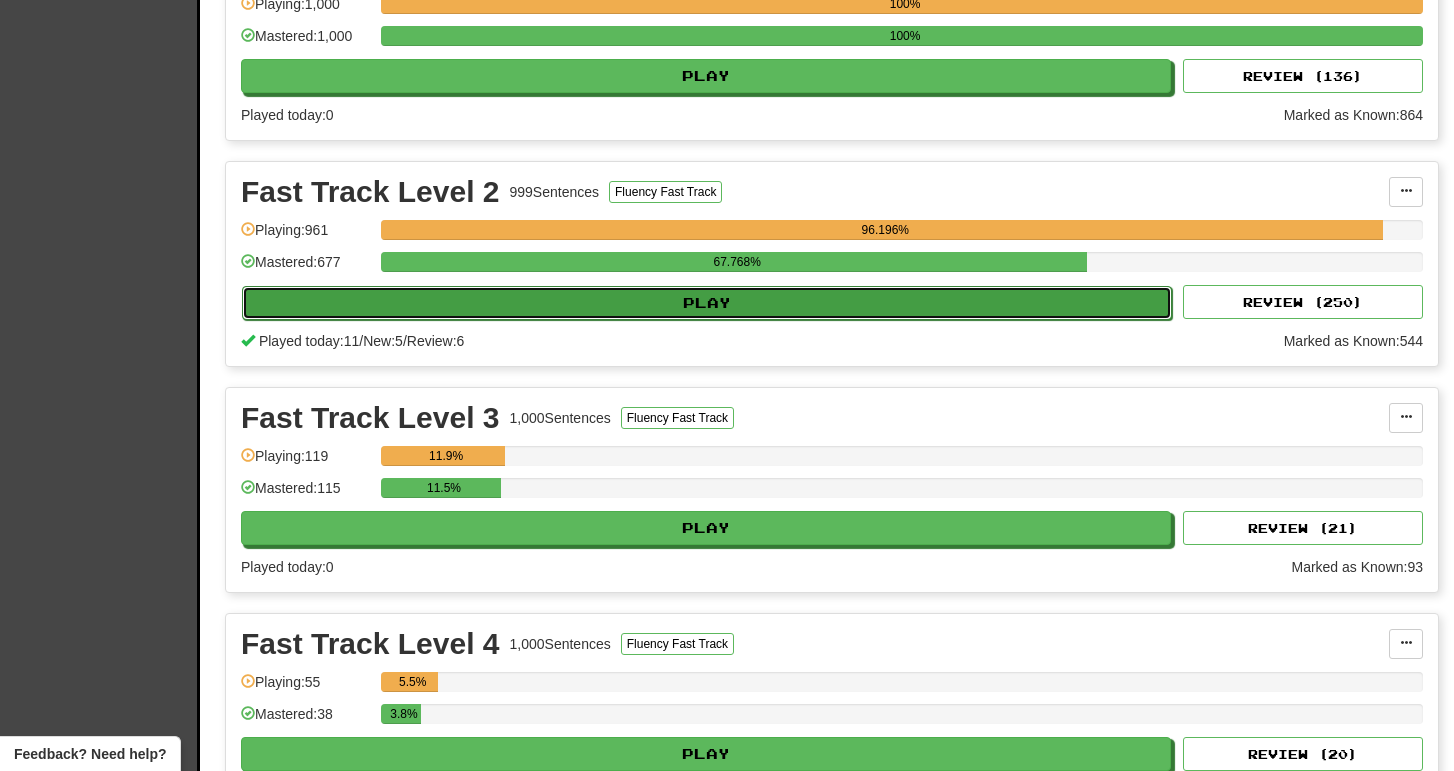 click on "Play" at bounding box center [707, 303] 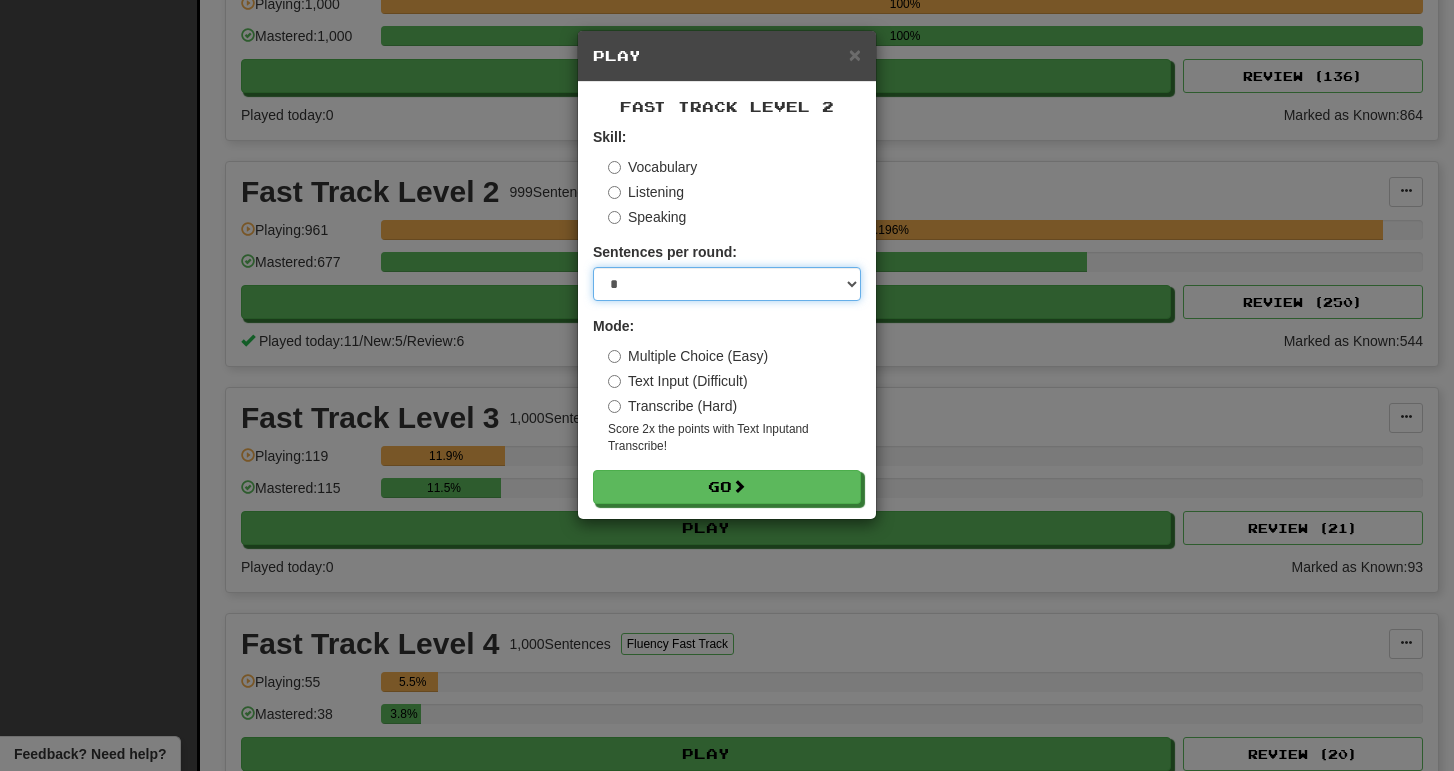 click on "* ** ** ** ** ** *** ********" at bounding box center (727, 284) 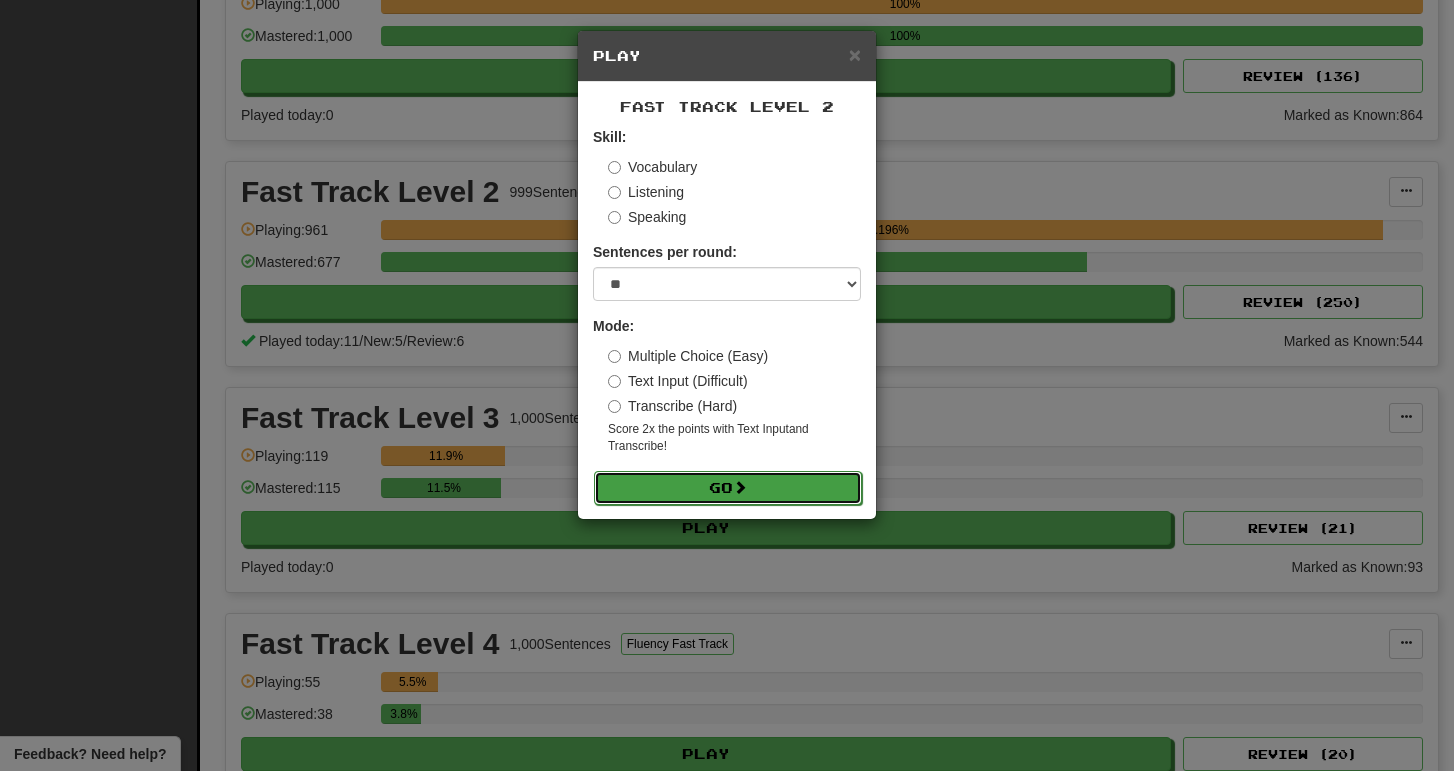 click on "Go" at bounding box center [728, 488] 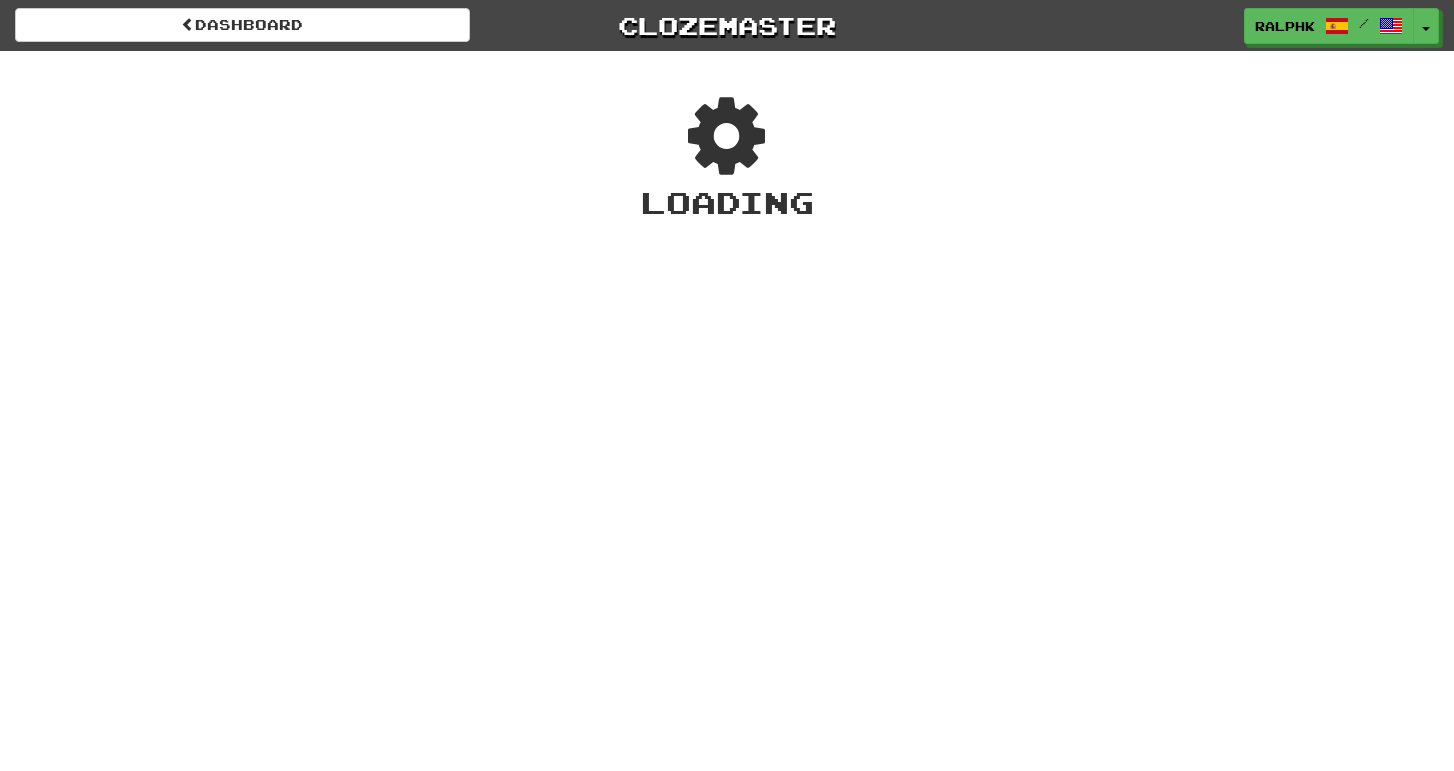 scroll, scrollTop: 0, scrollLeft: 0, axis: both 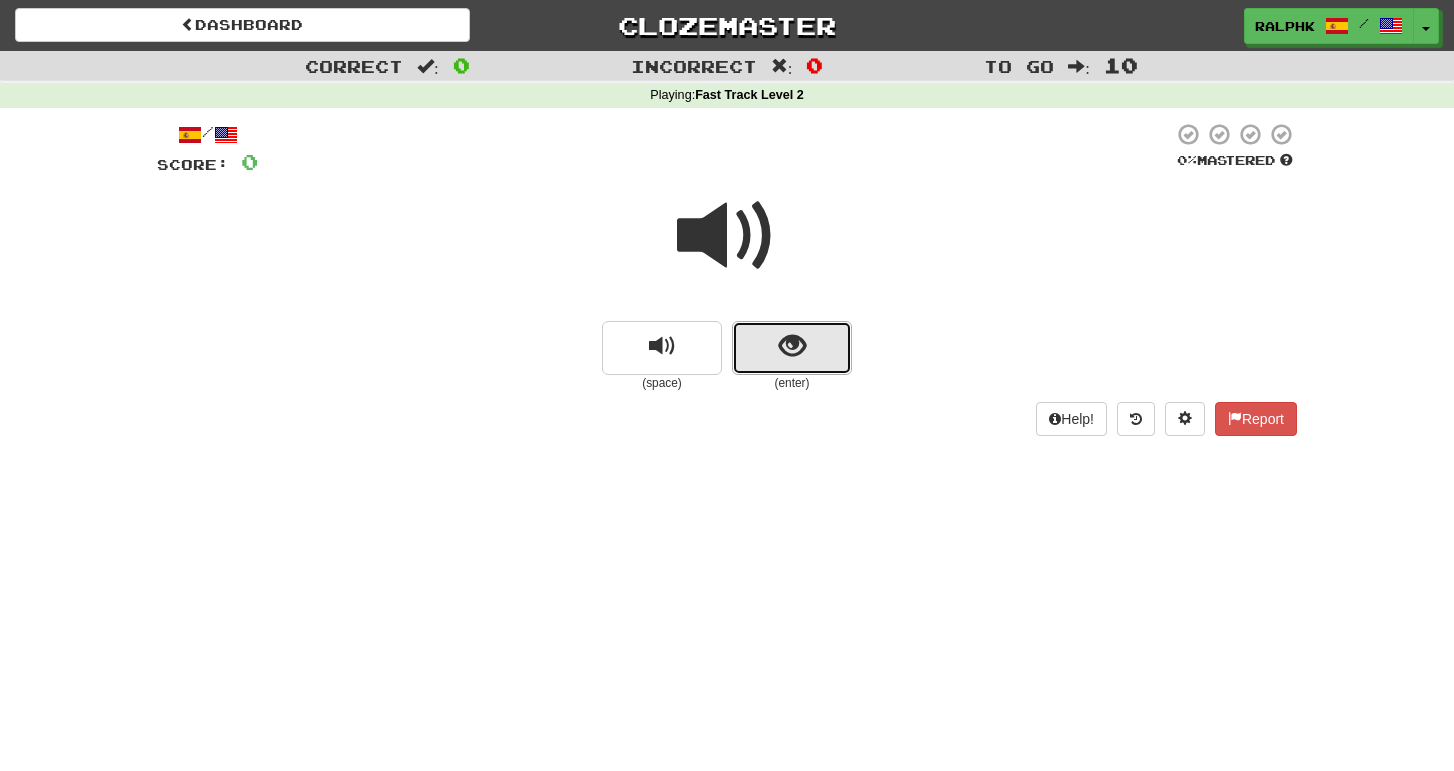 click at bounding box center [792, 348] 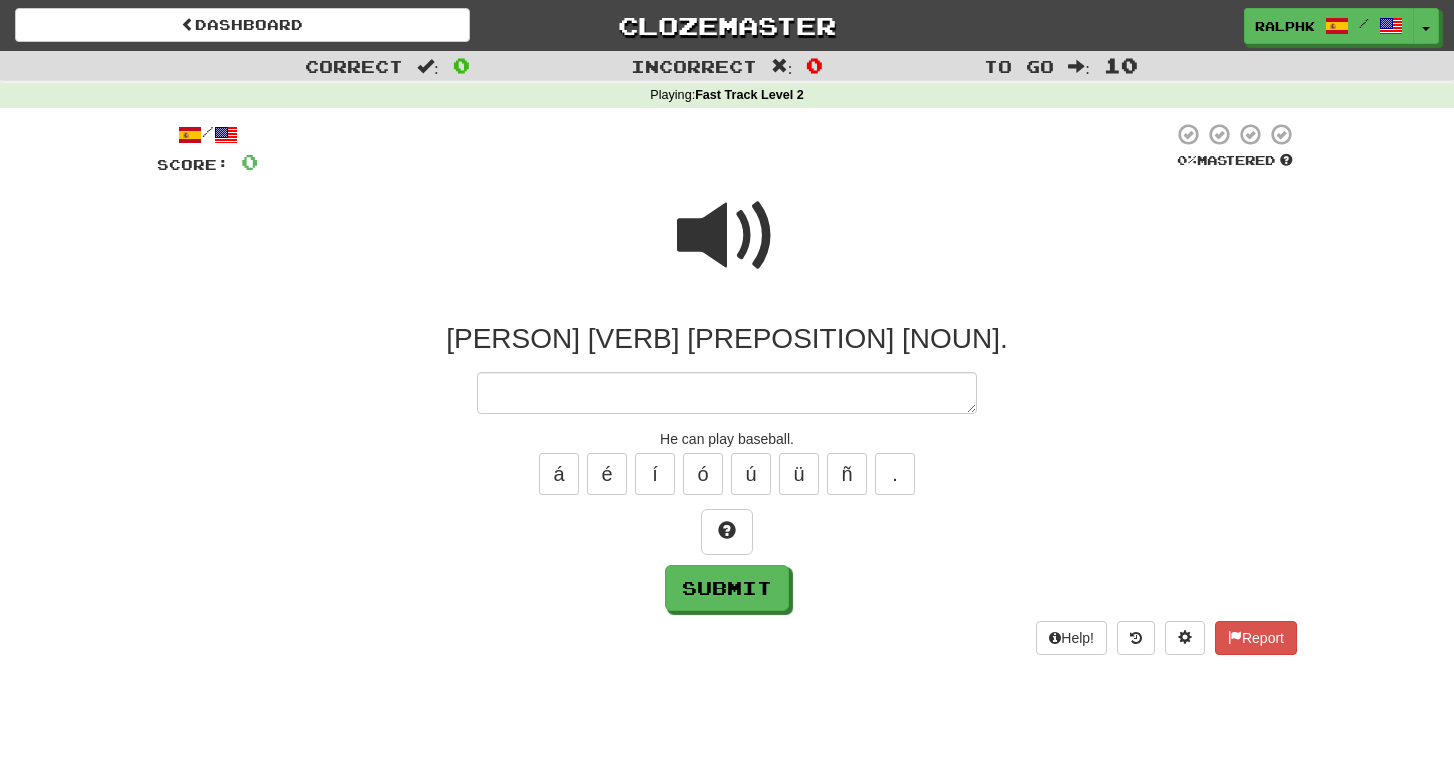 type on "*" 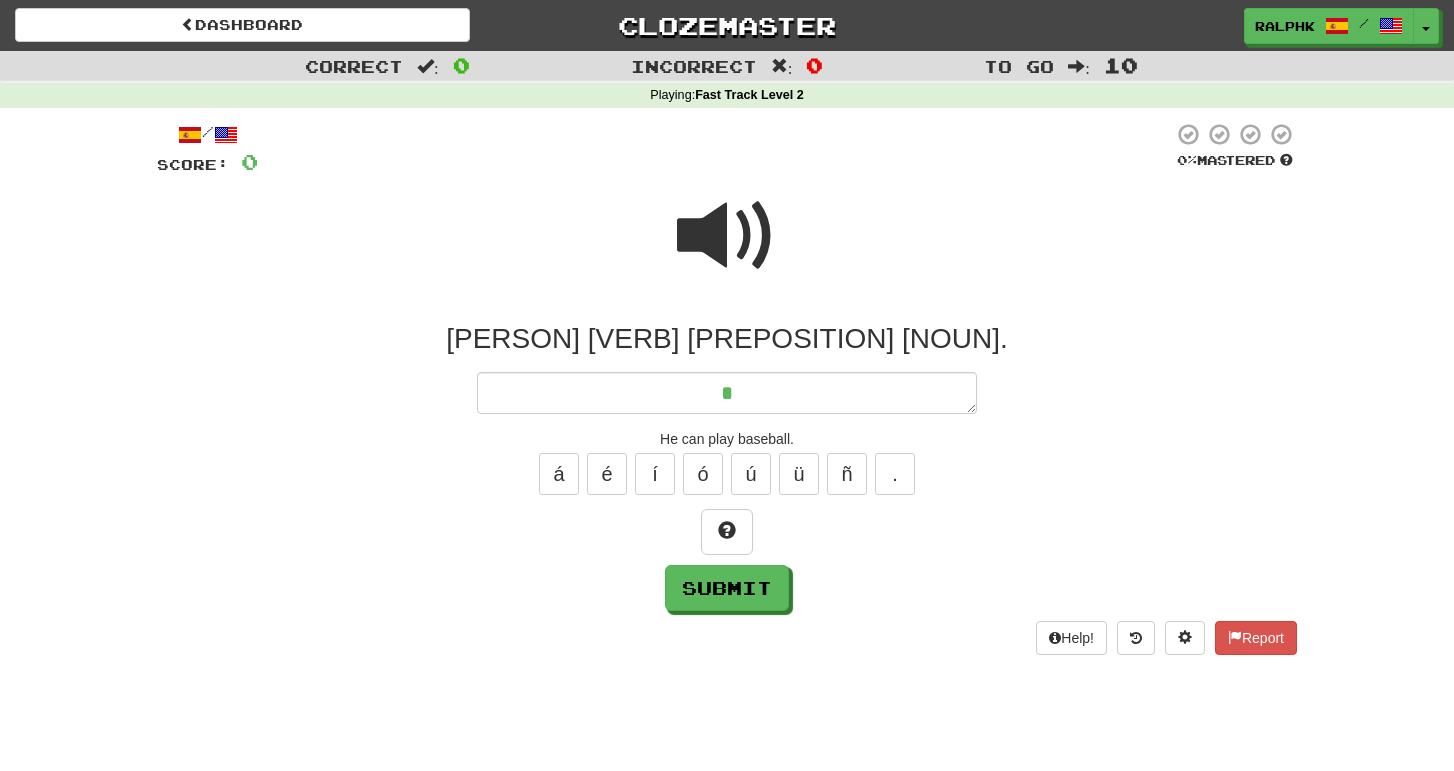 type on "*" 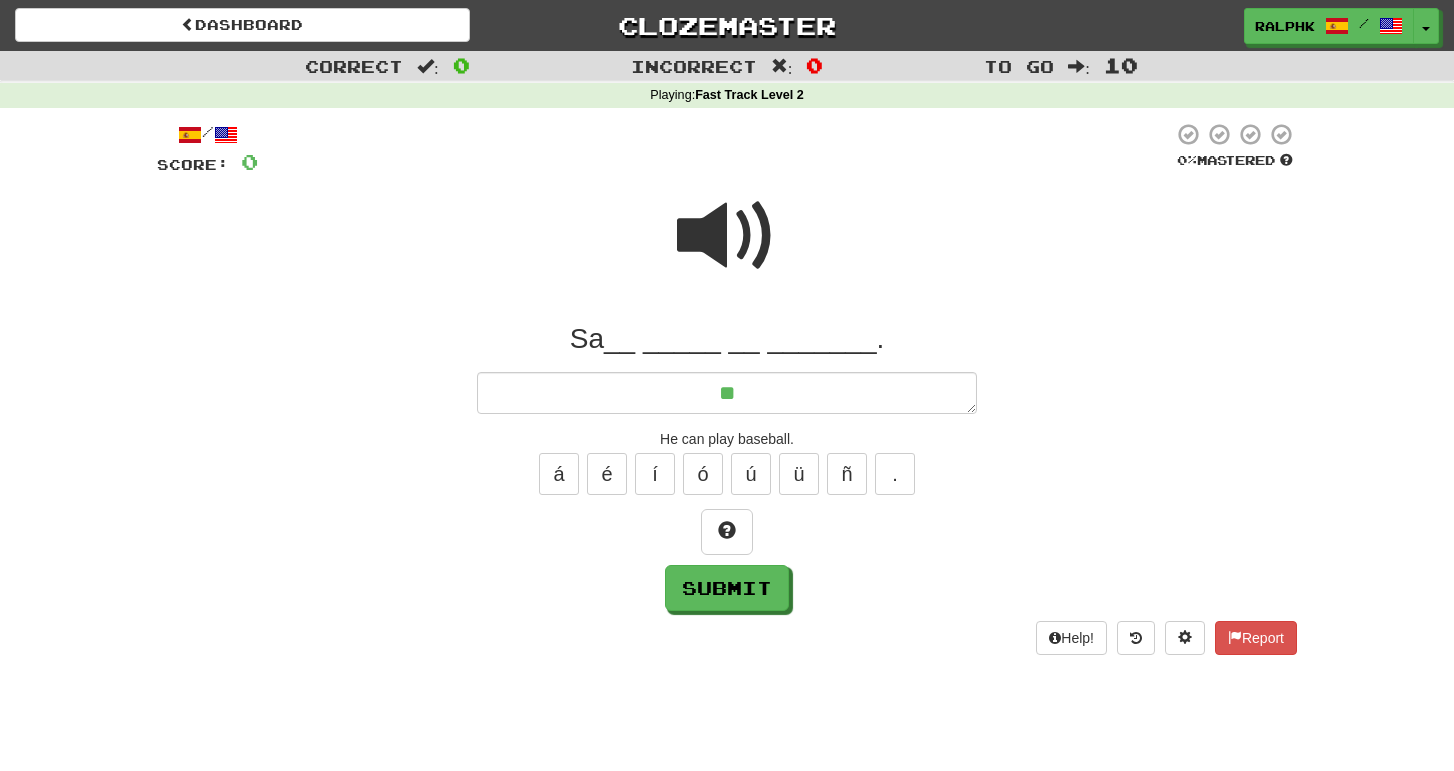 type on "*" 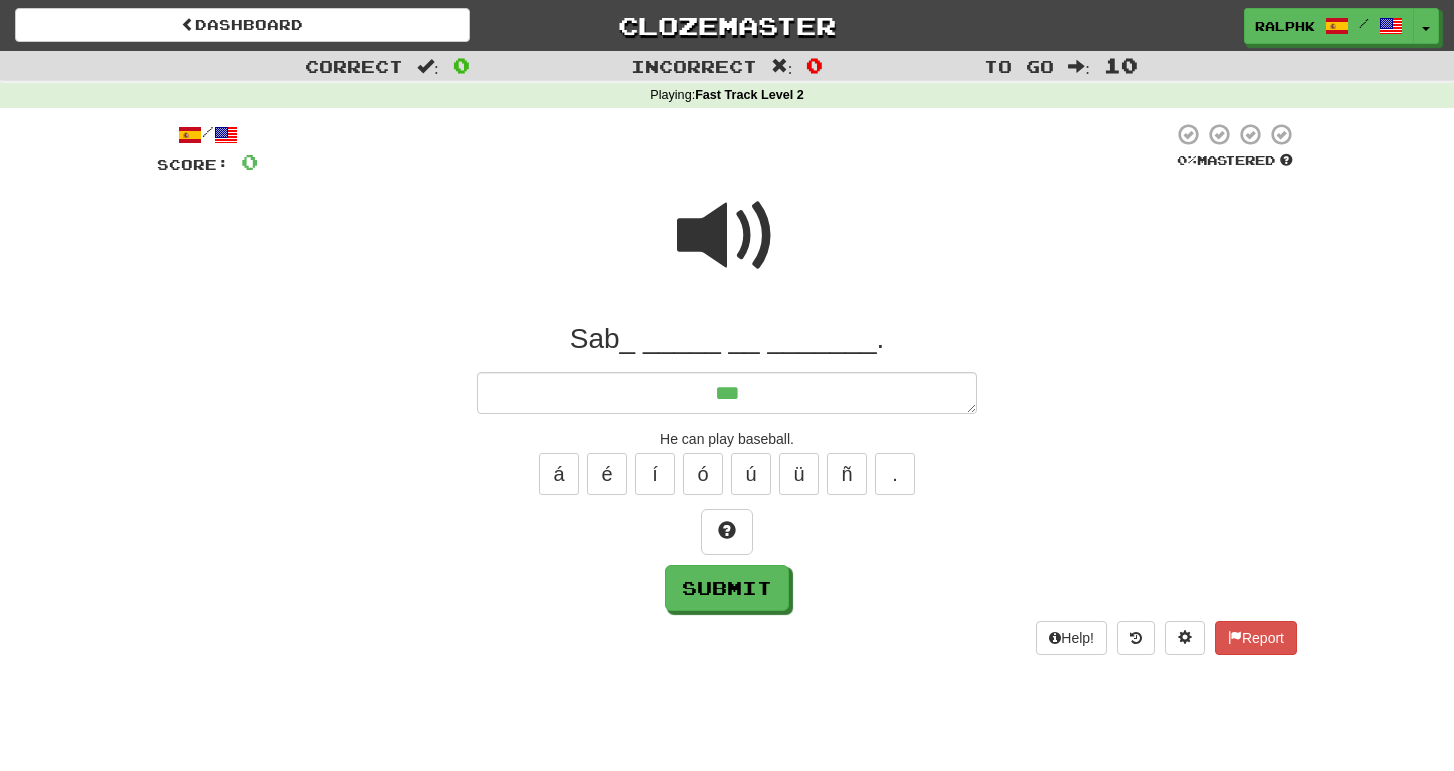 type on "*" 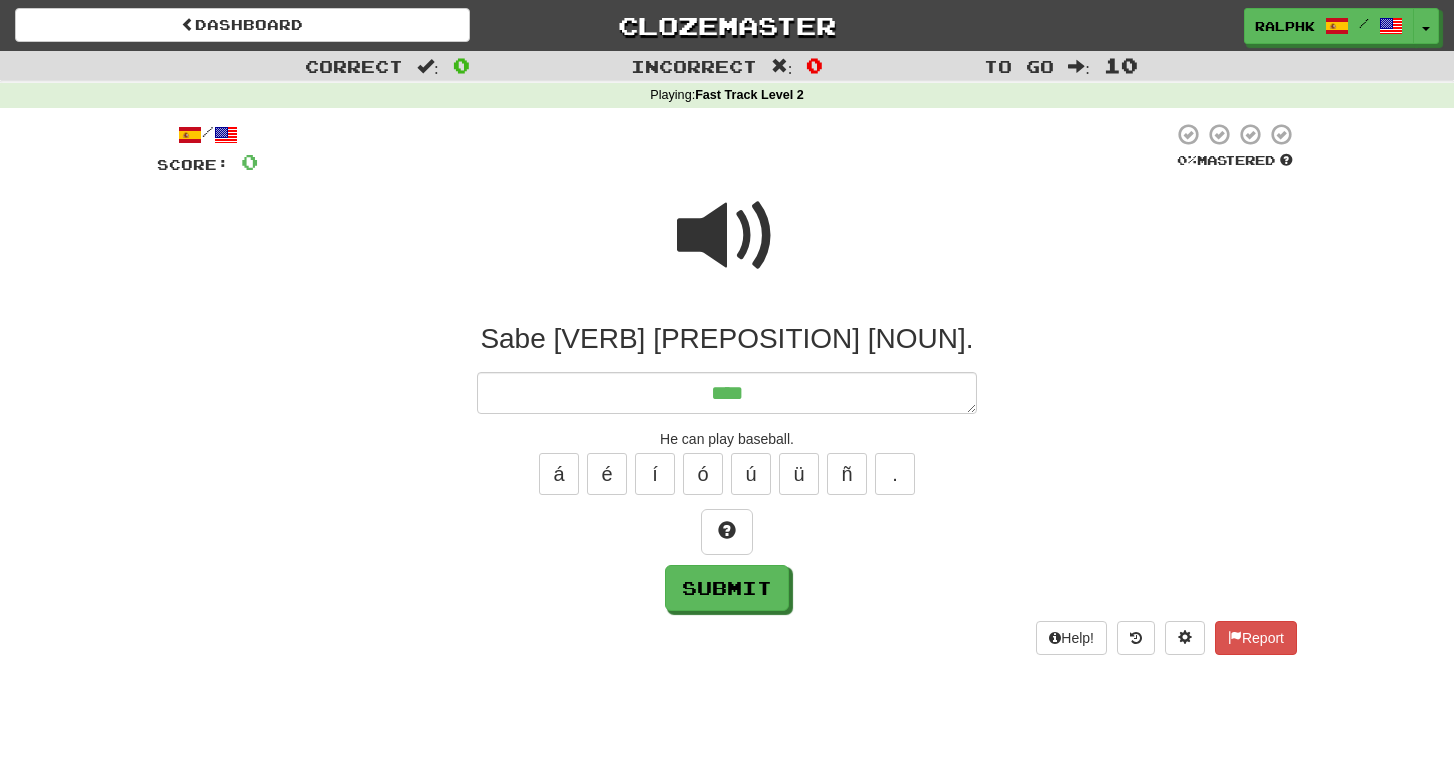 type on "*" 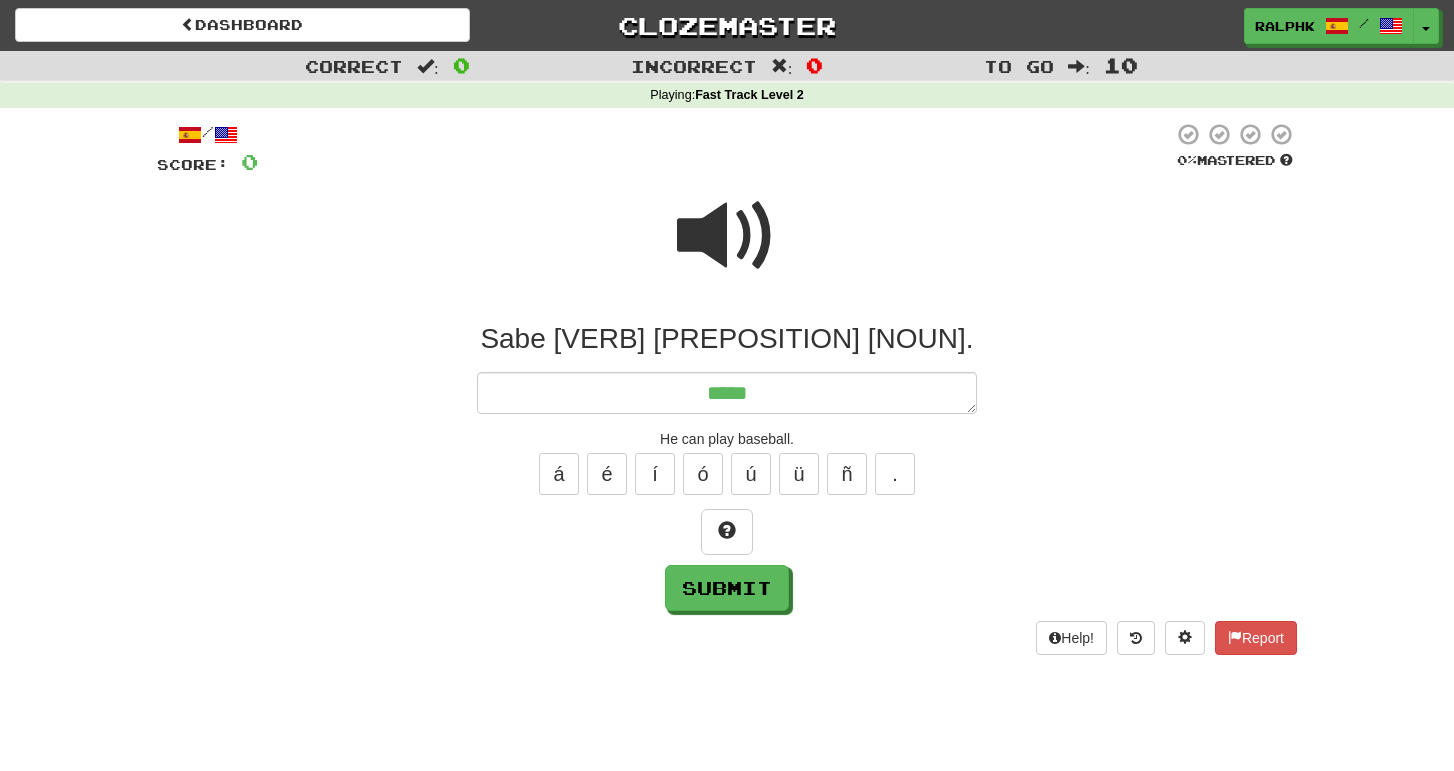type on "*" 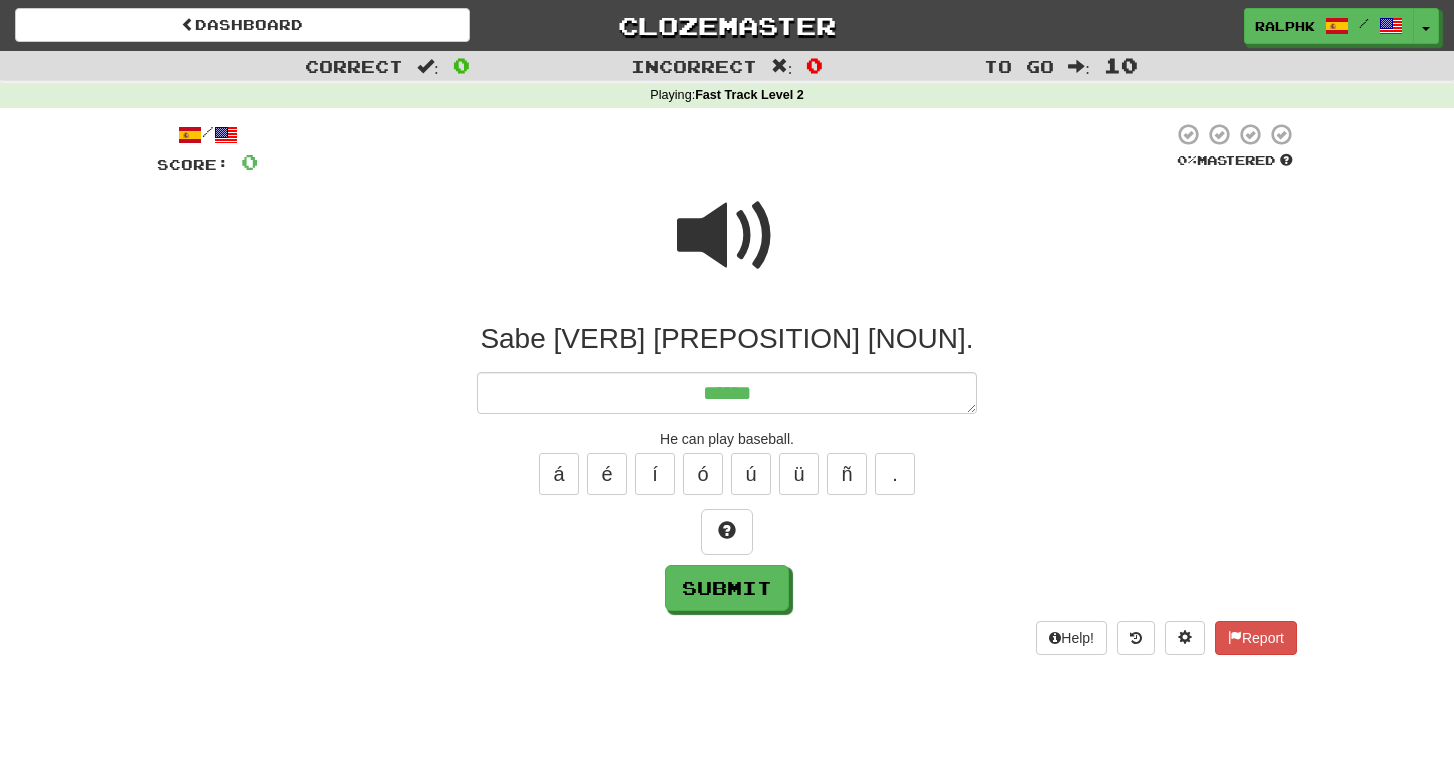 type on "*" 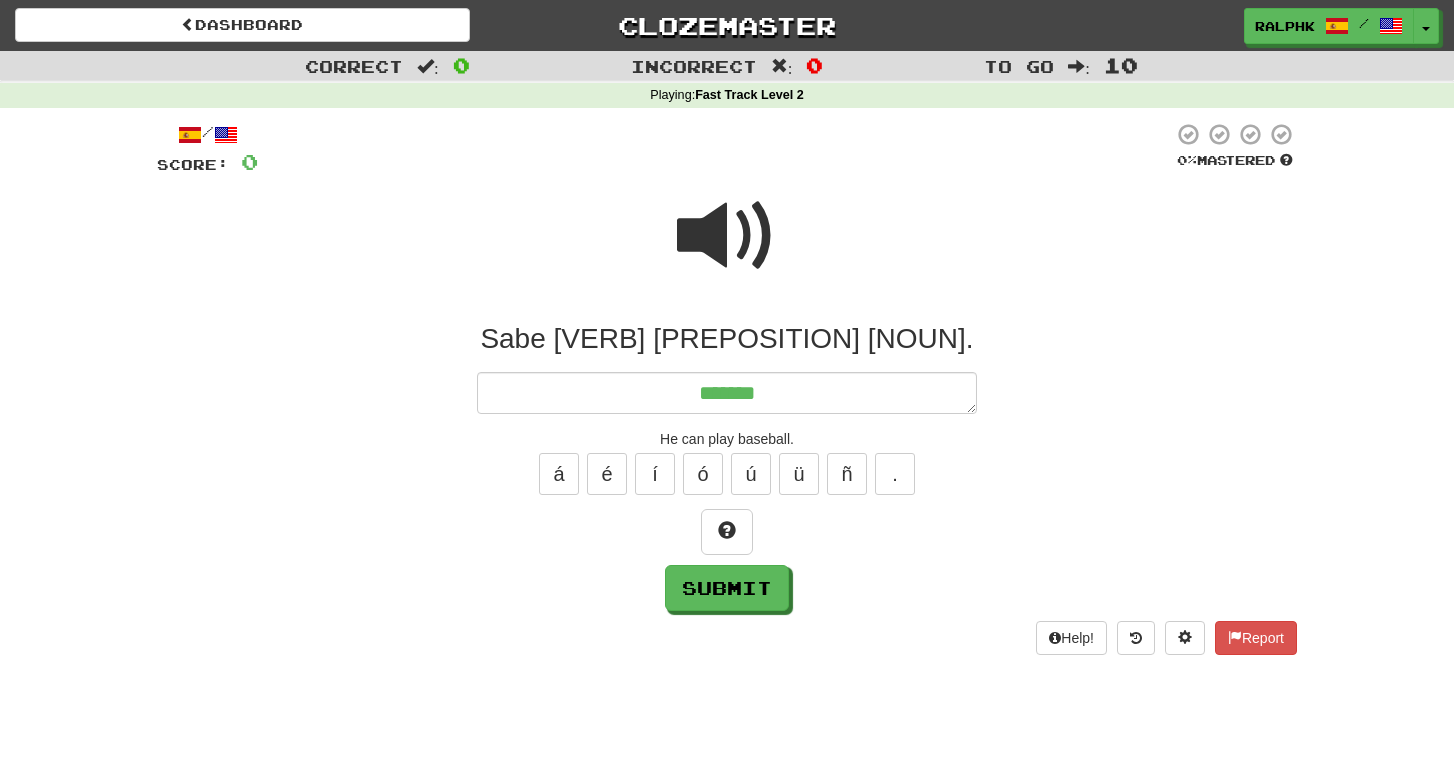 type on "*" 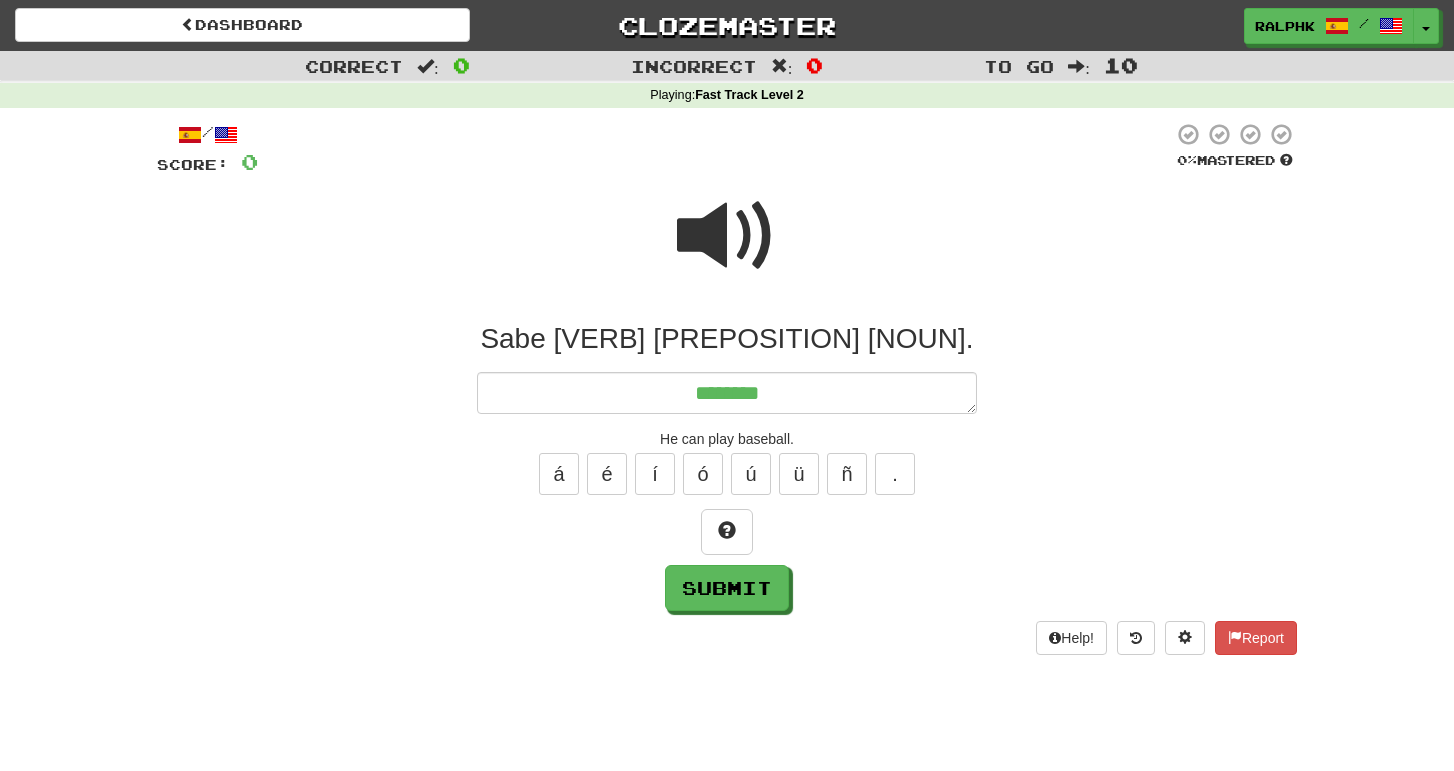 type on "*" 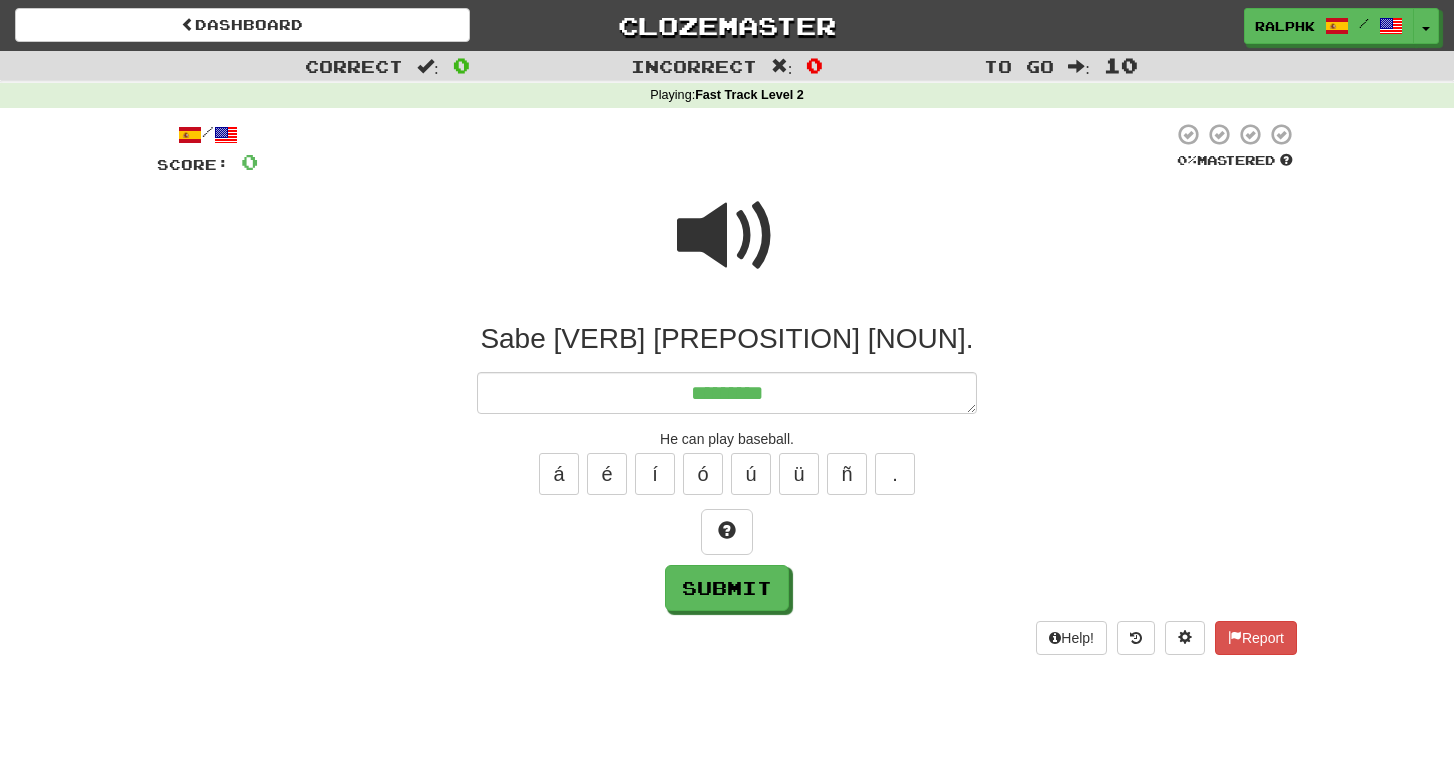 type on "*" 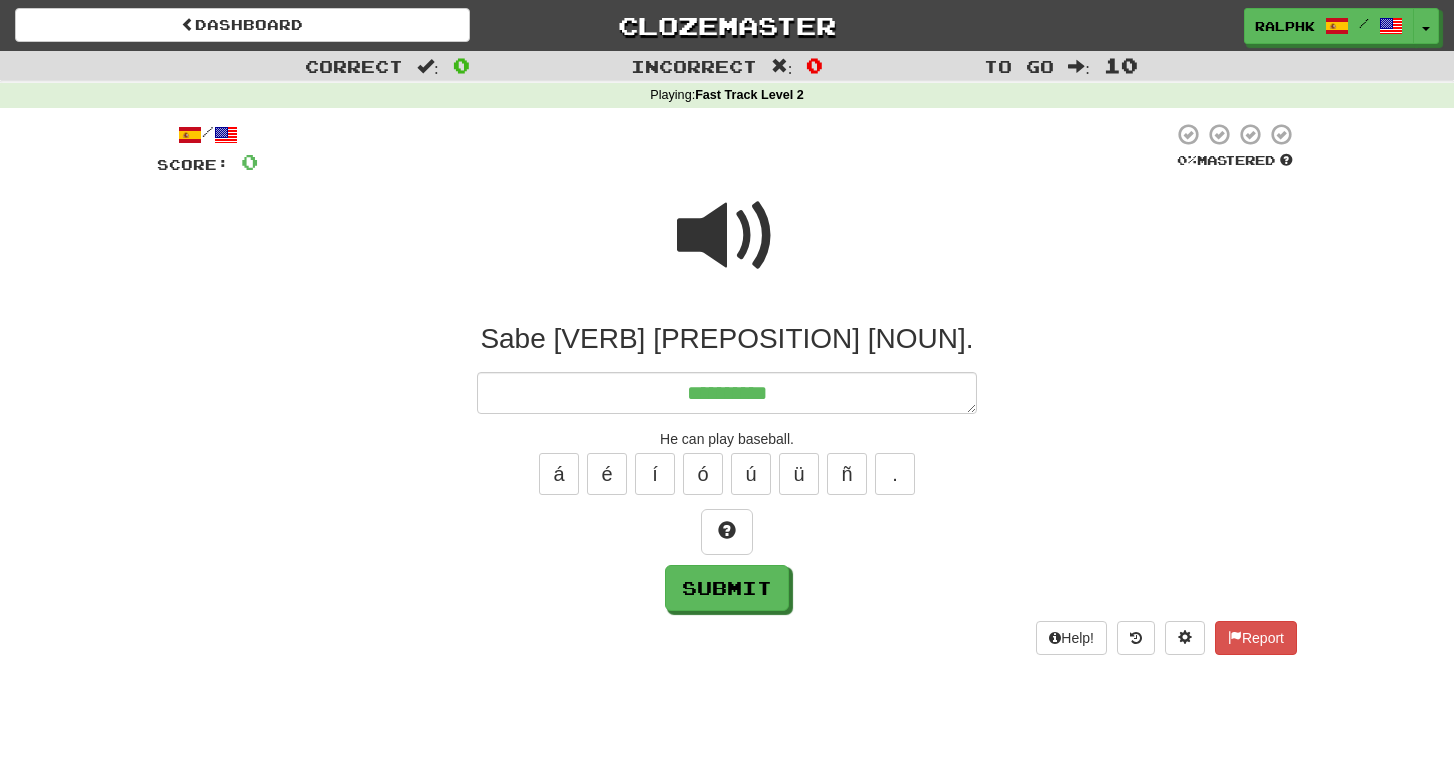 type on "*" 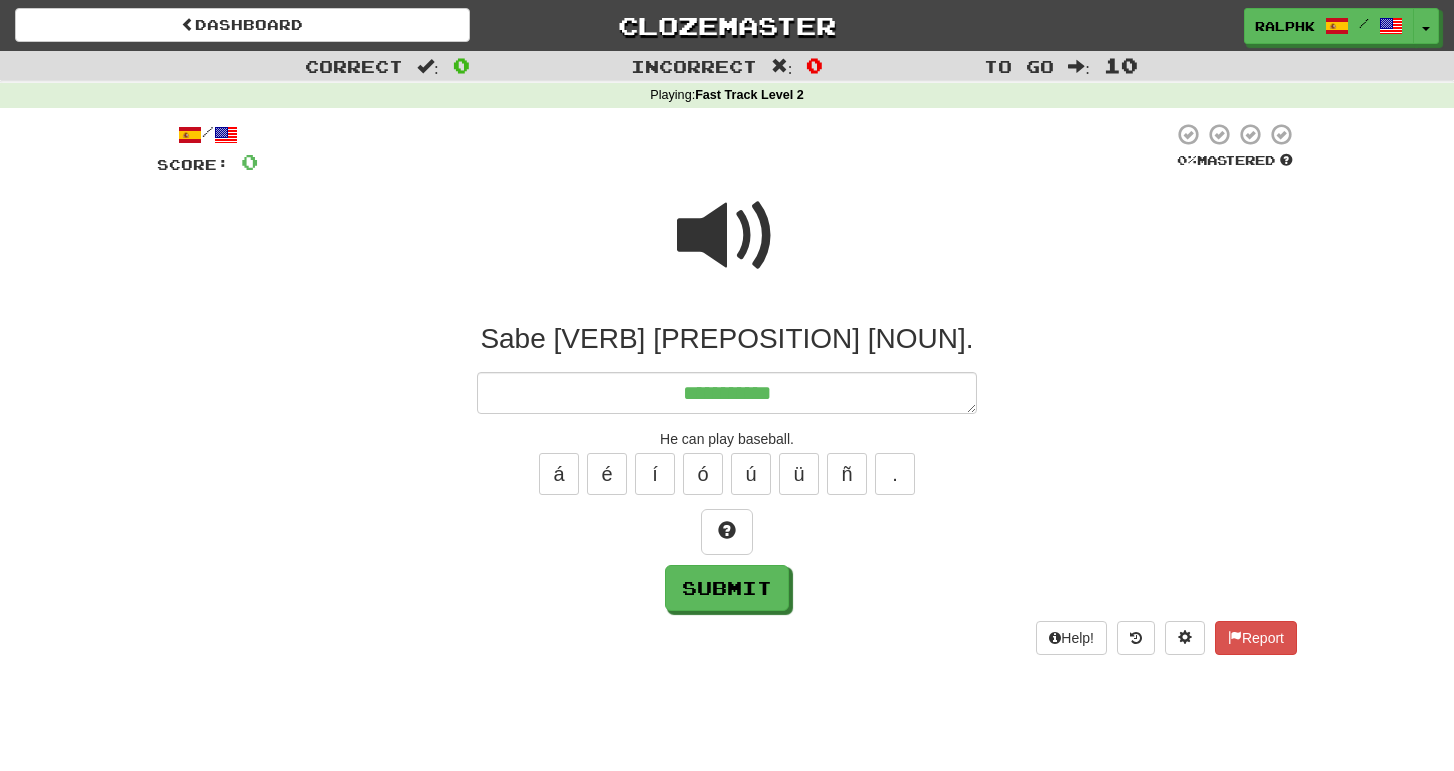 type on "*" 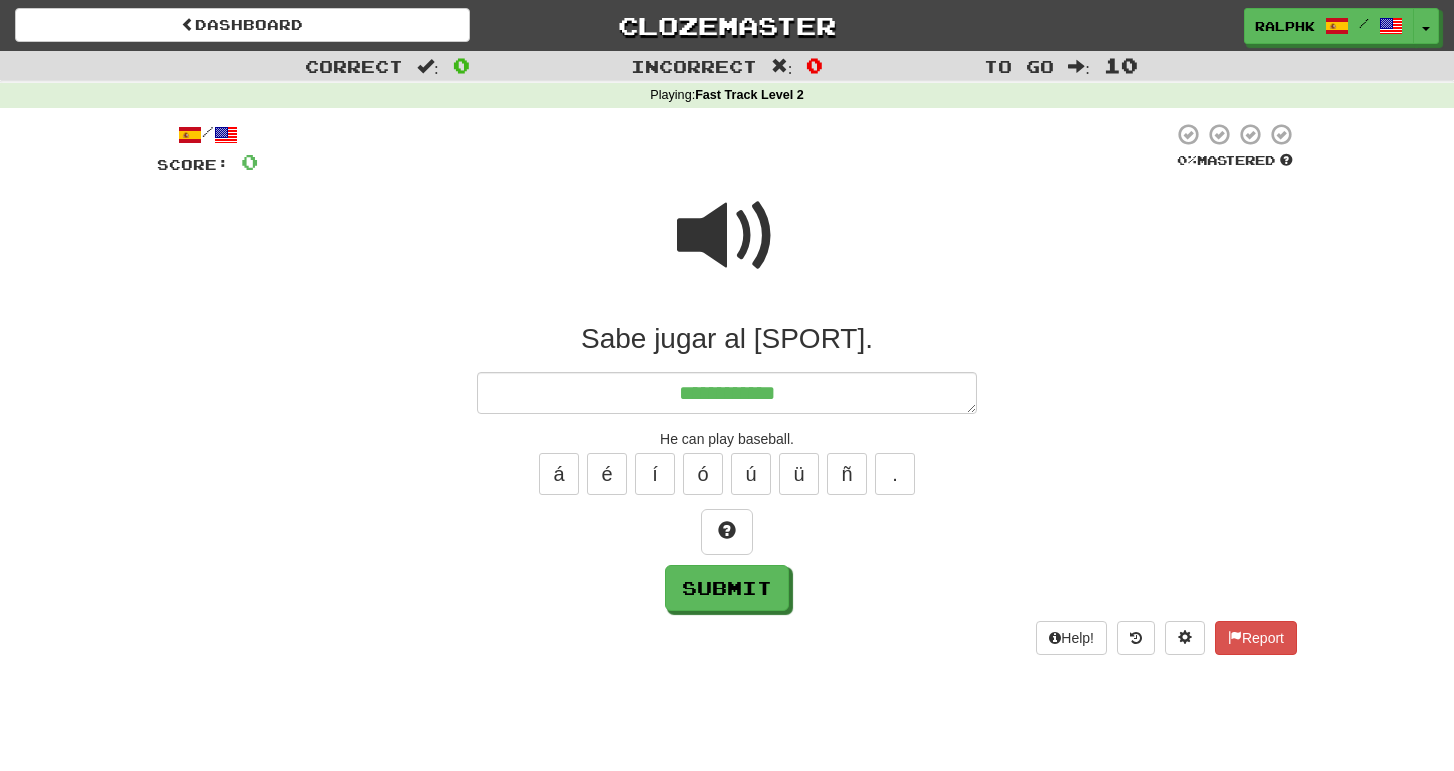 type on "*" 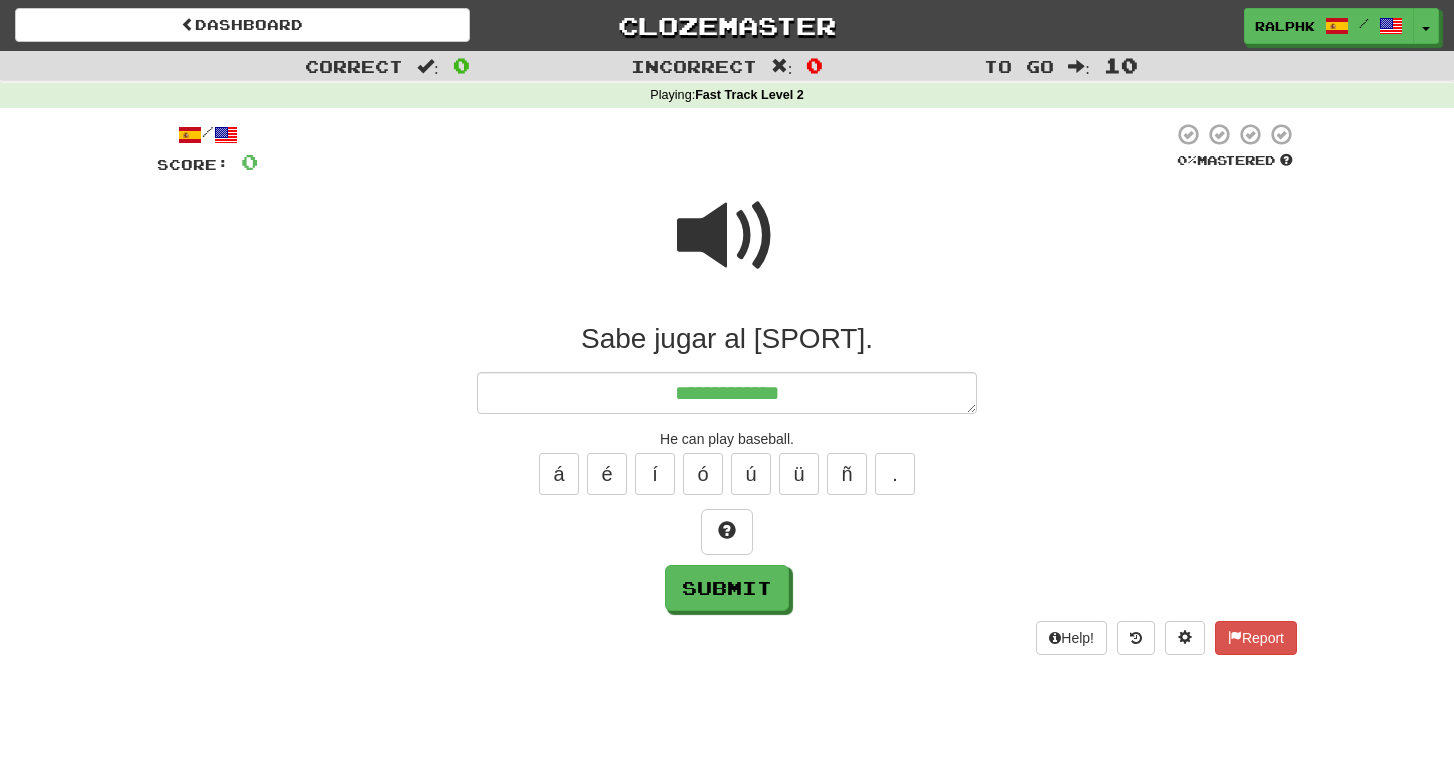 type on "*" 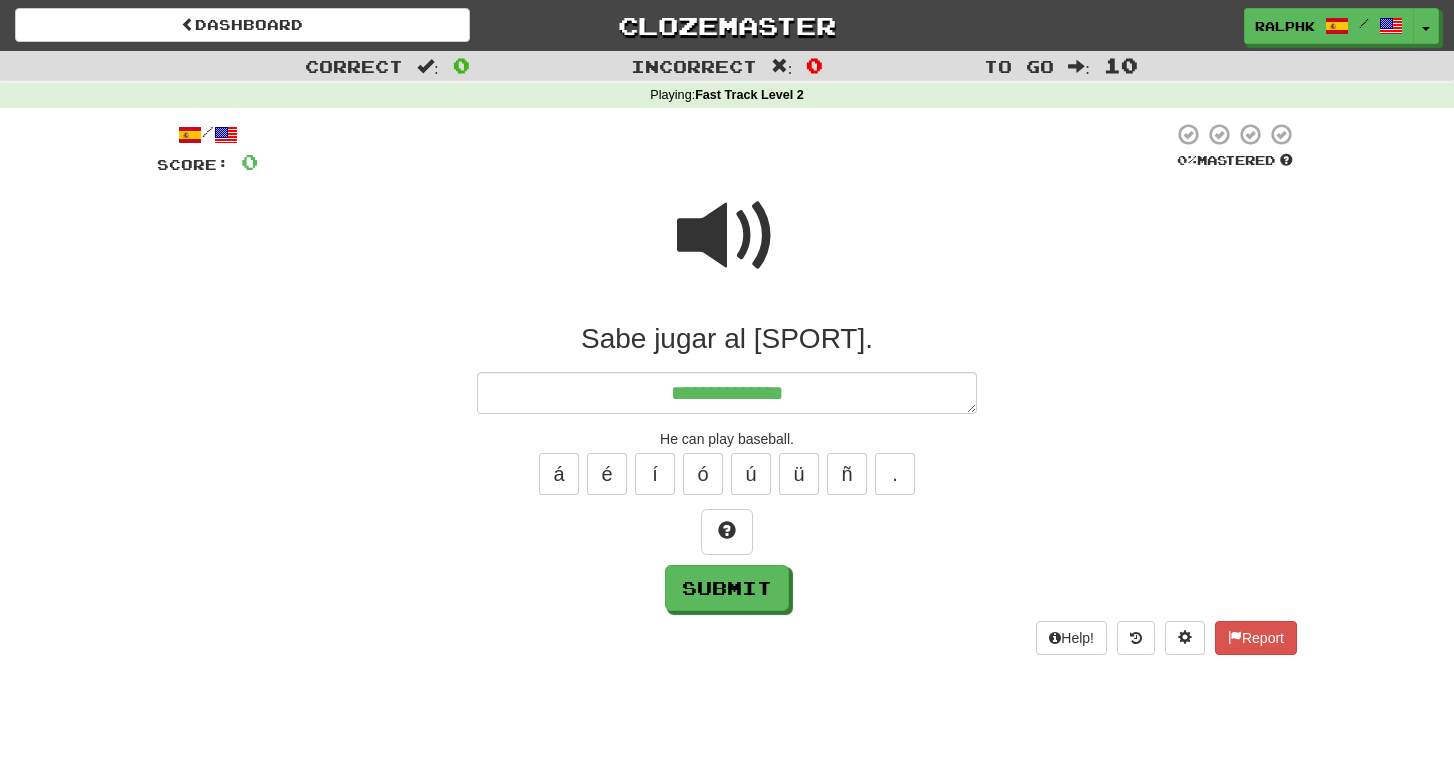 type on "*" 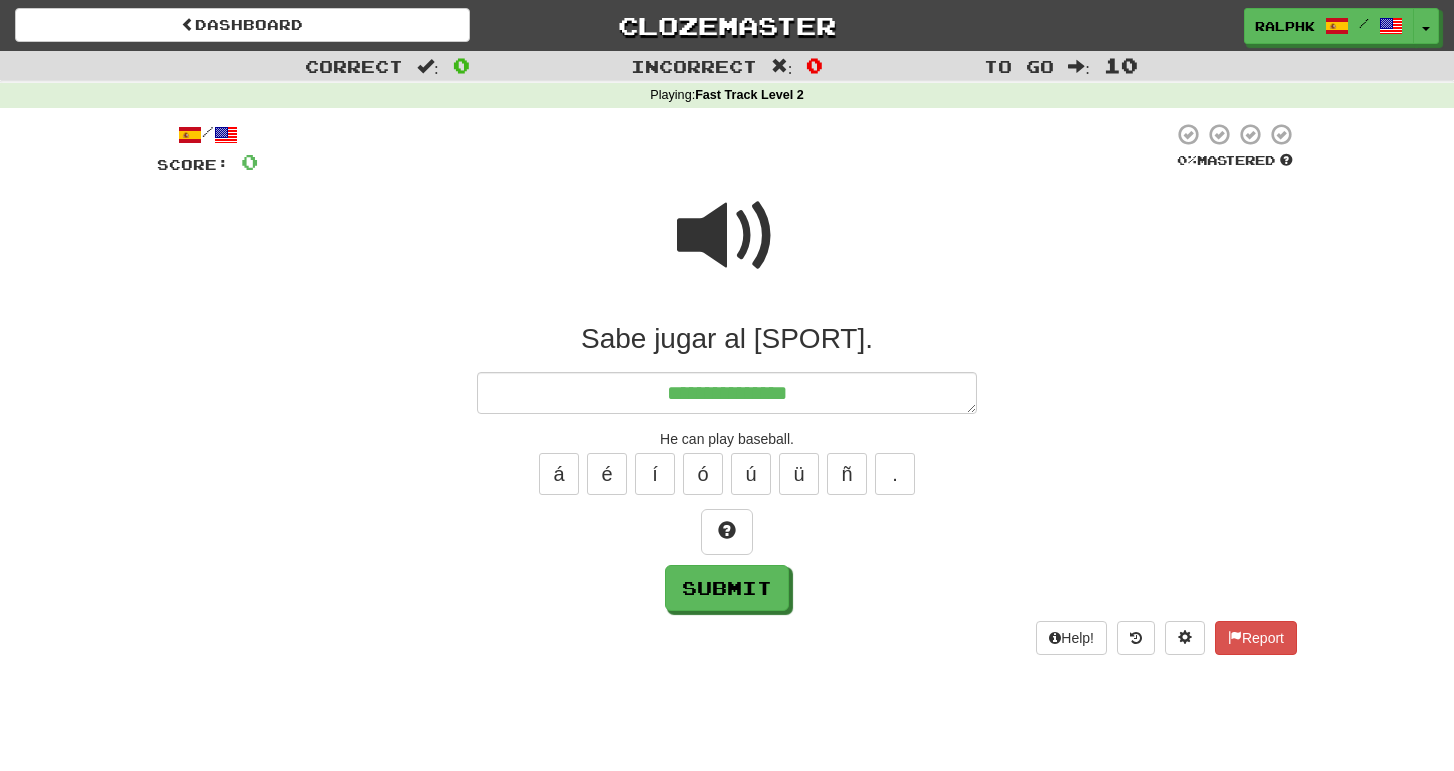 type on "*" 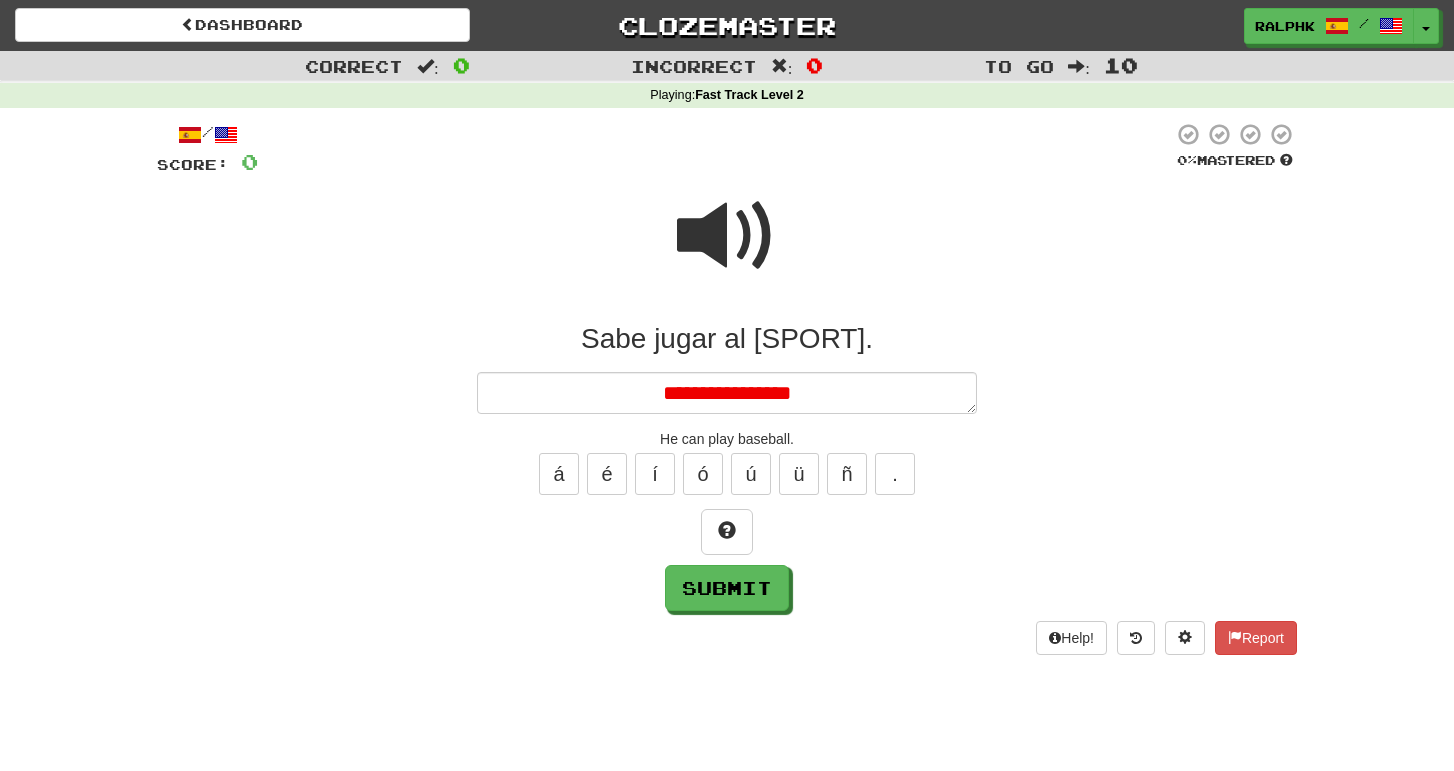 type on "*" 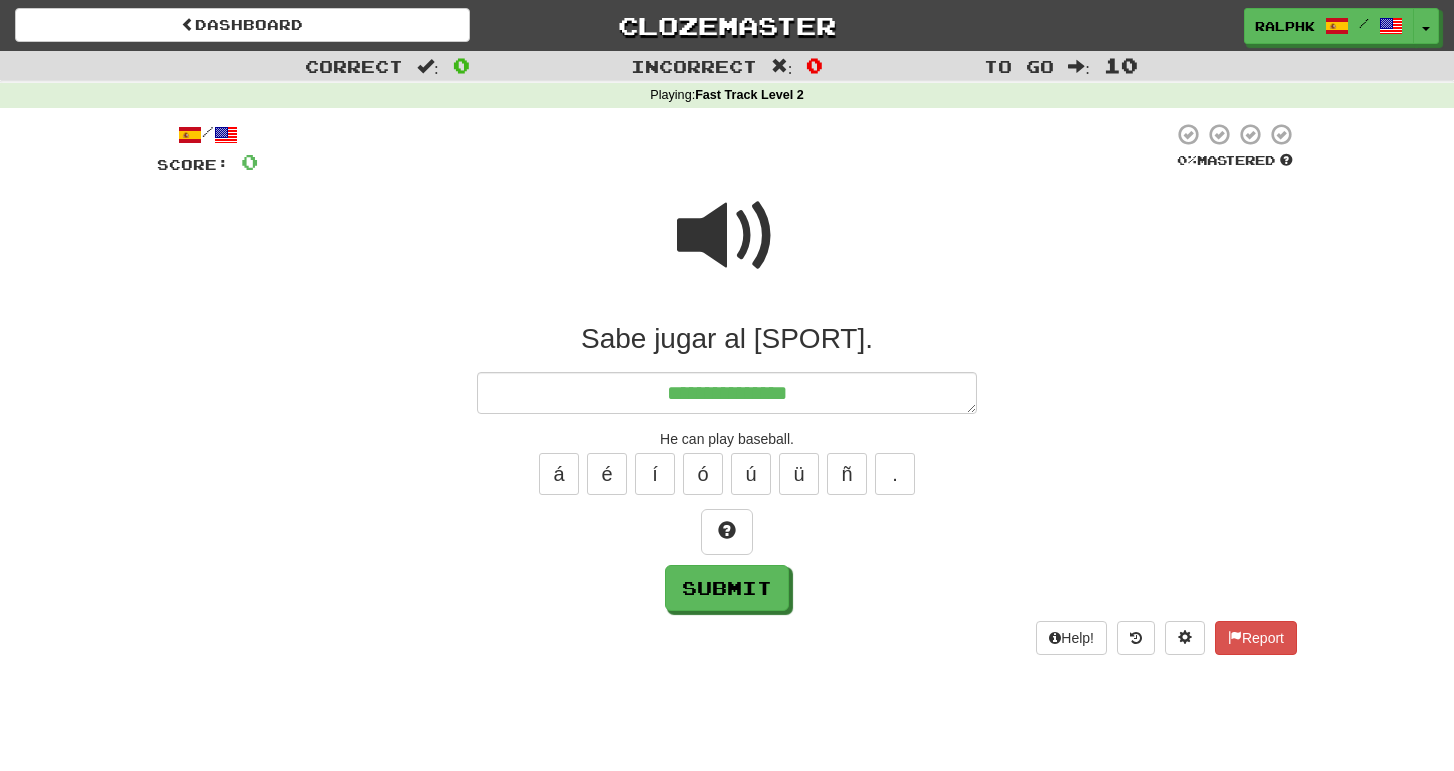 type on "*" 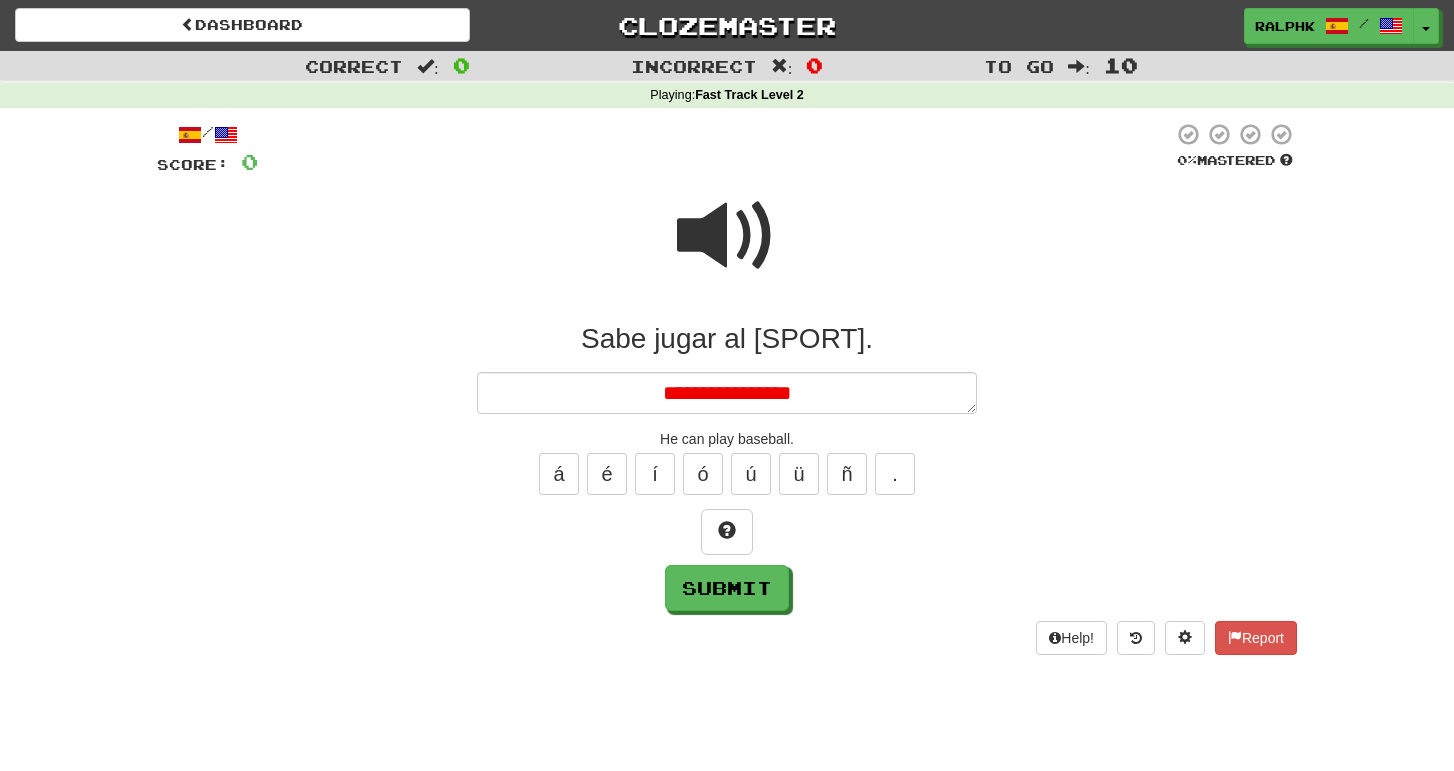 type on "*" 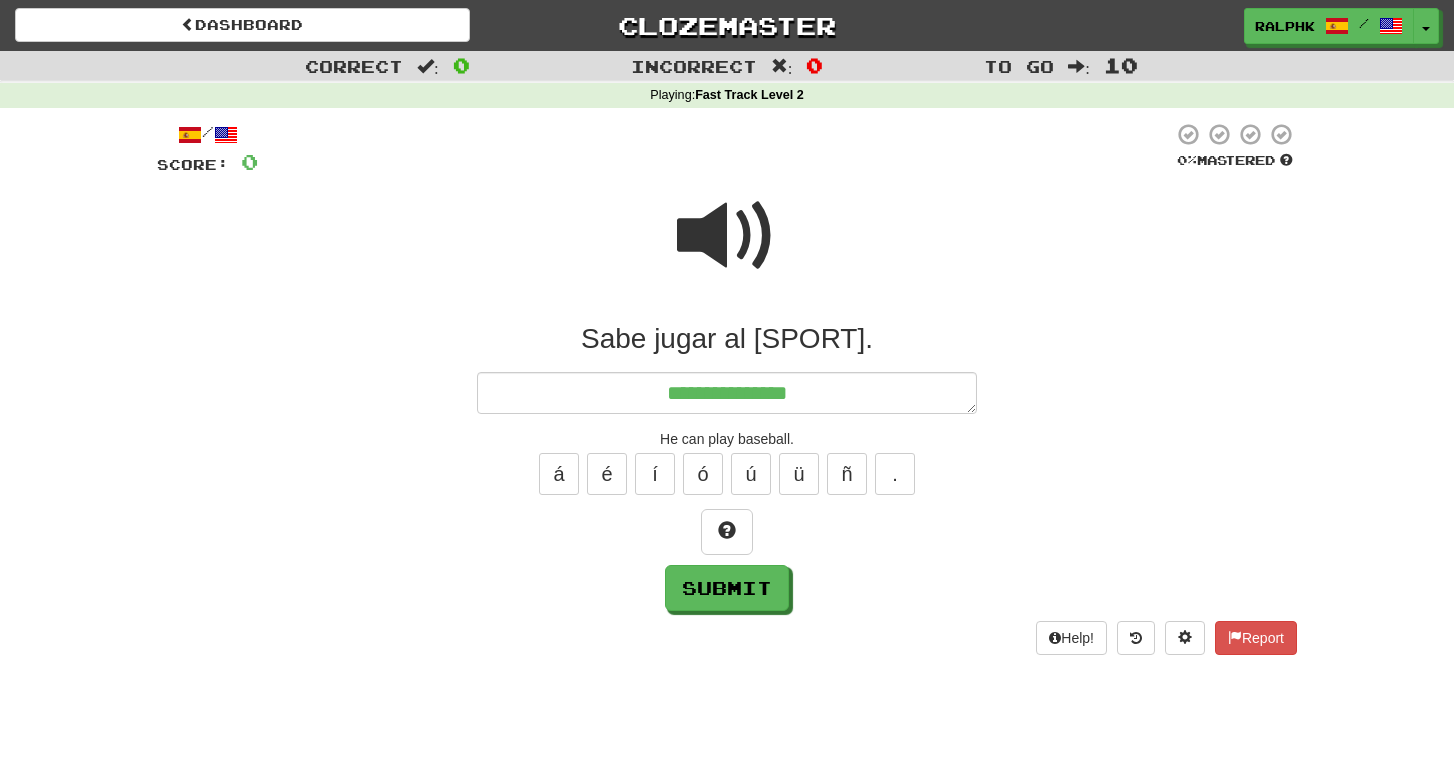 type on "*" 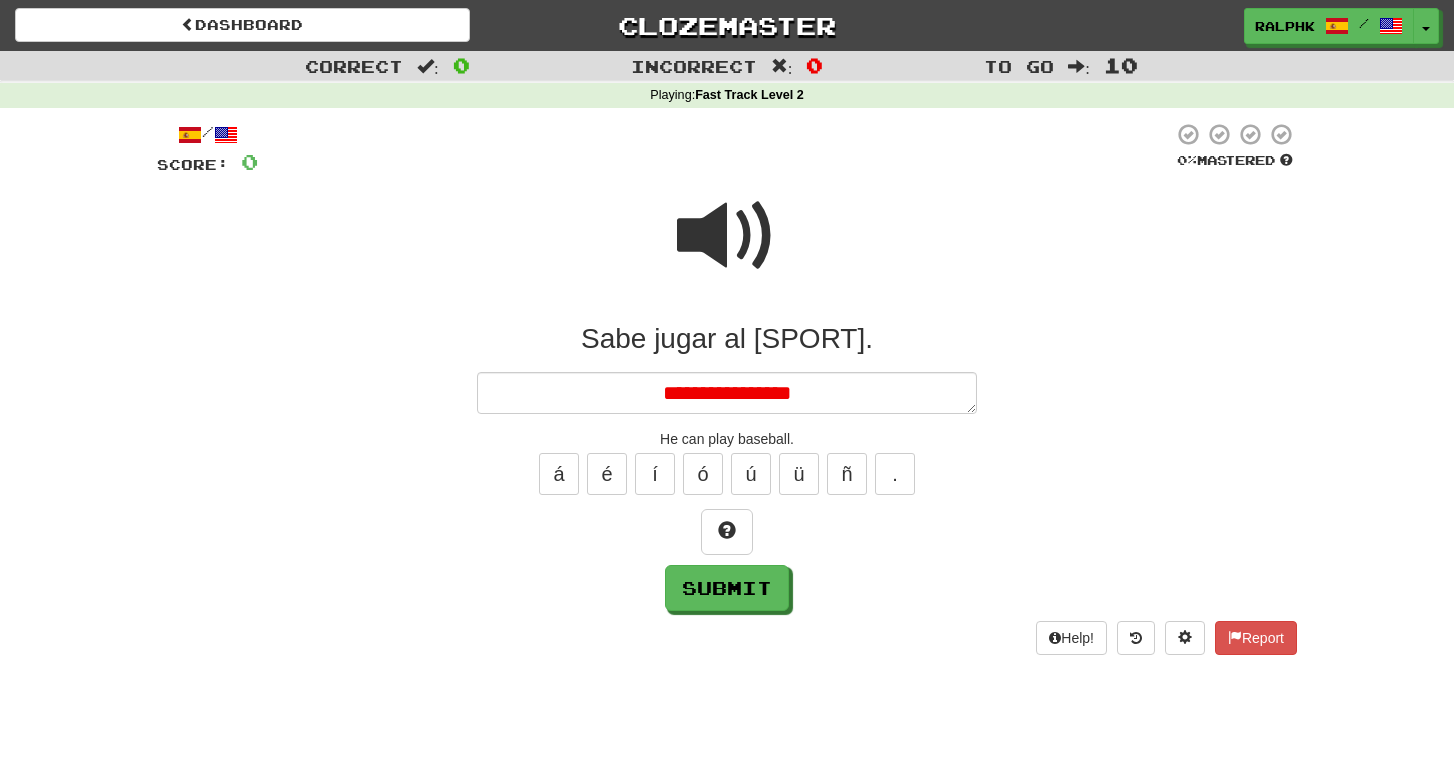 type on "*" 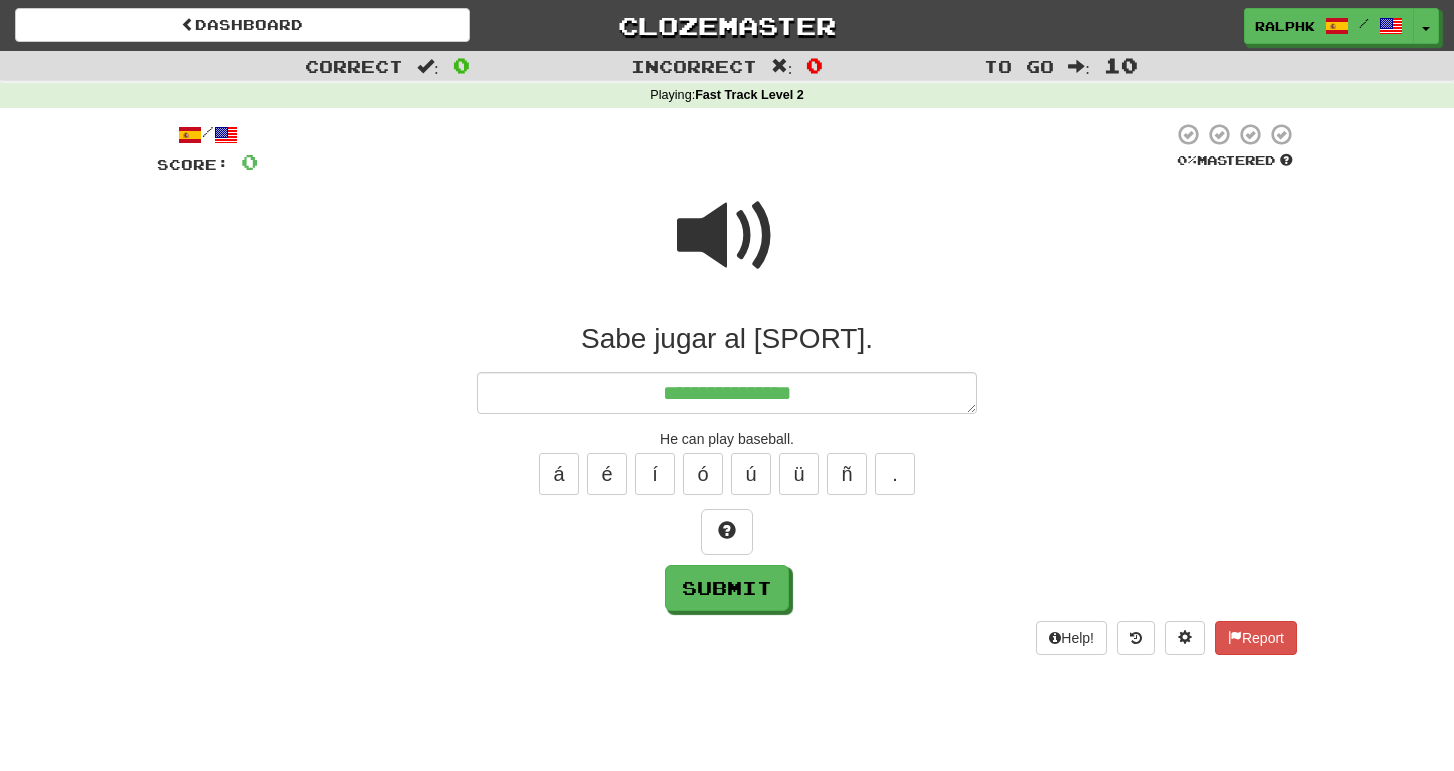 type on "*" 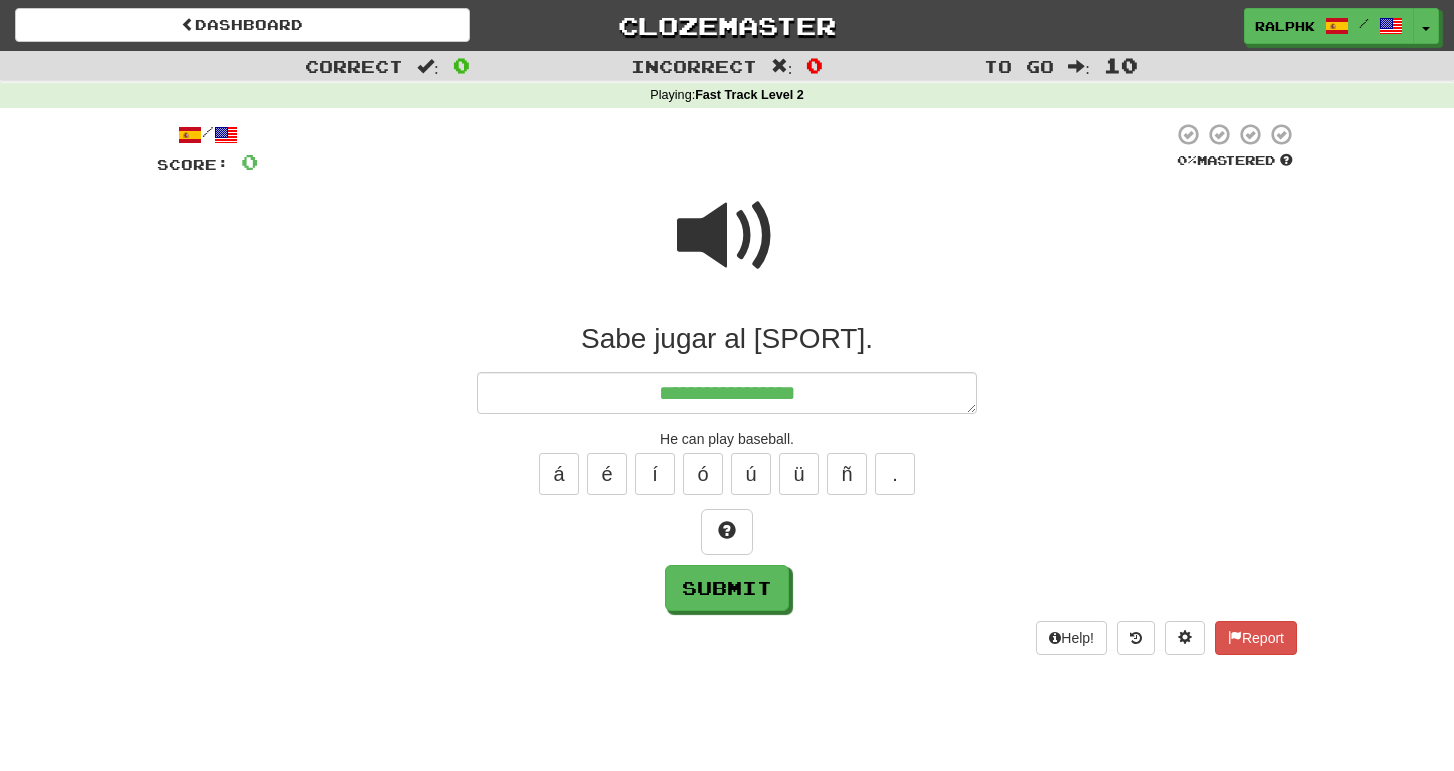 type on "*" 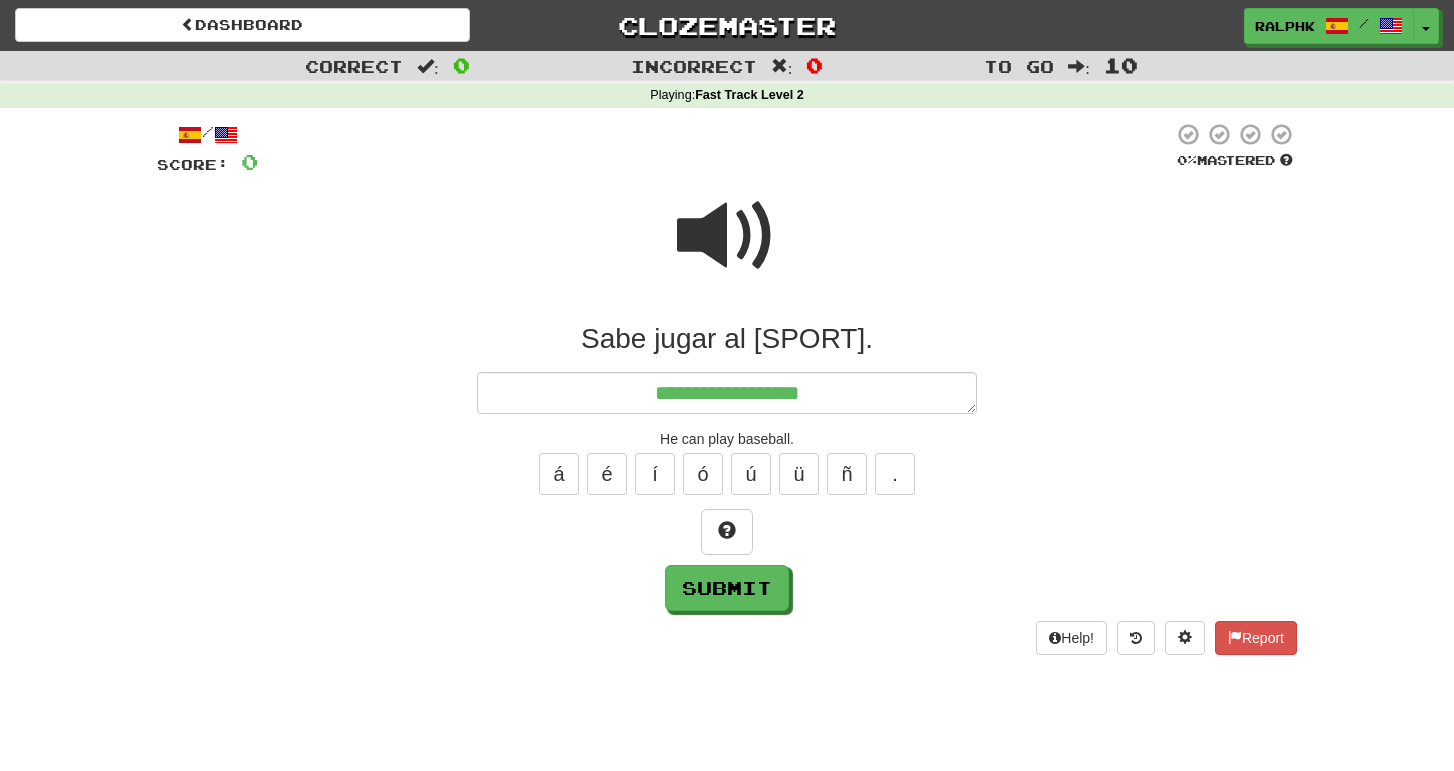 type on "*" 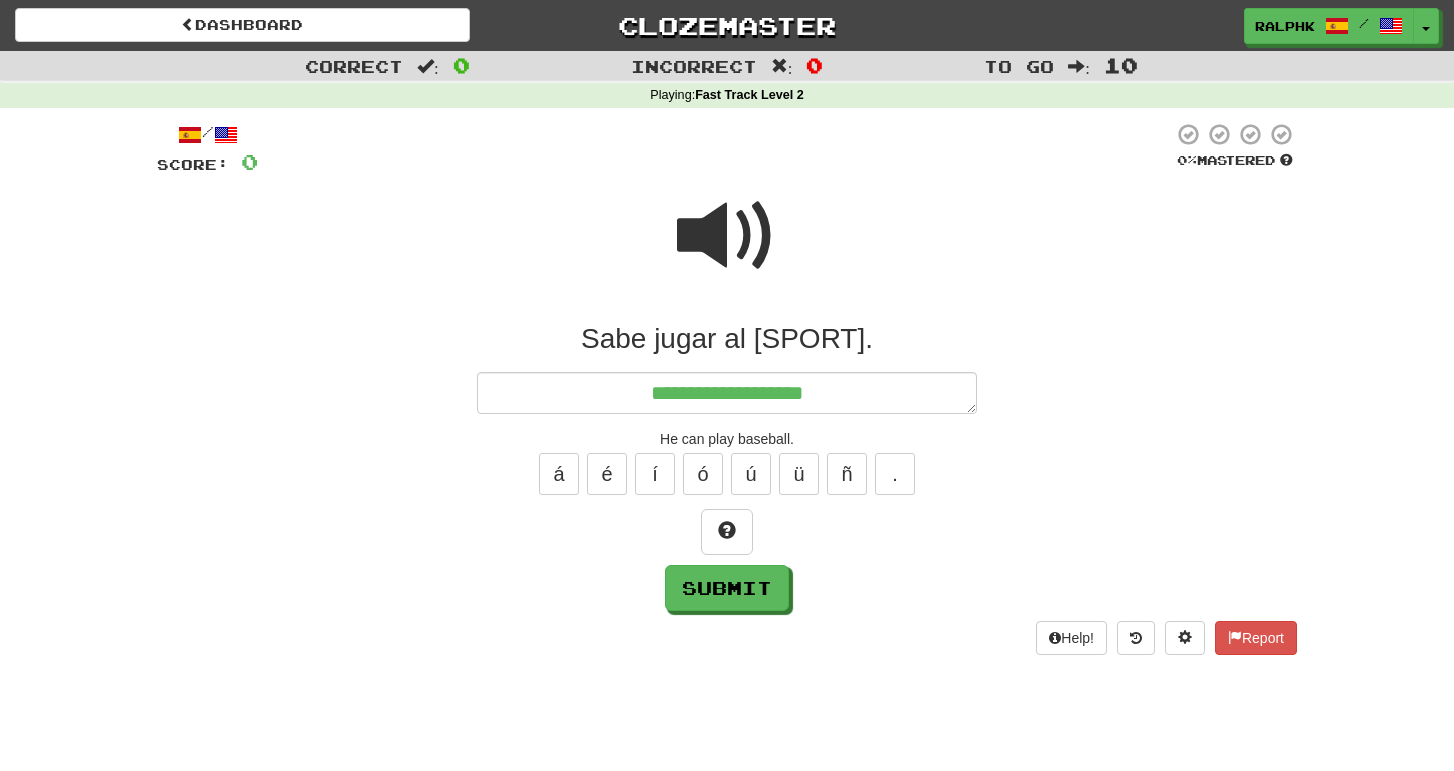 type on "*" 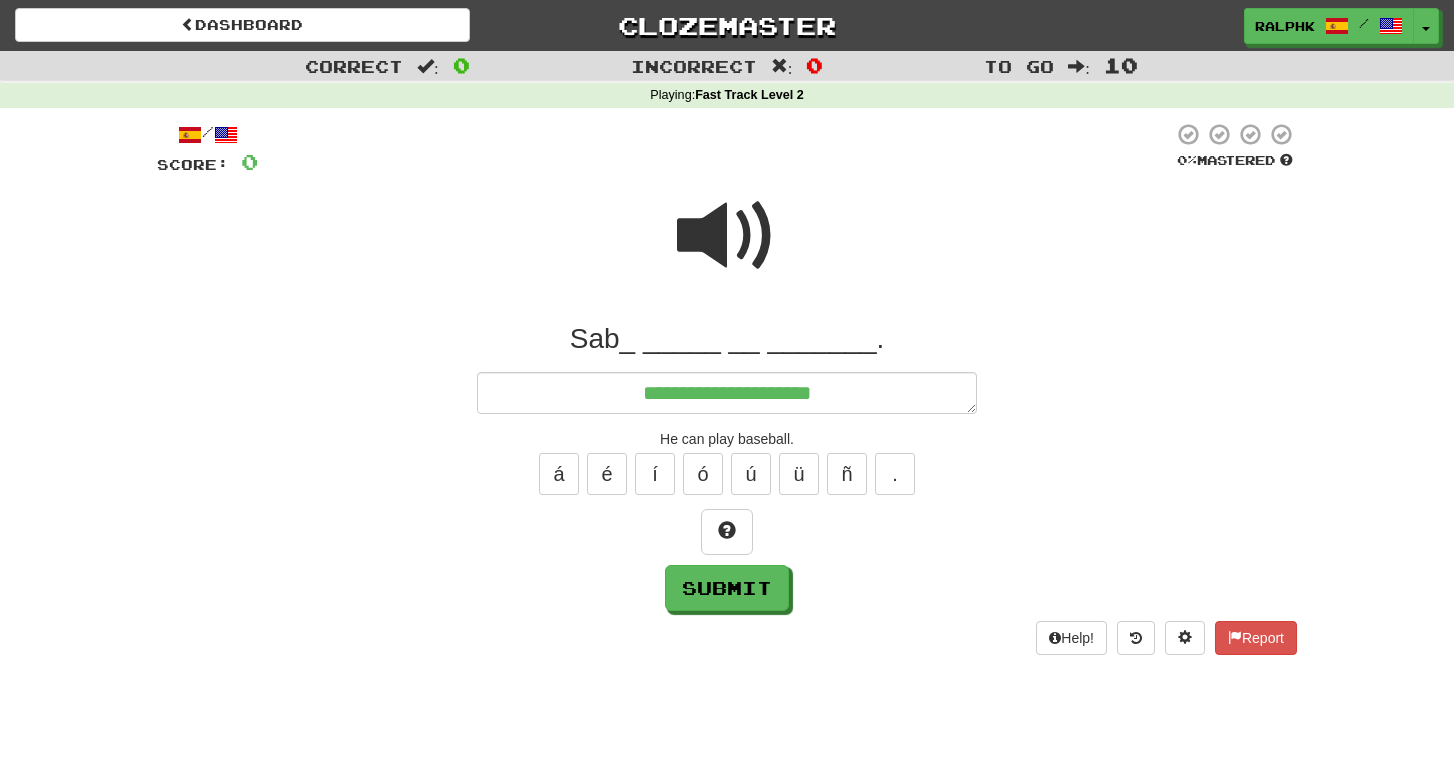 type on "*" 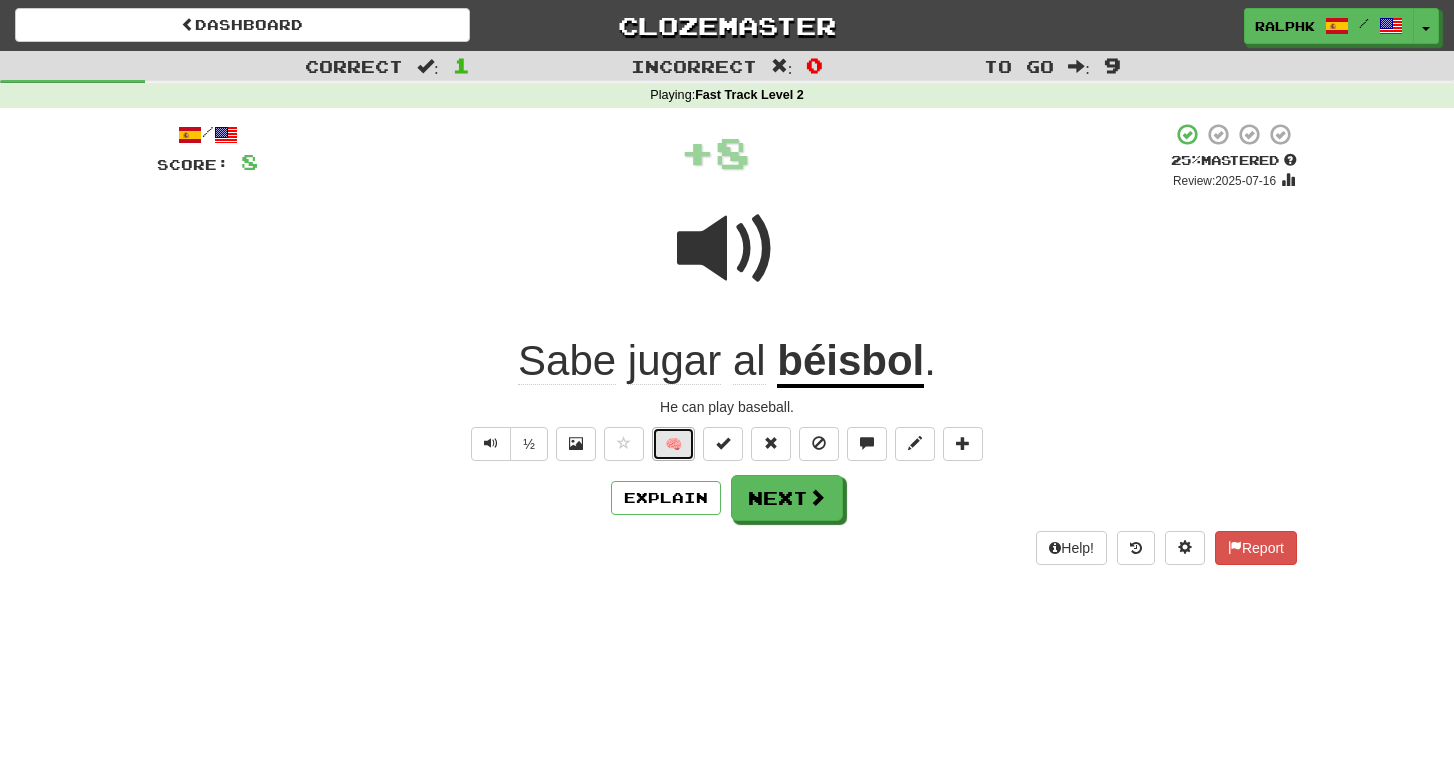 click on "🧠" at bounding box center [673, 444] 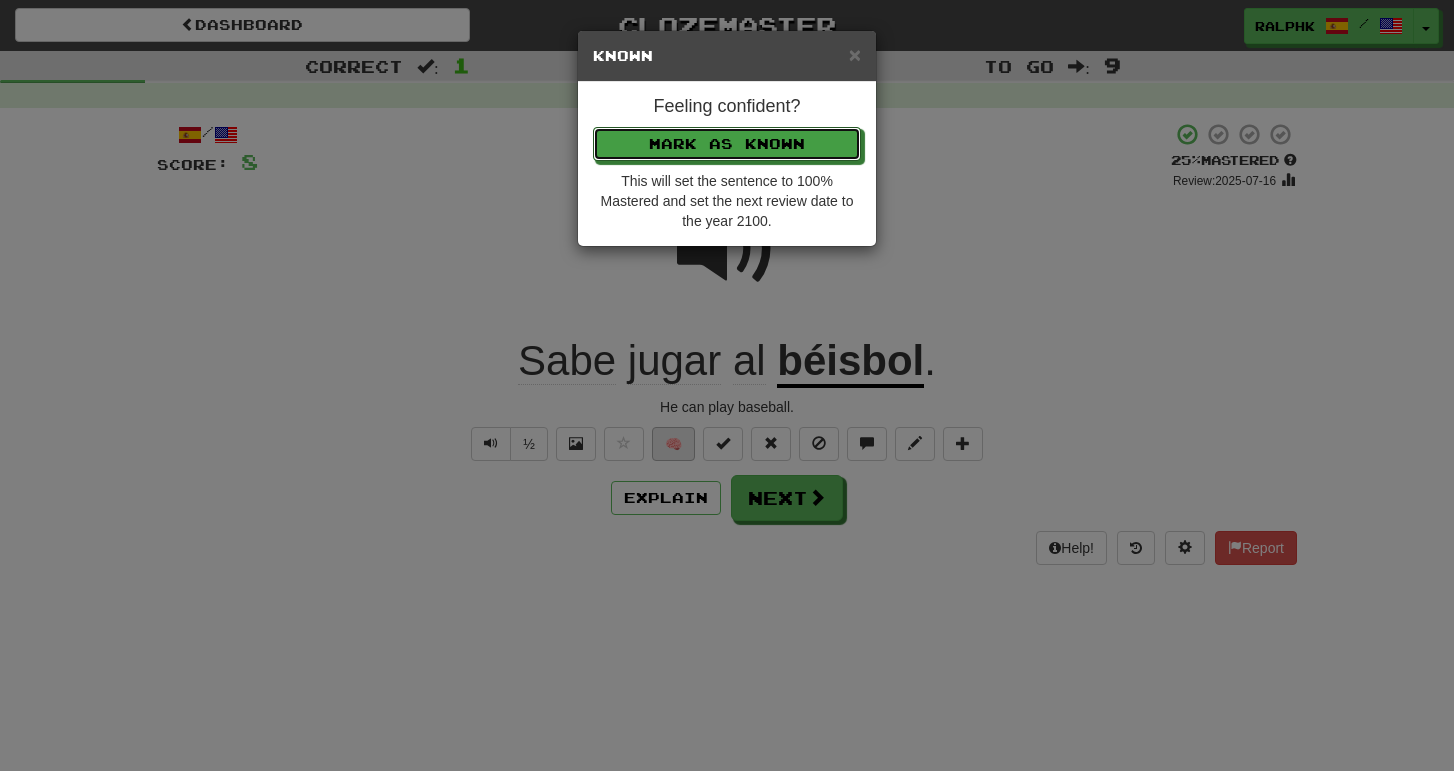 type 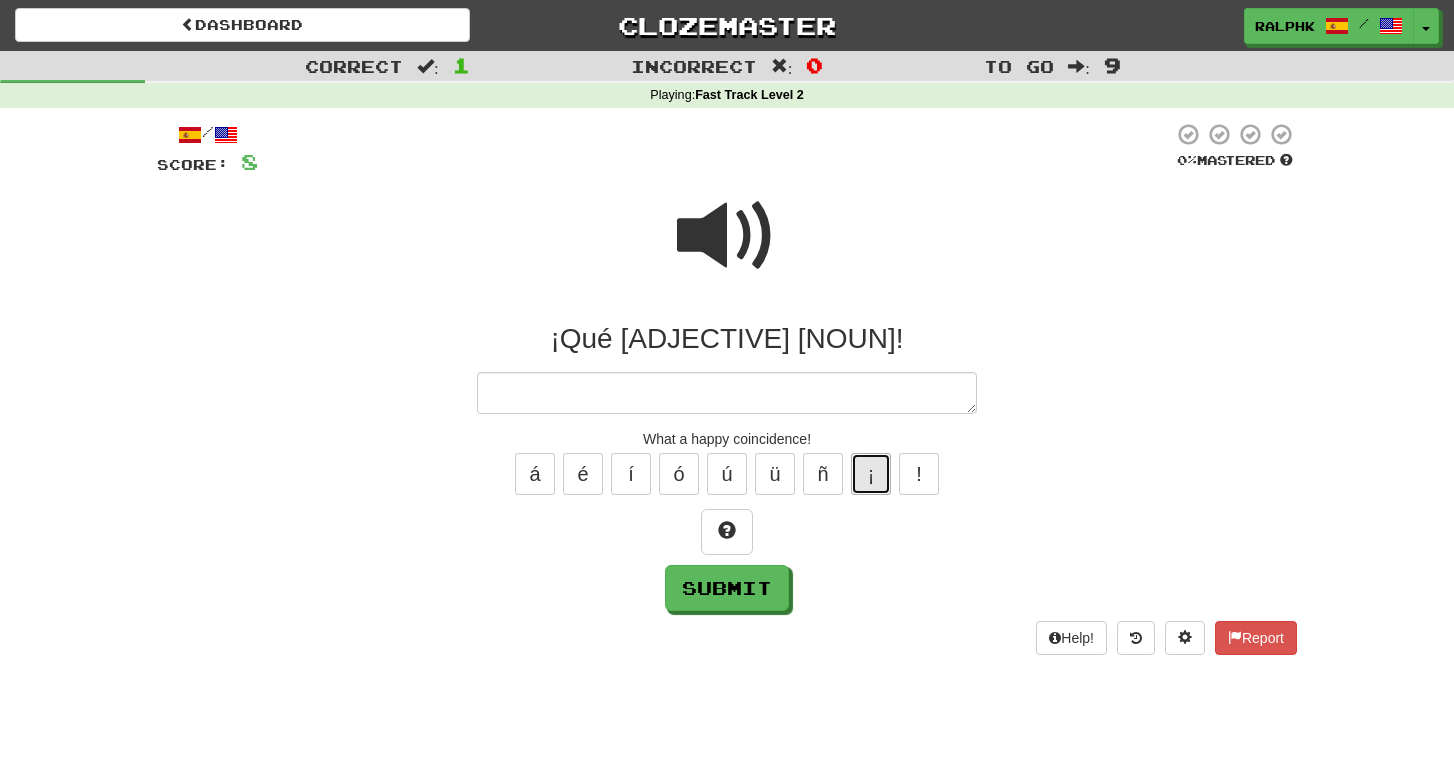 click on "¡" at bounding box center [871, 474] 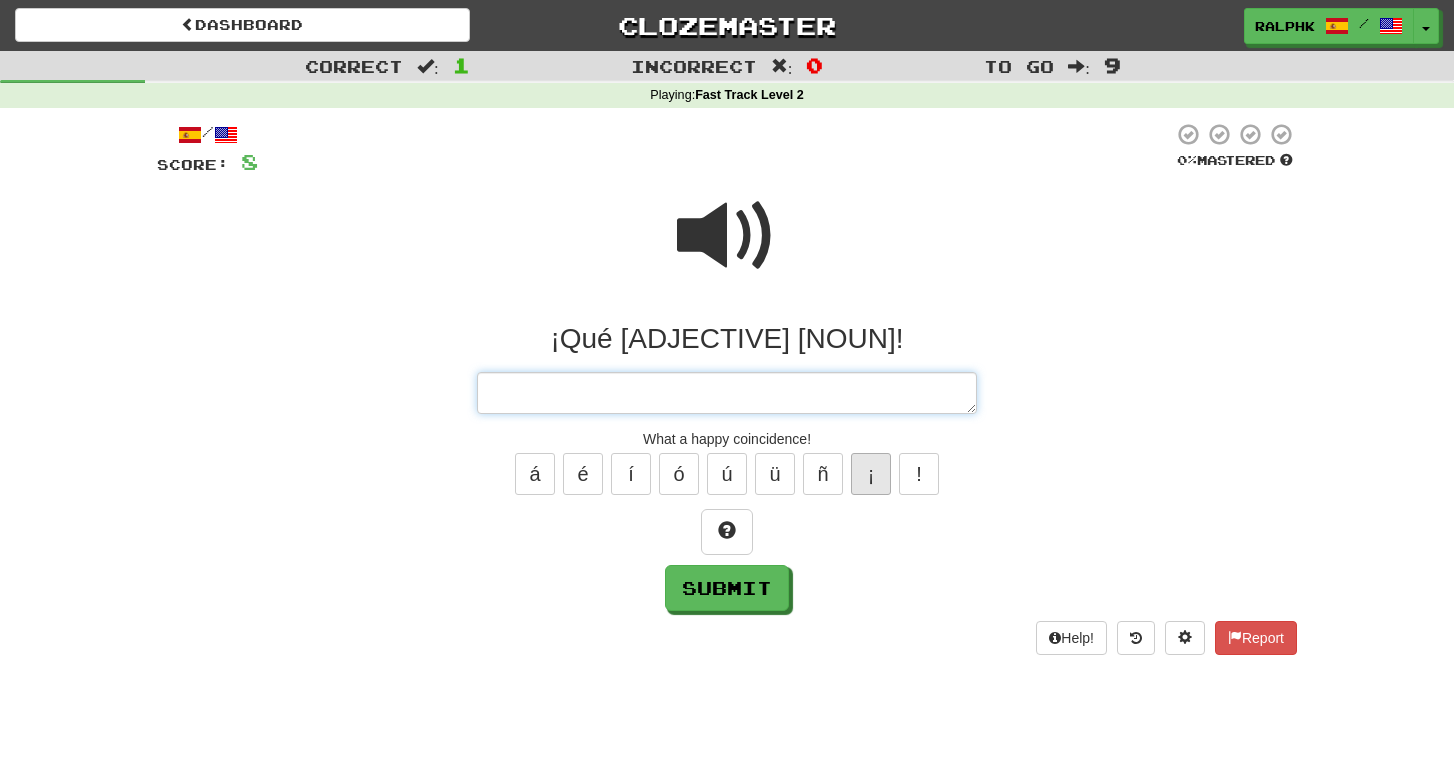 type on "*" 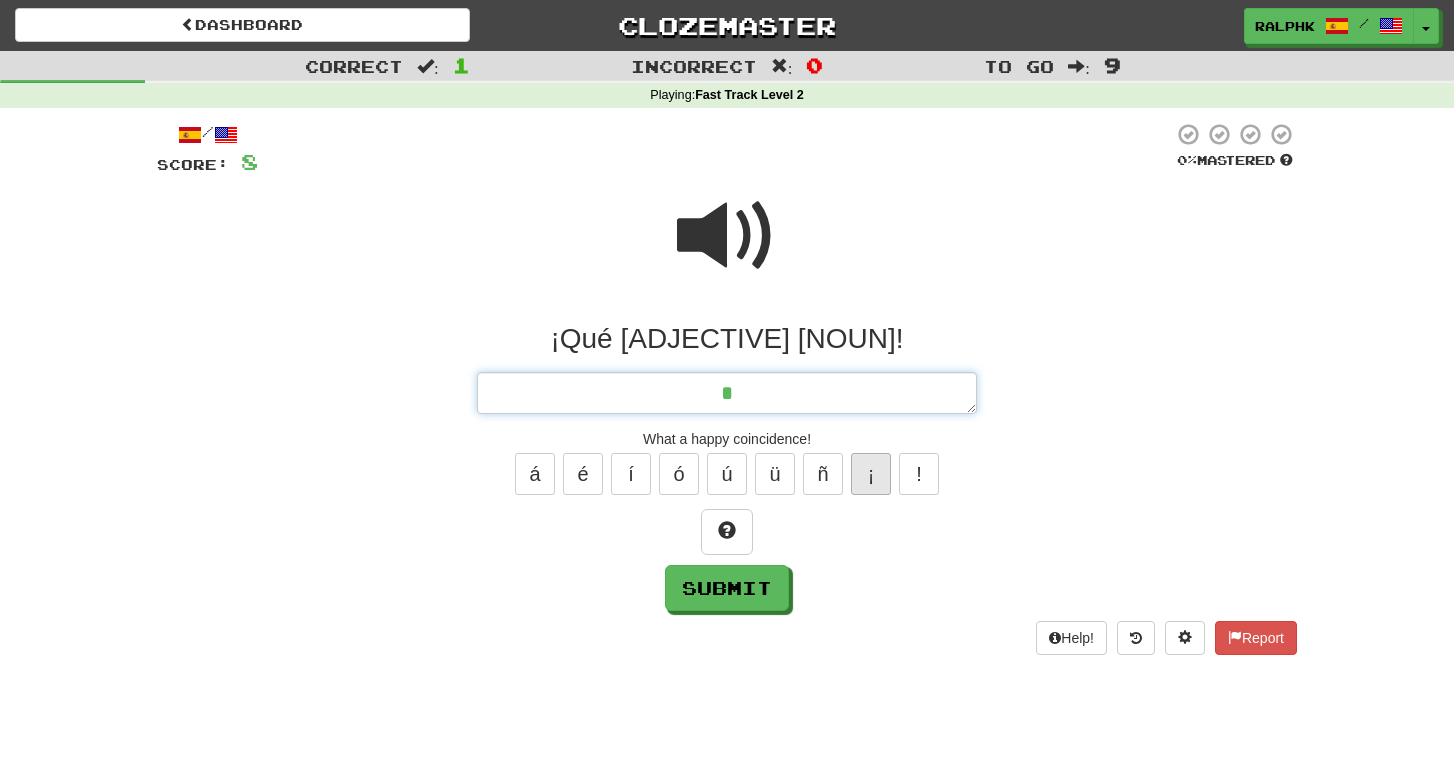 type on "*" 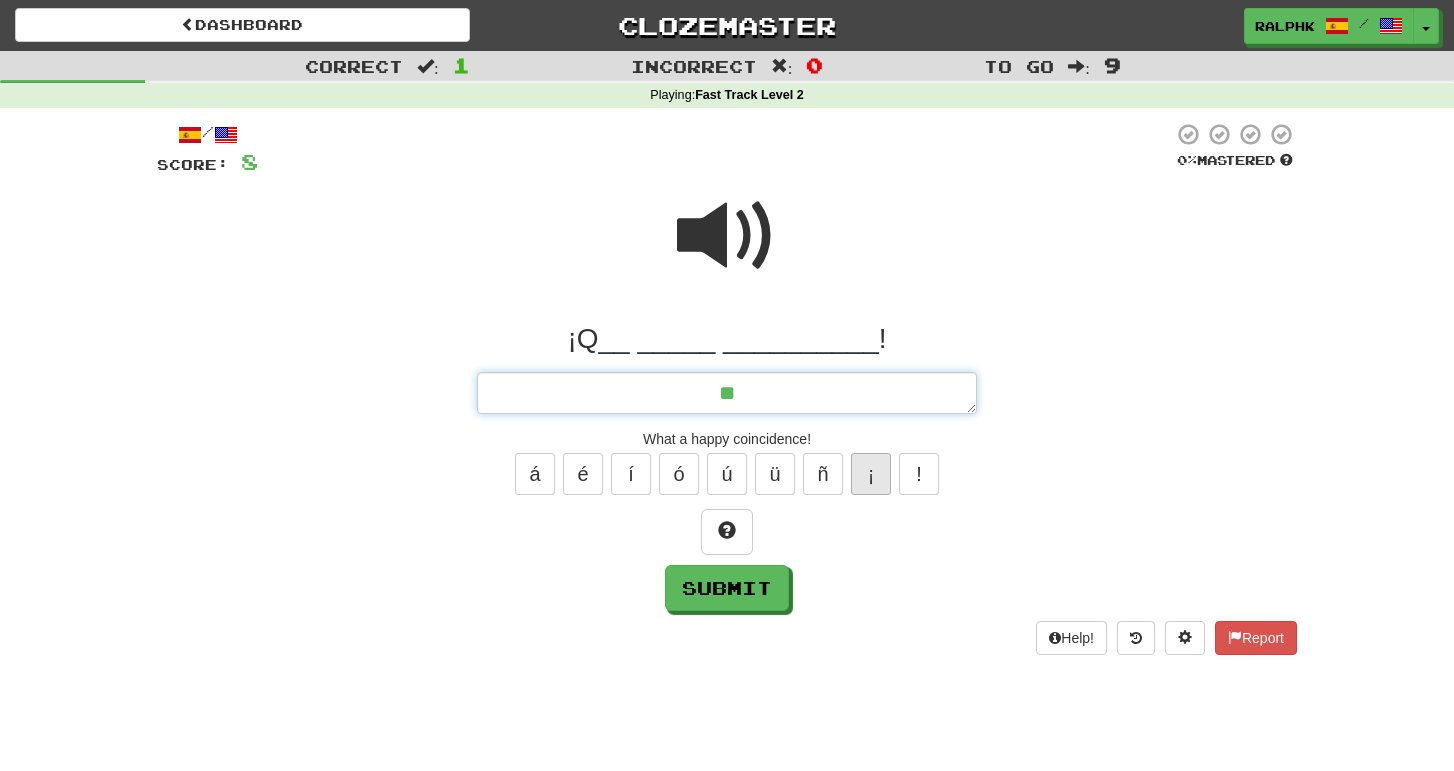 type on "*" 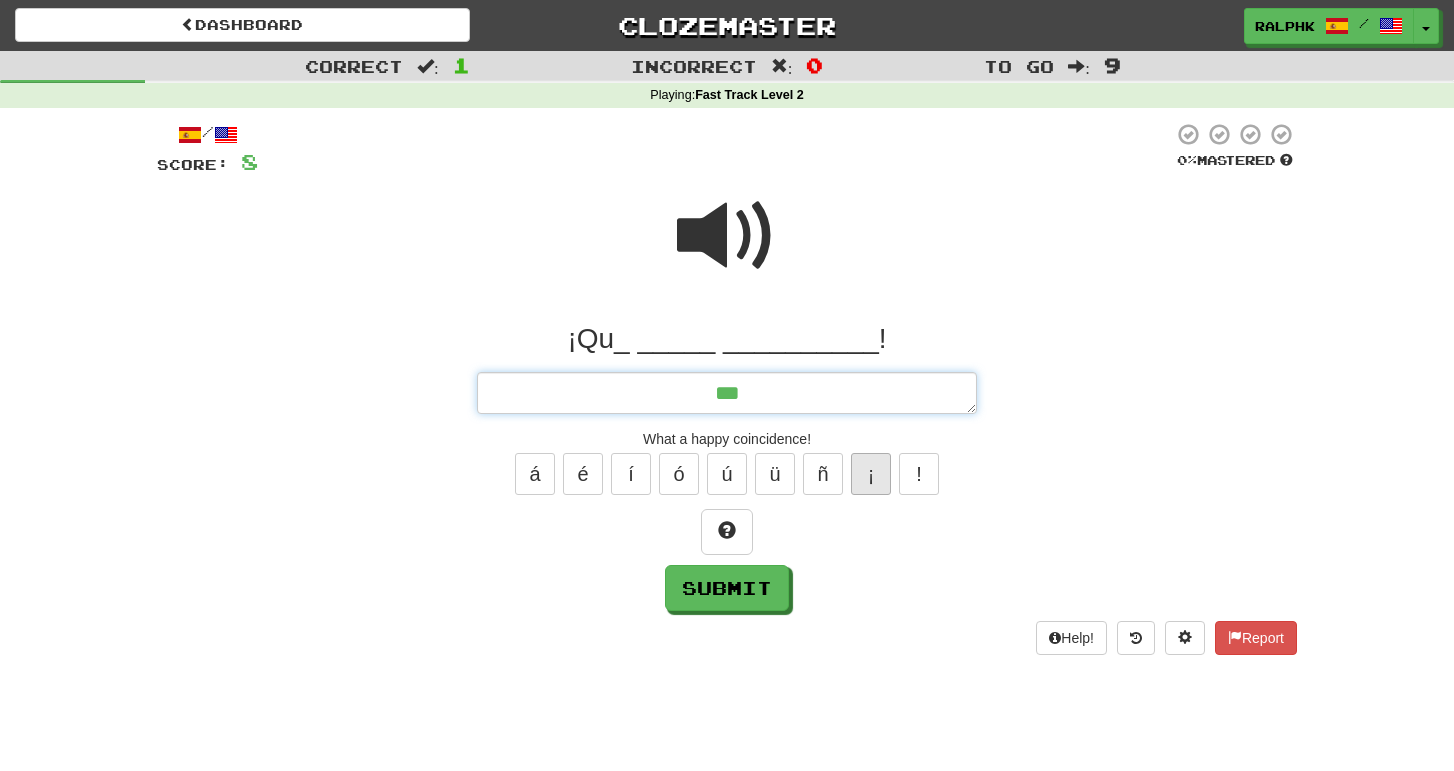 type on "*" 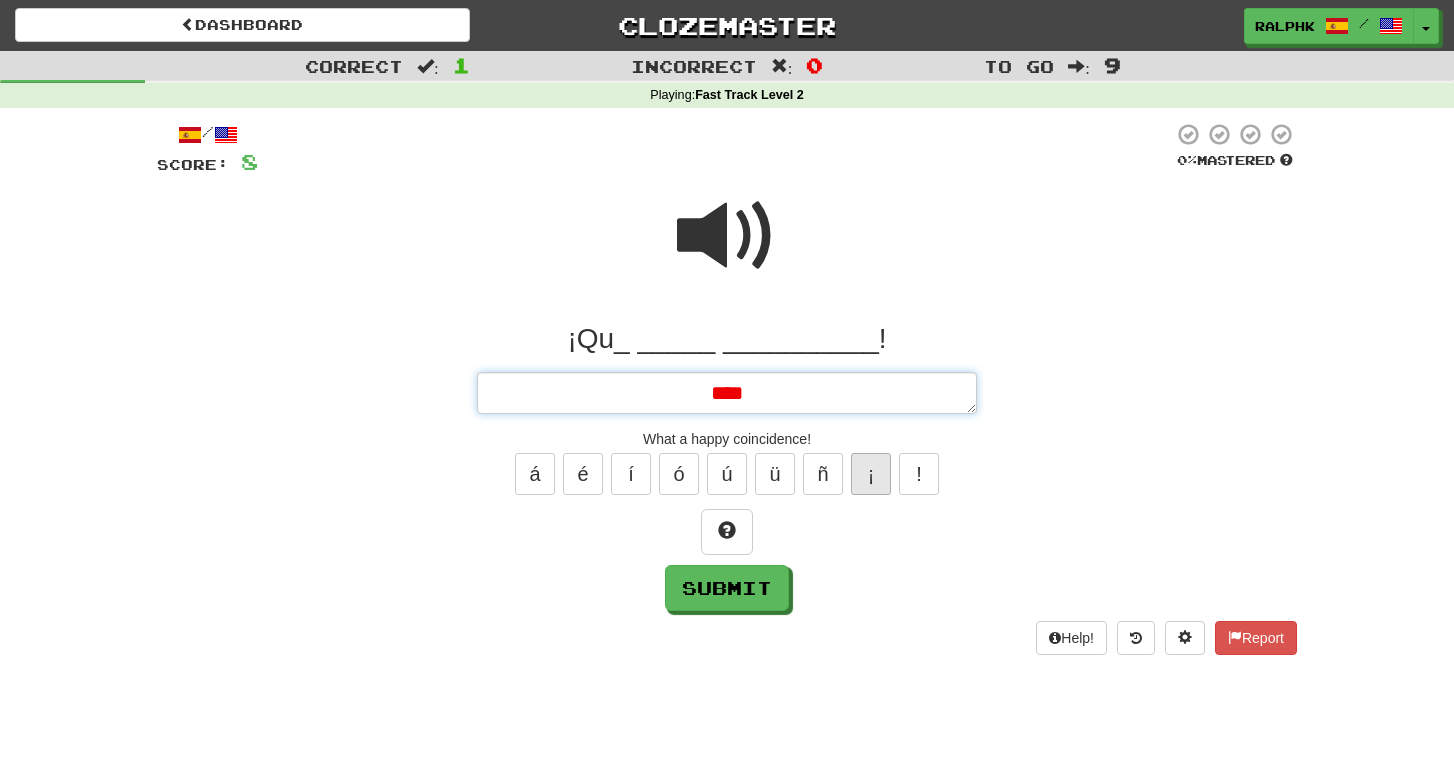 type on "*" 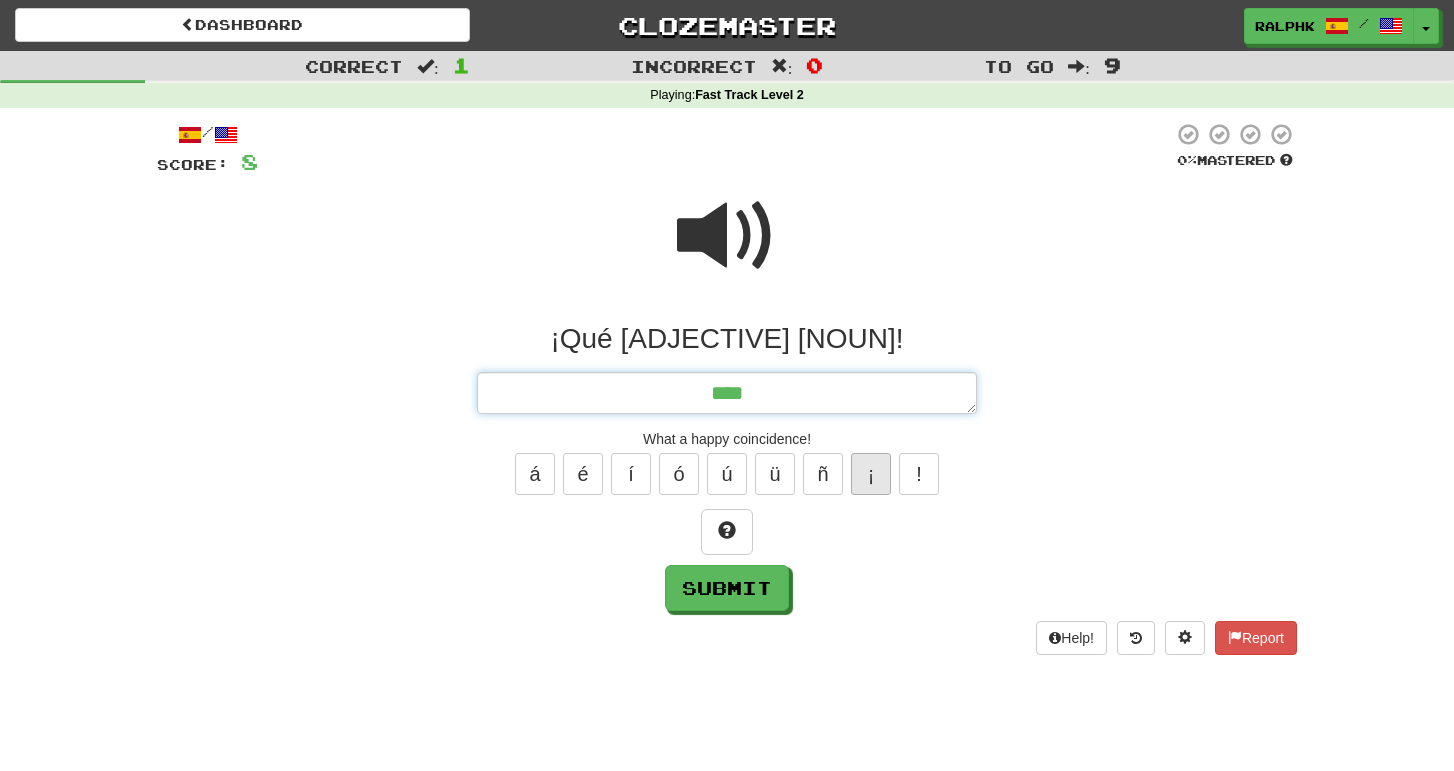 type on "*" 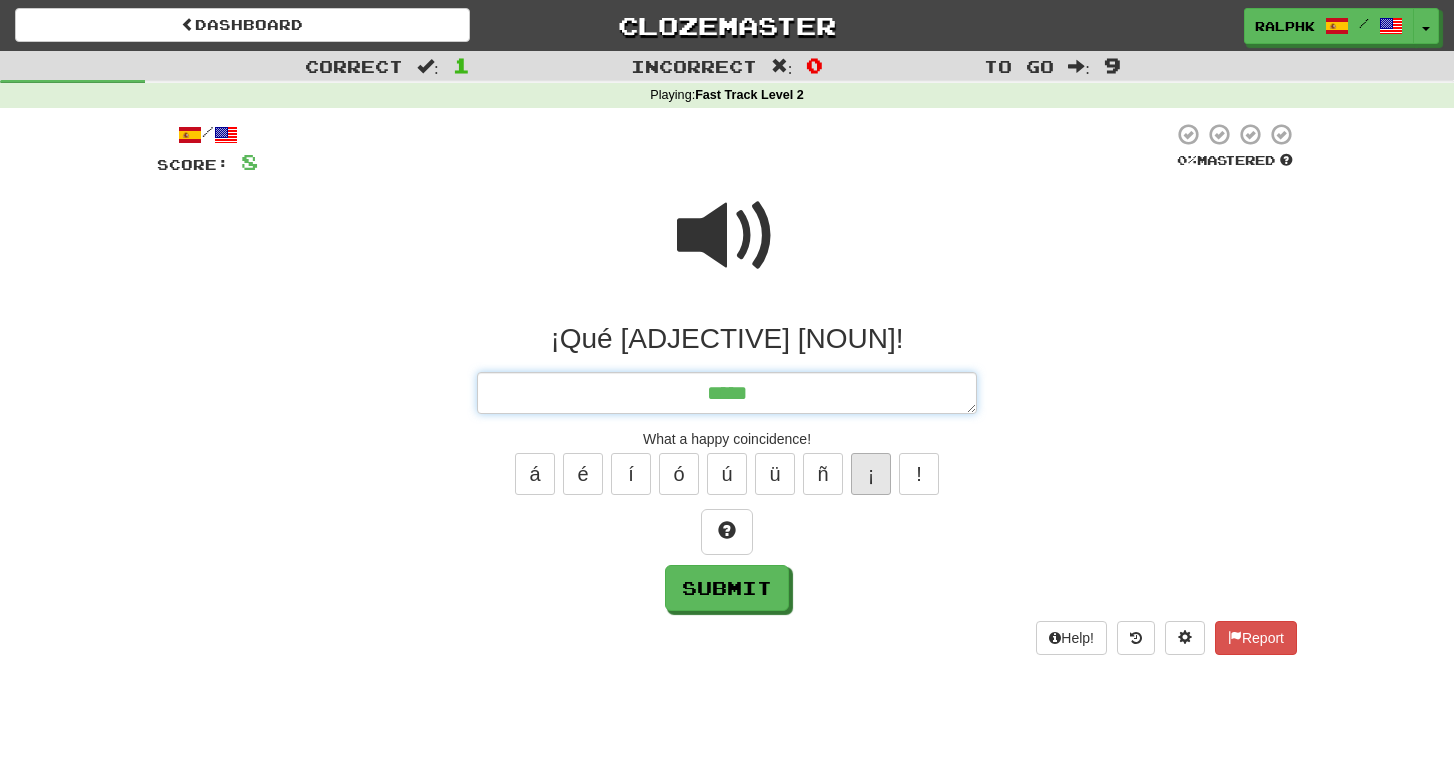 type on "*" 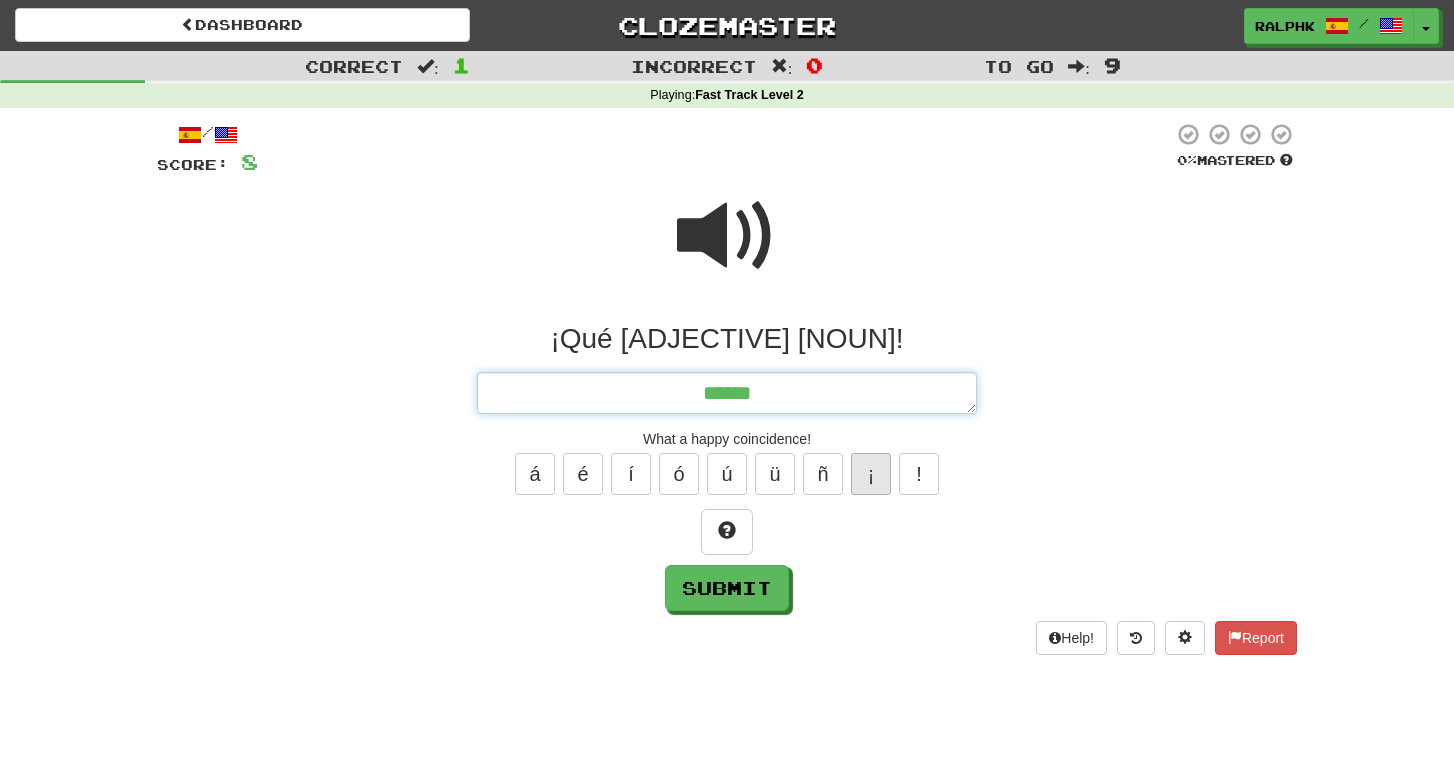 type on "*" 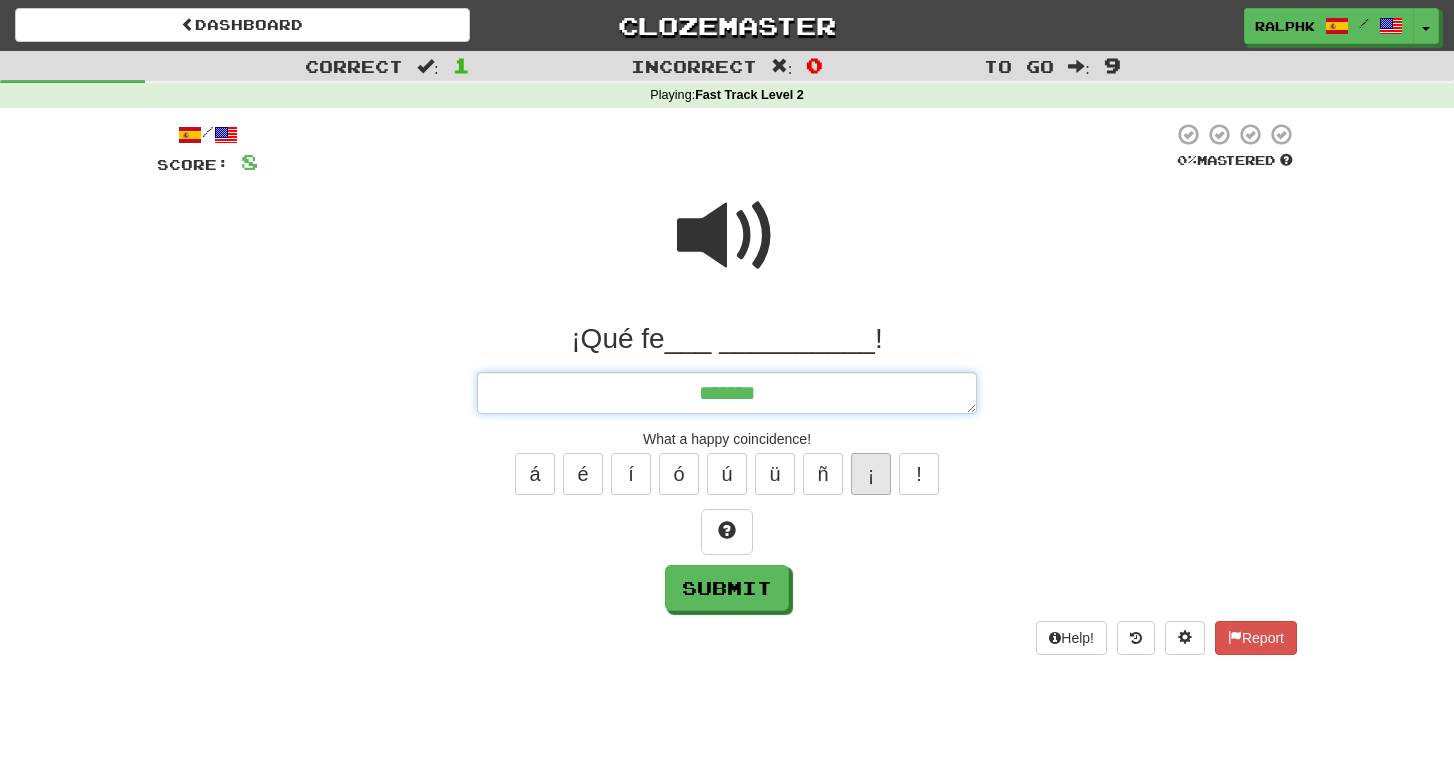 type on "*" 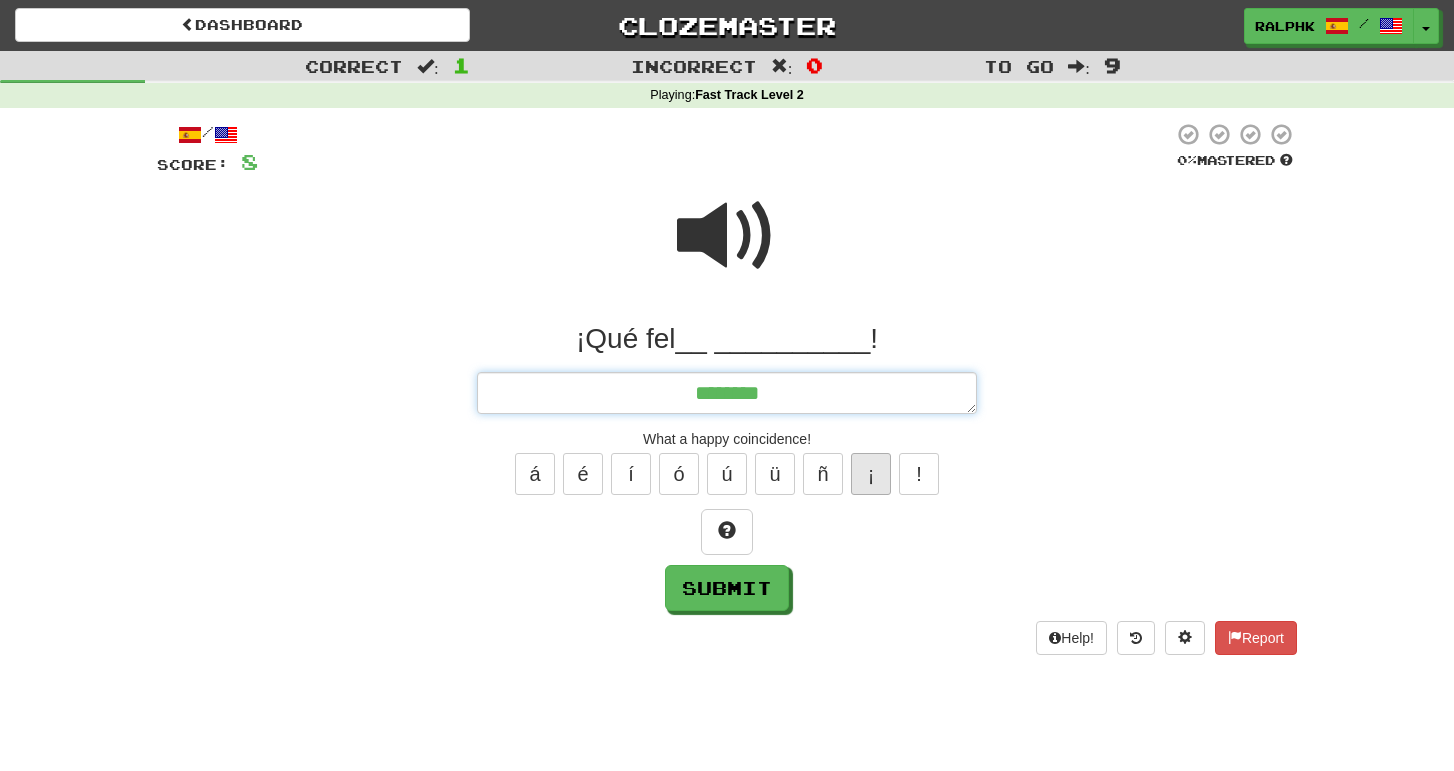 type on "*" 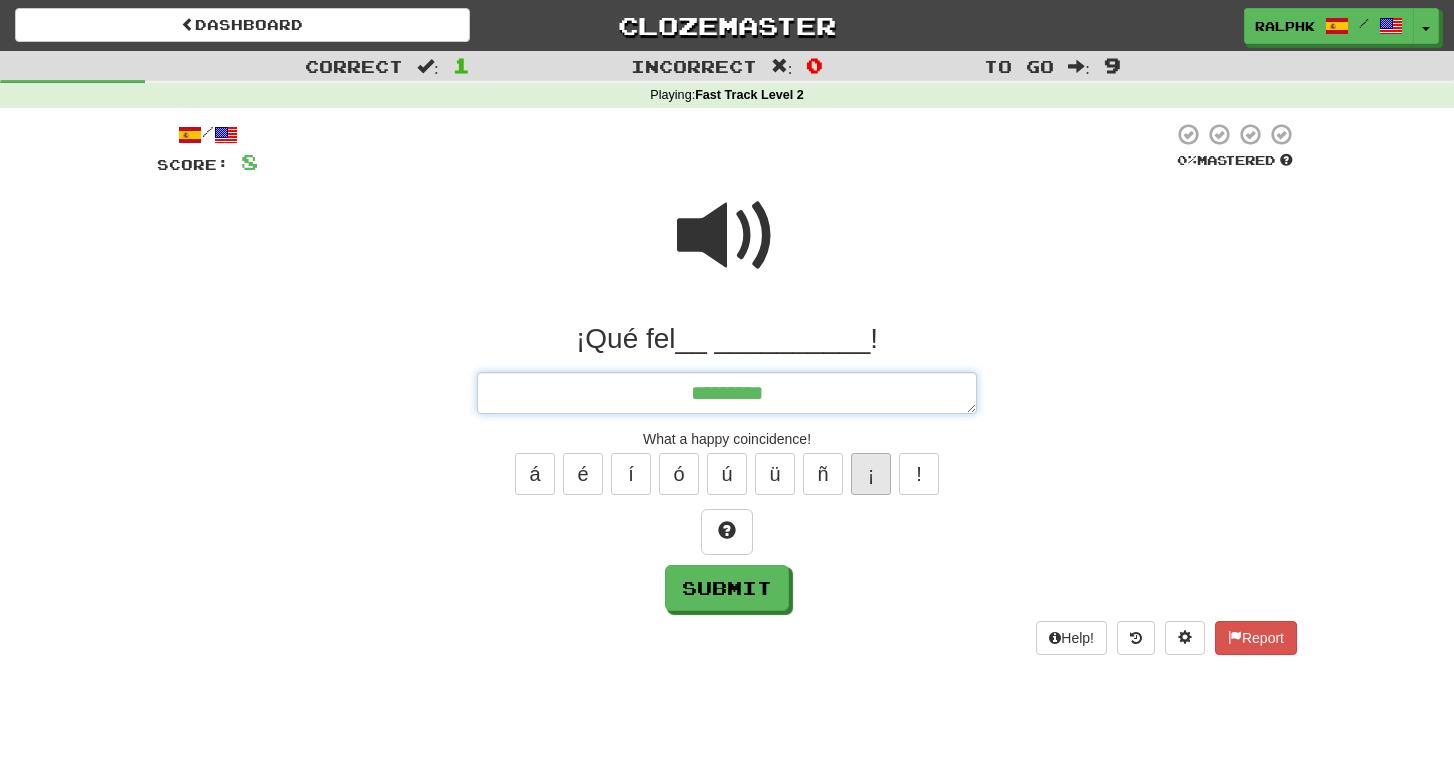 type on "*" 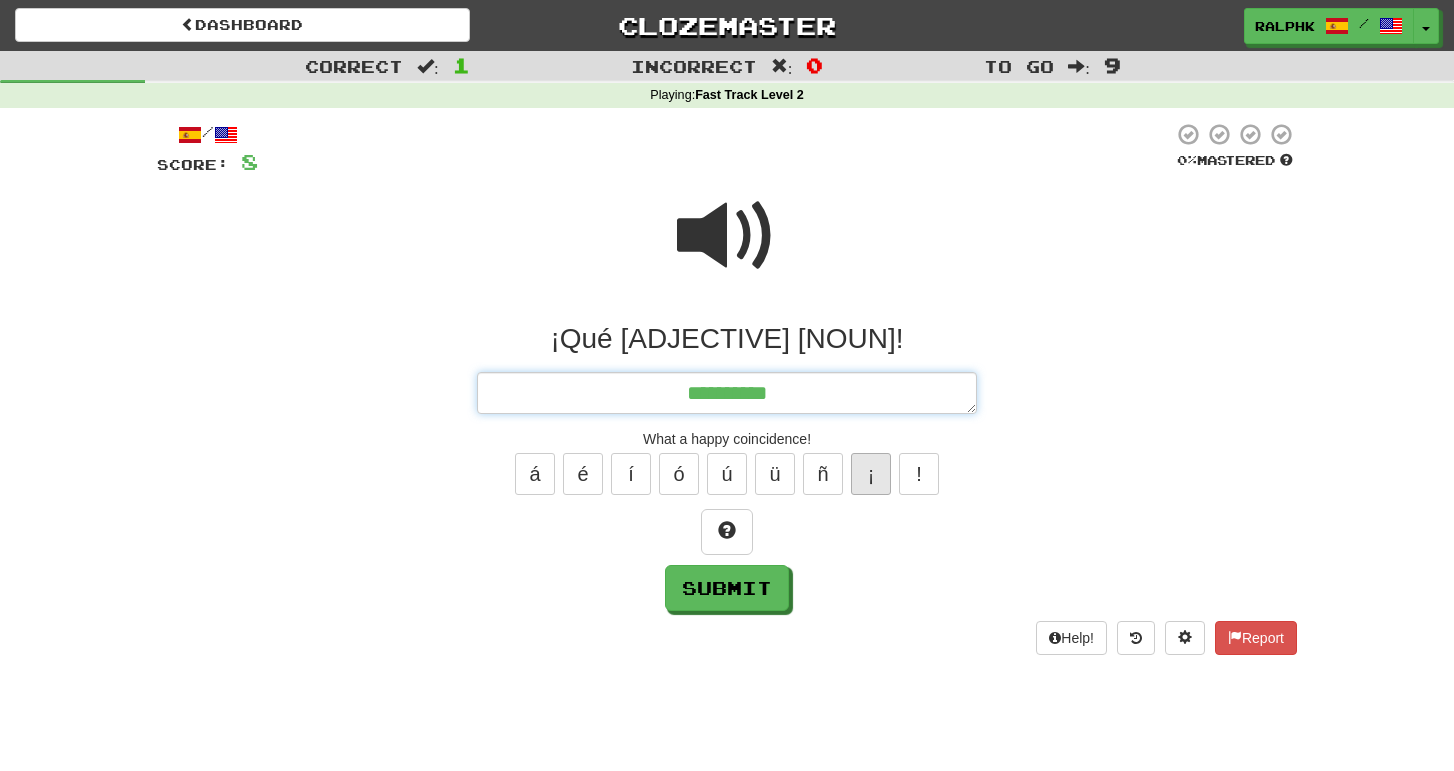 type on "*" 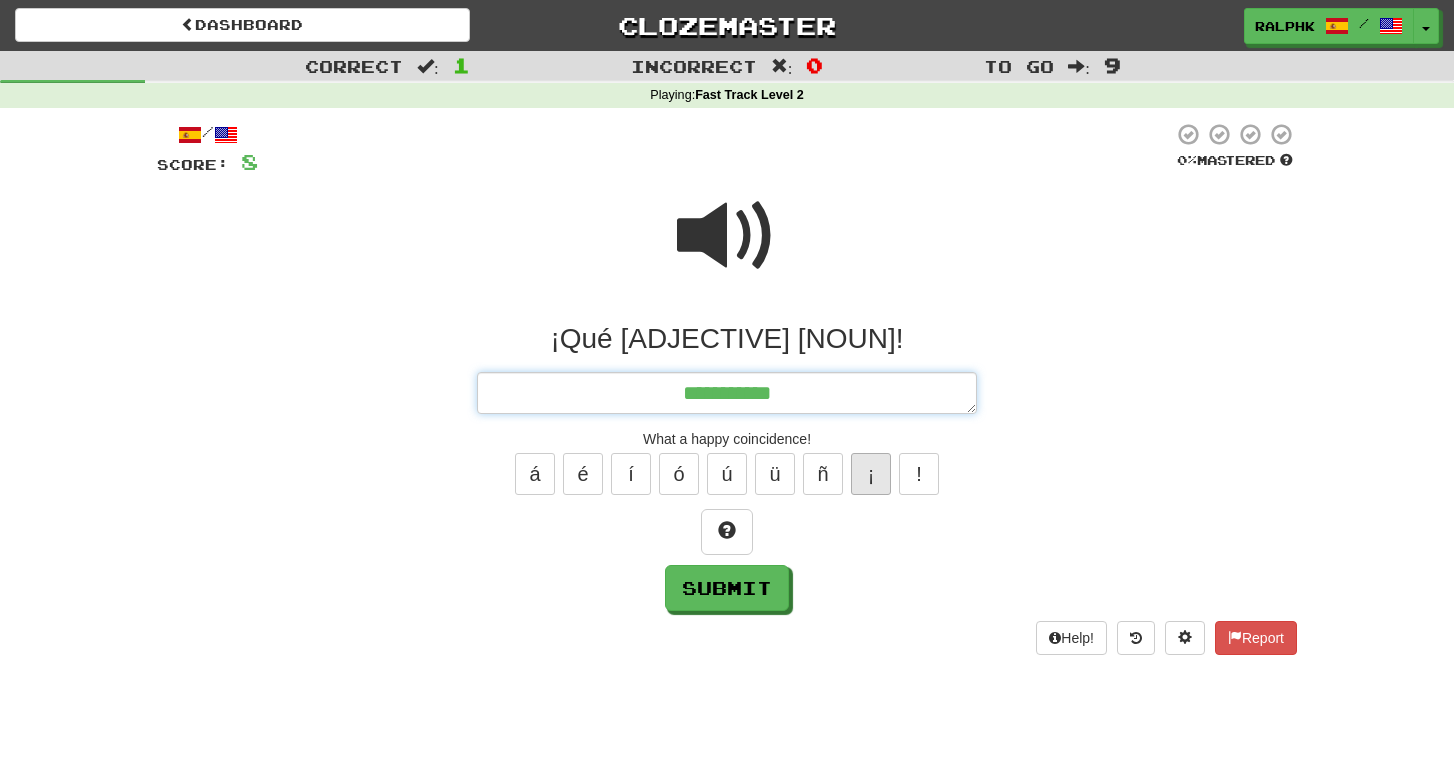 type on "*" 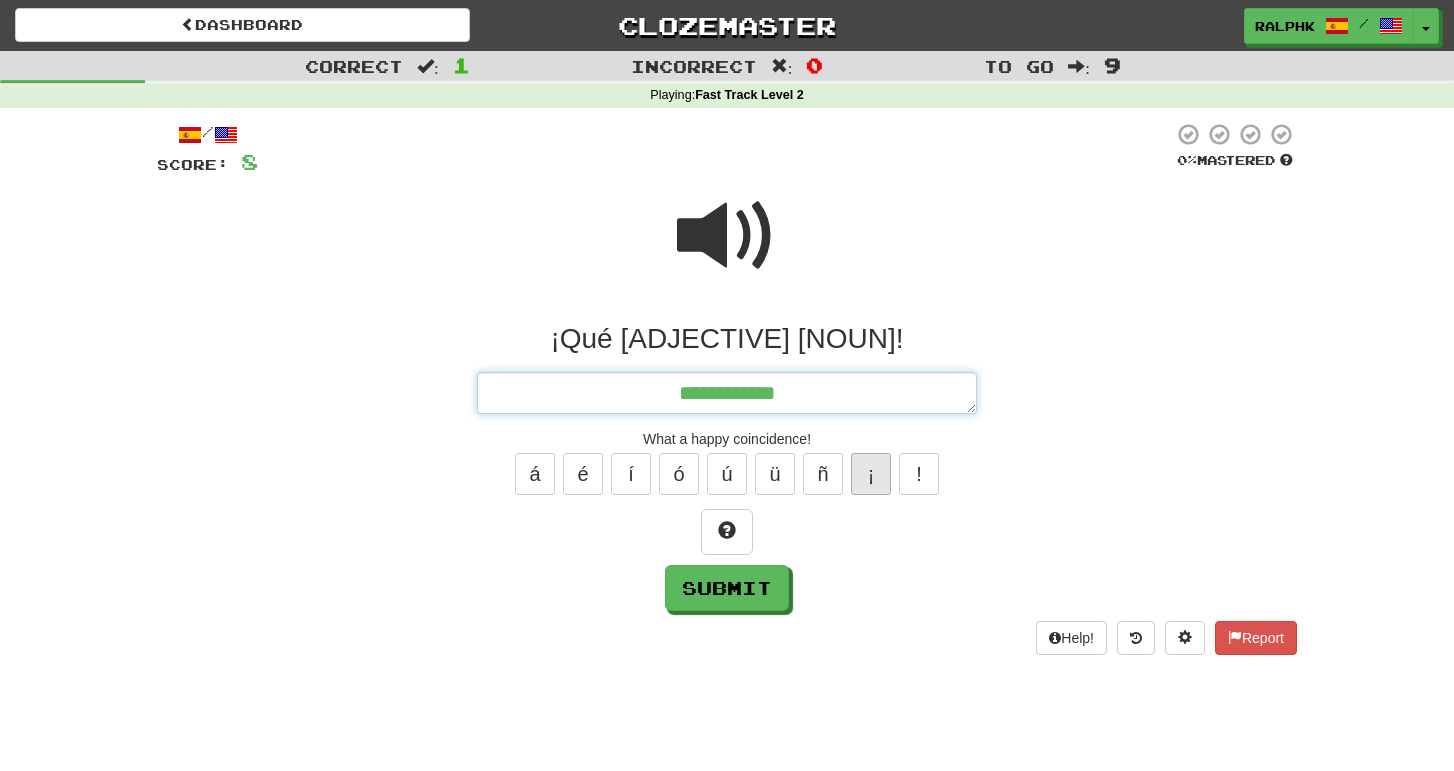 type on "*" 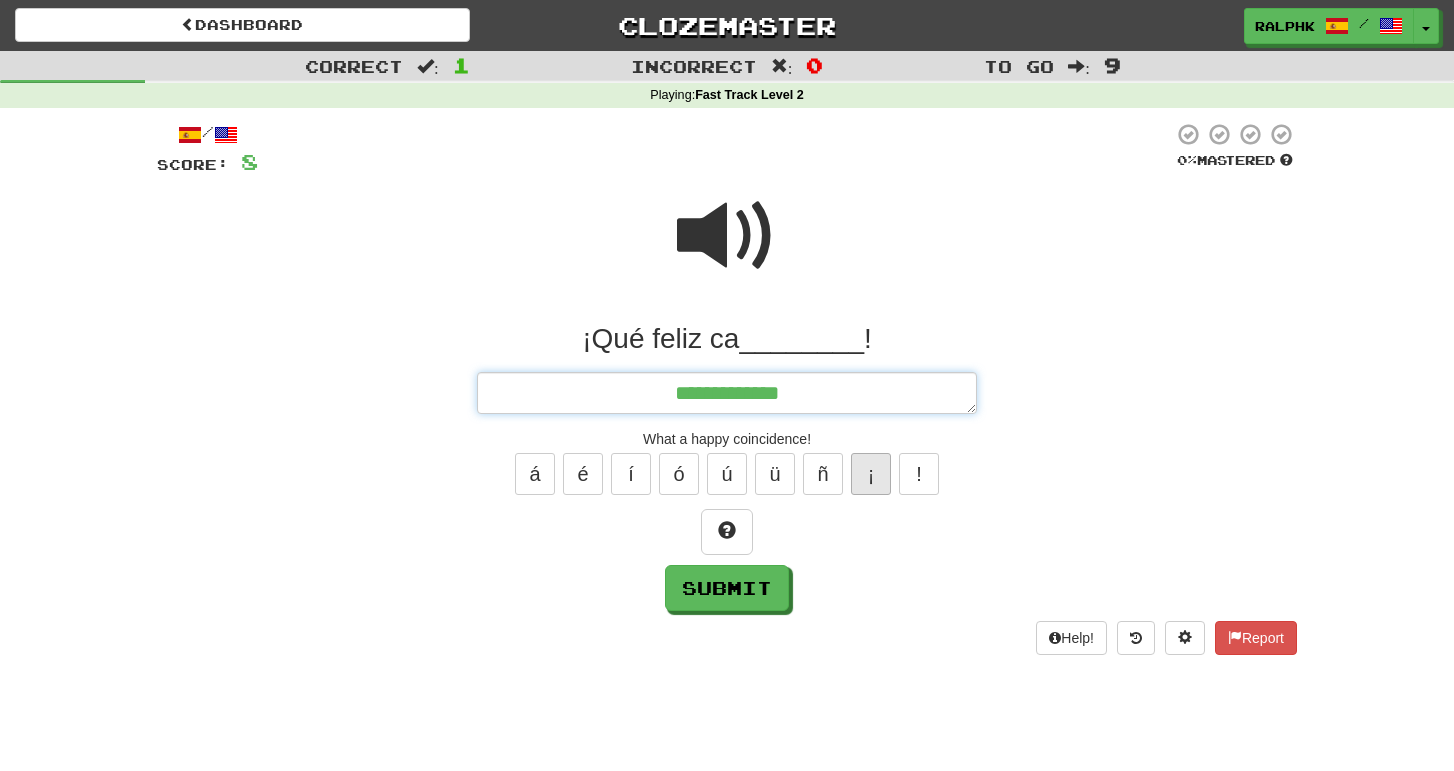 type on "*" 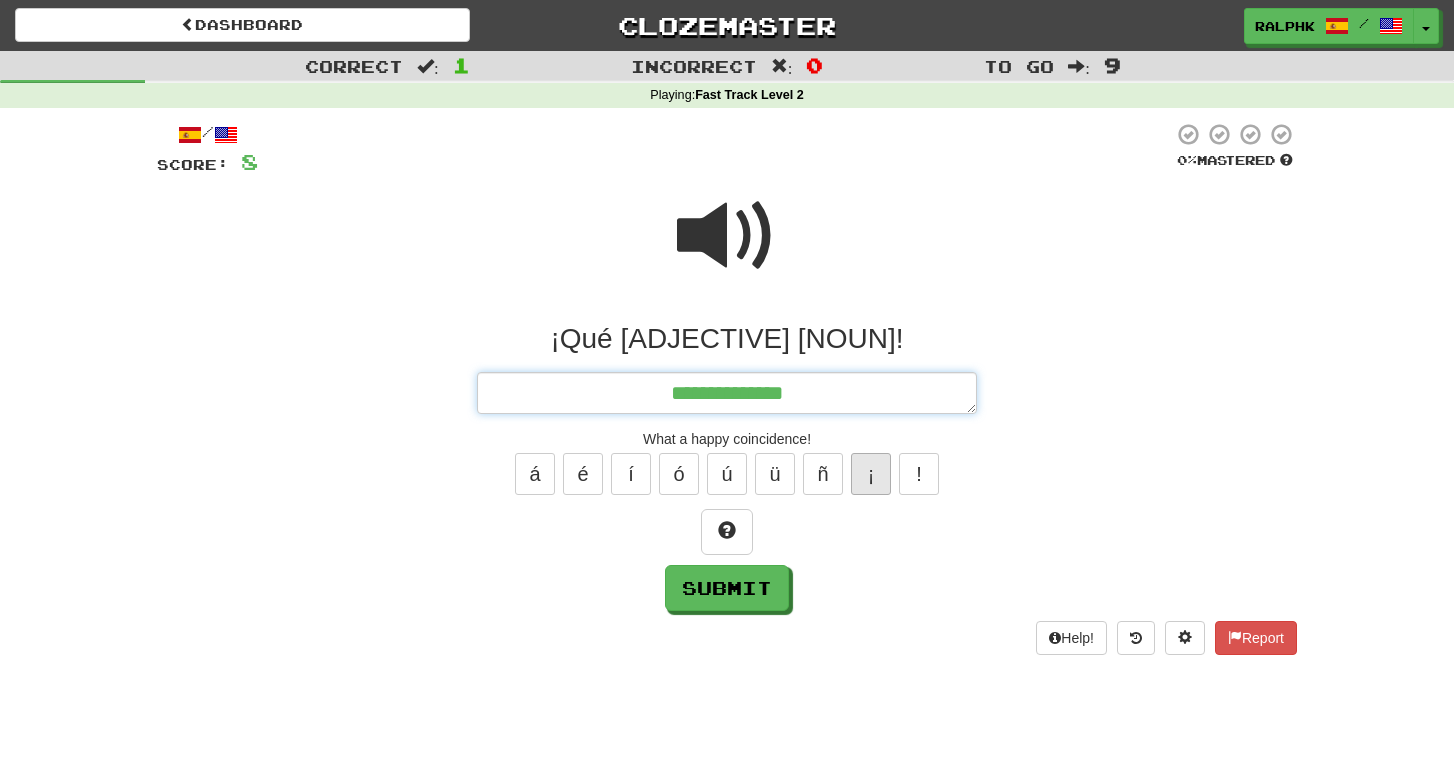 type on "*" 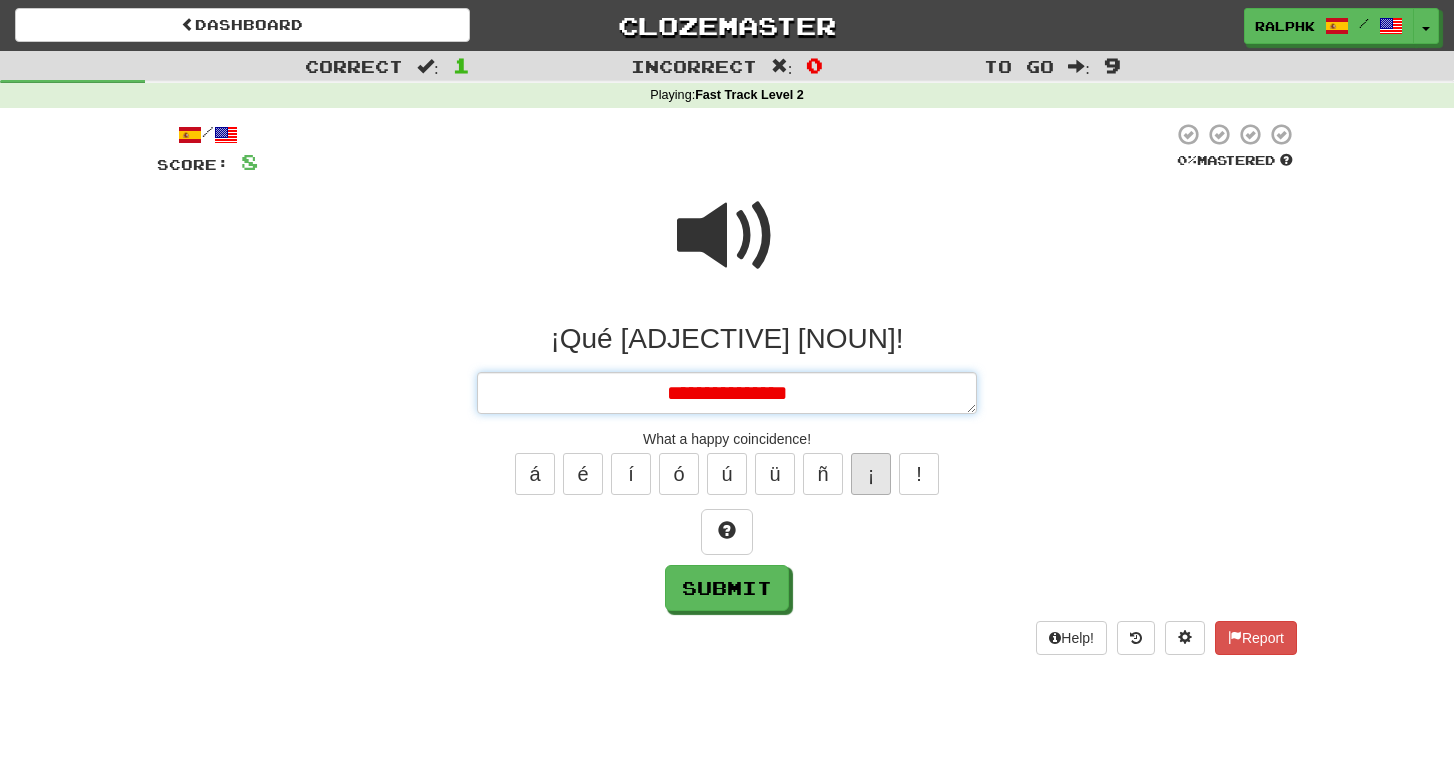 type on "*" 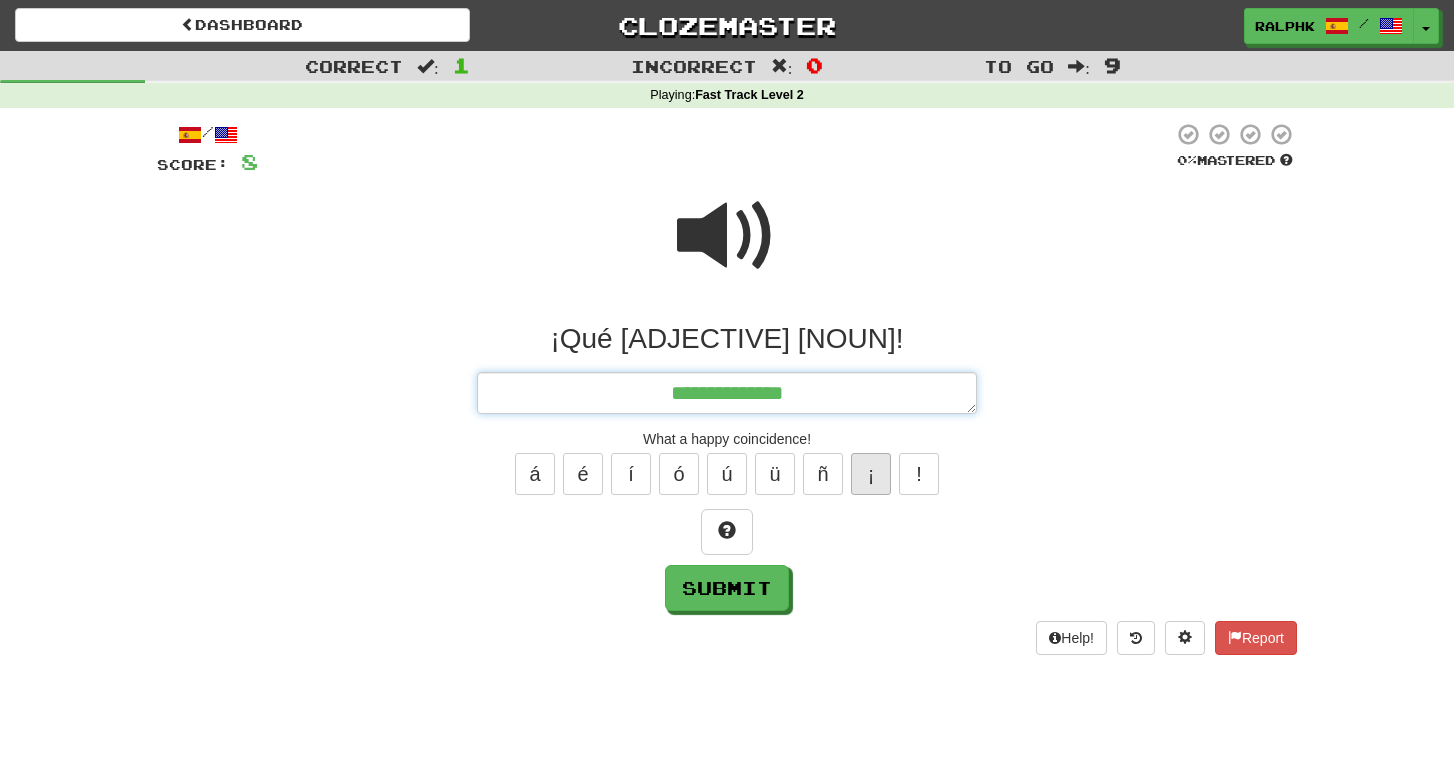 type on "*" 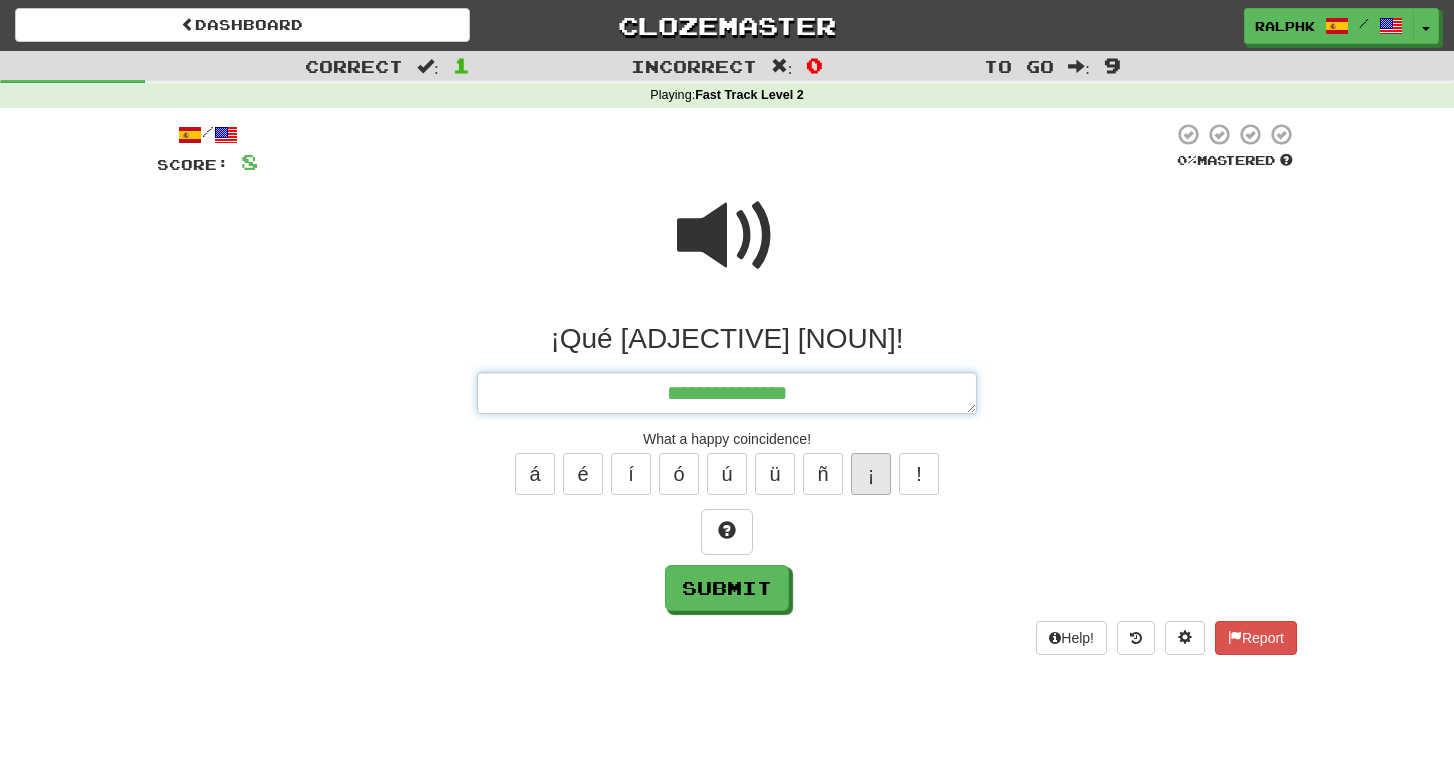 type on "*" 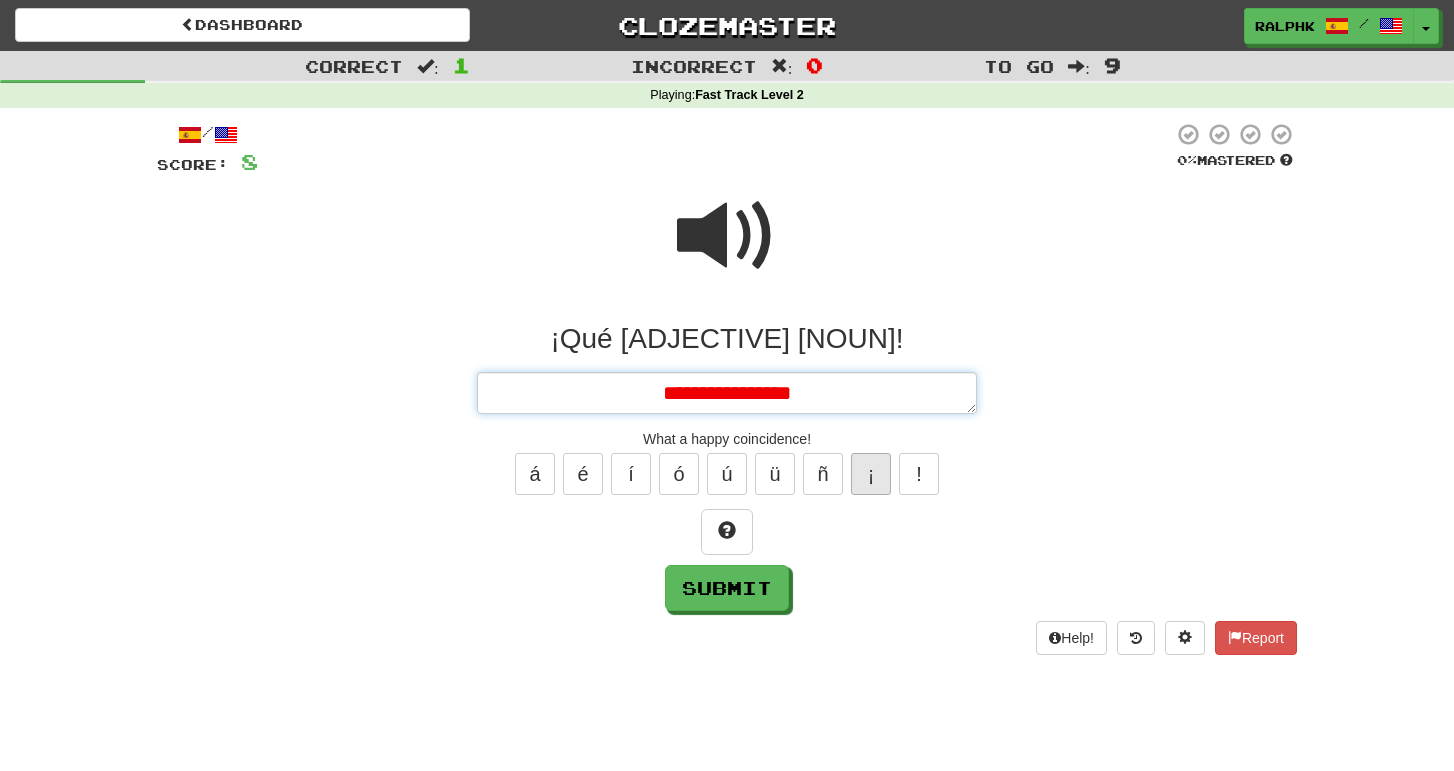 type on "*" 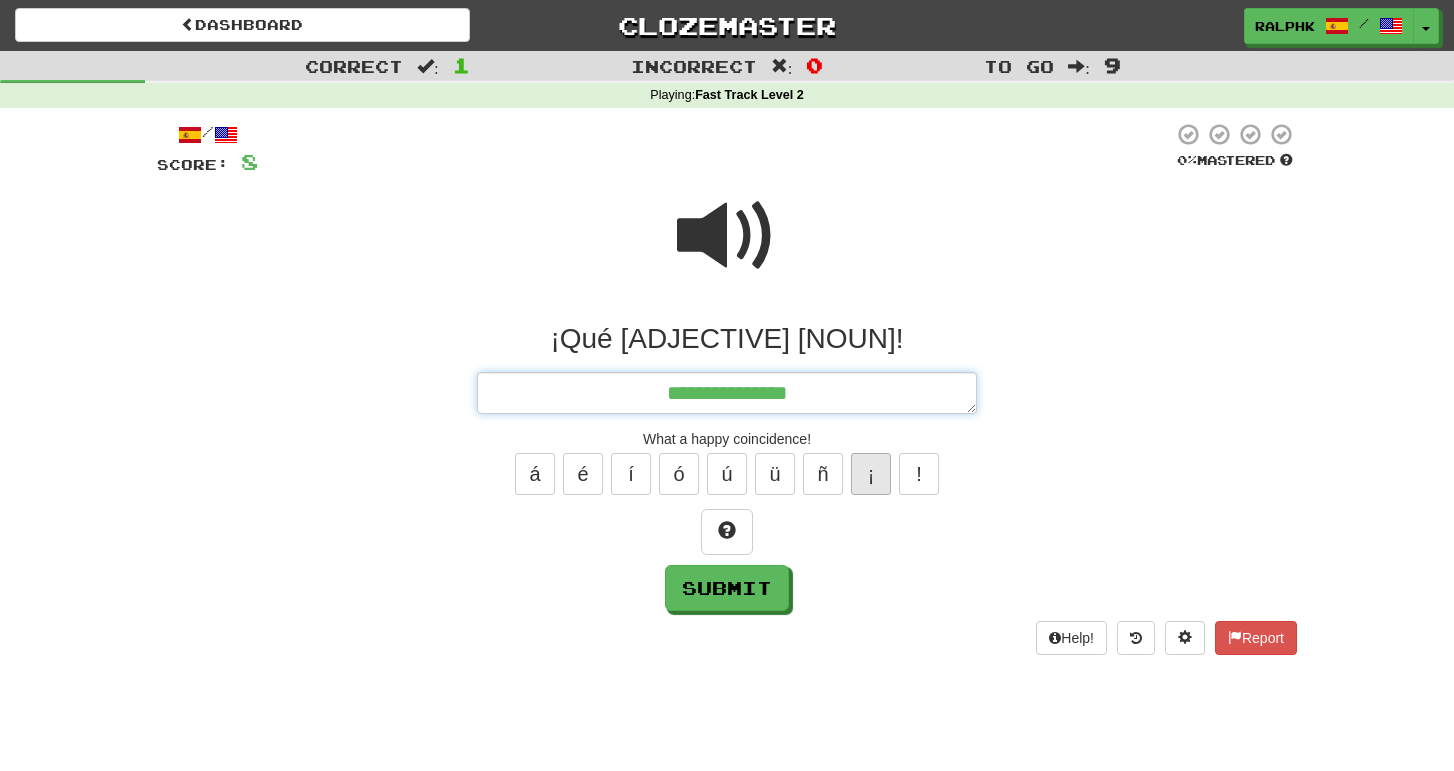 type on "*" 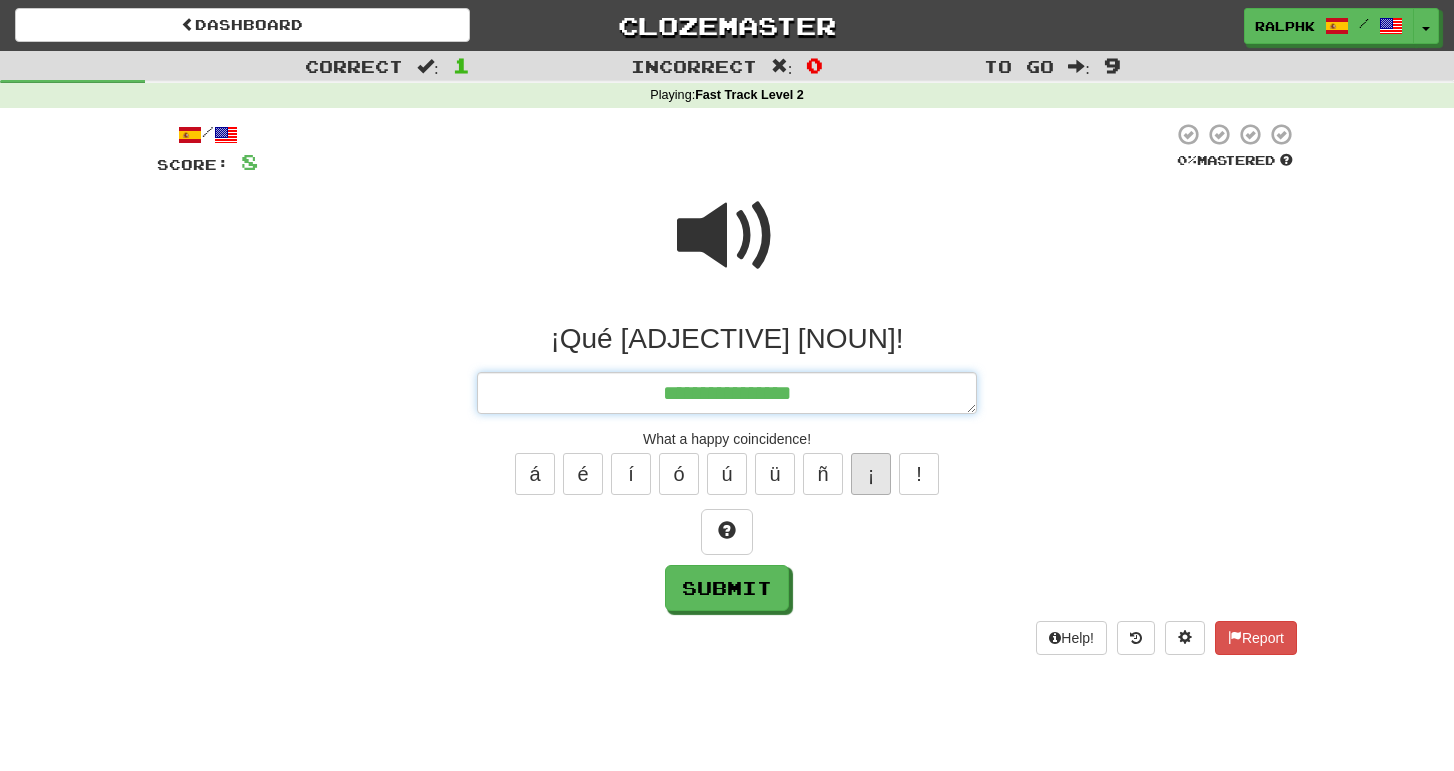type on "*" 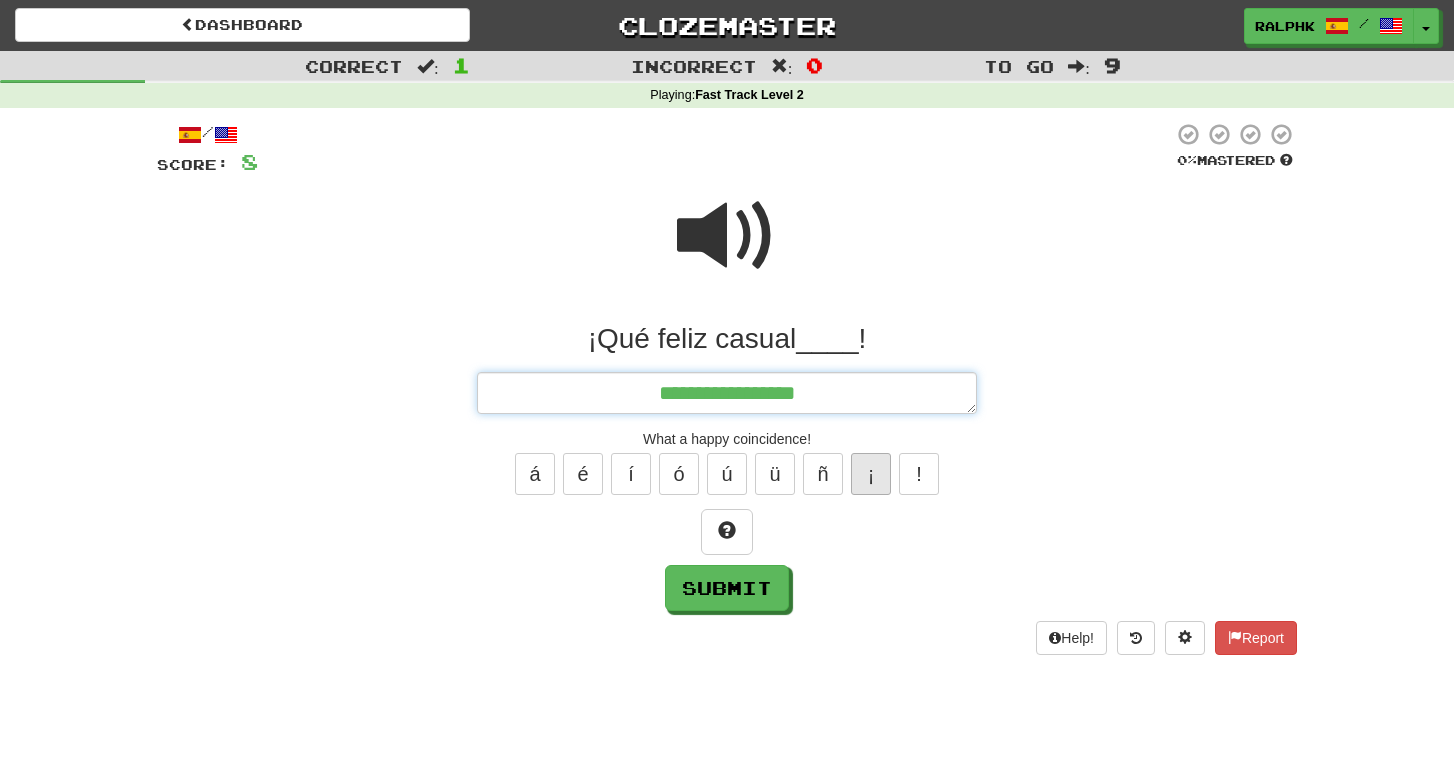 type on "*" 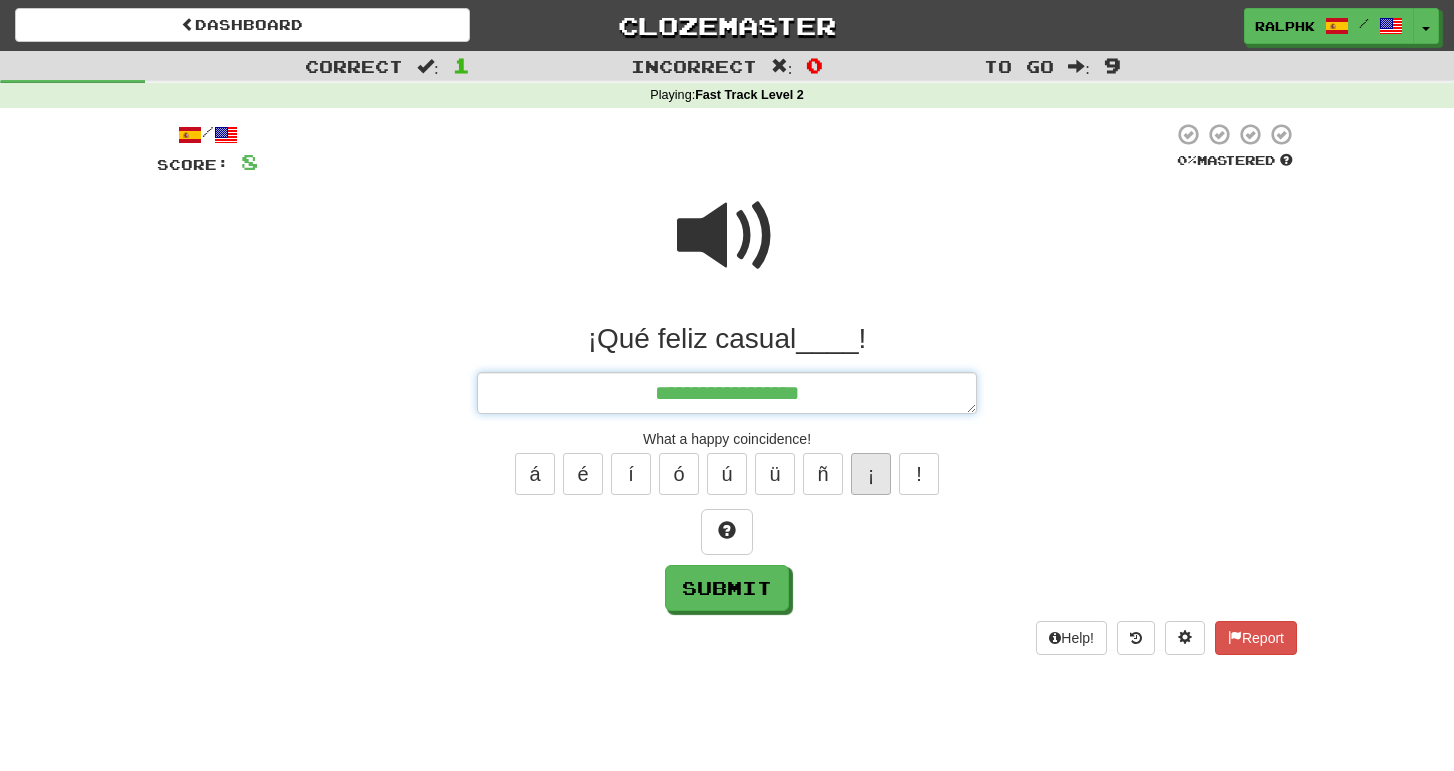 type on "**********" 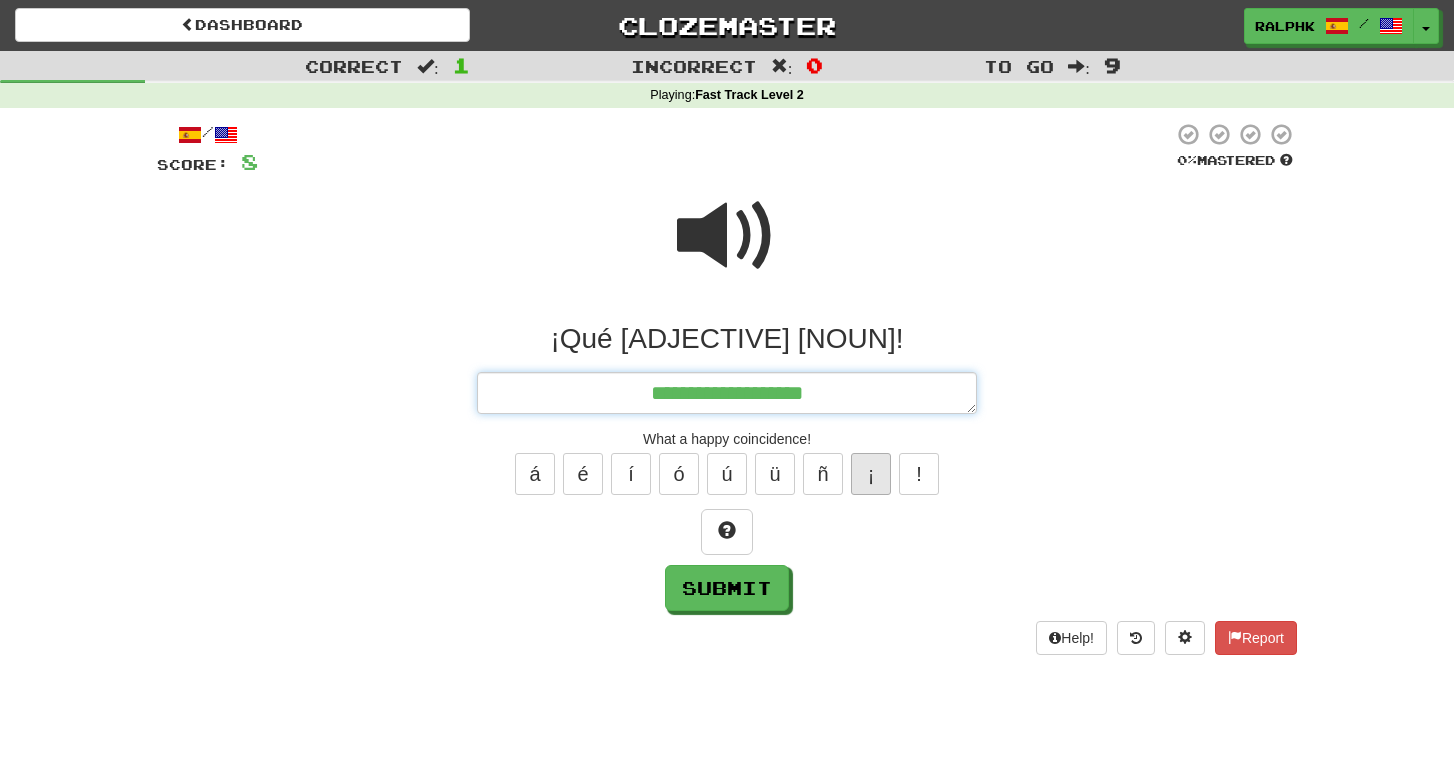 type on "*" 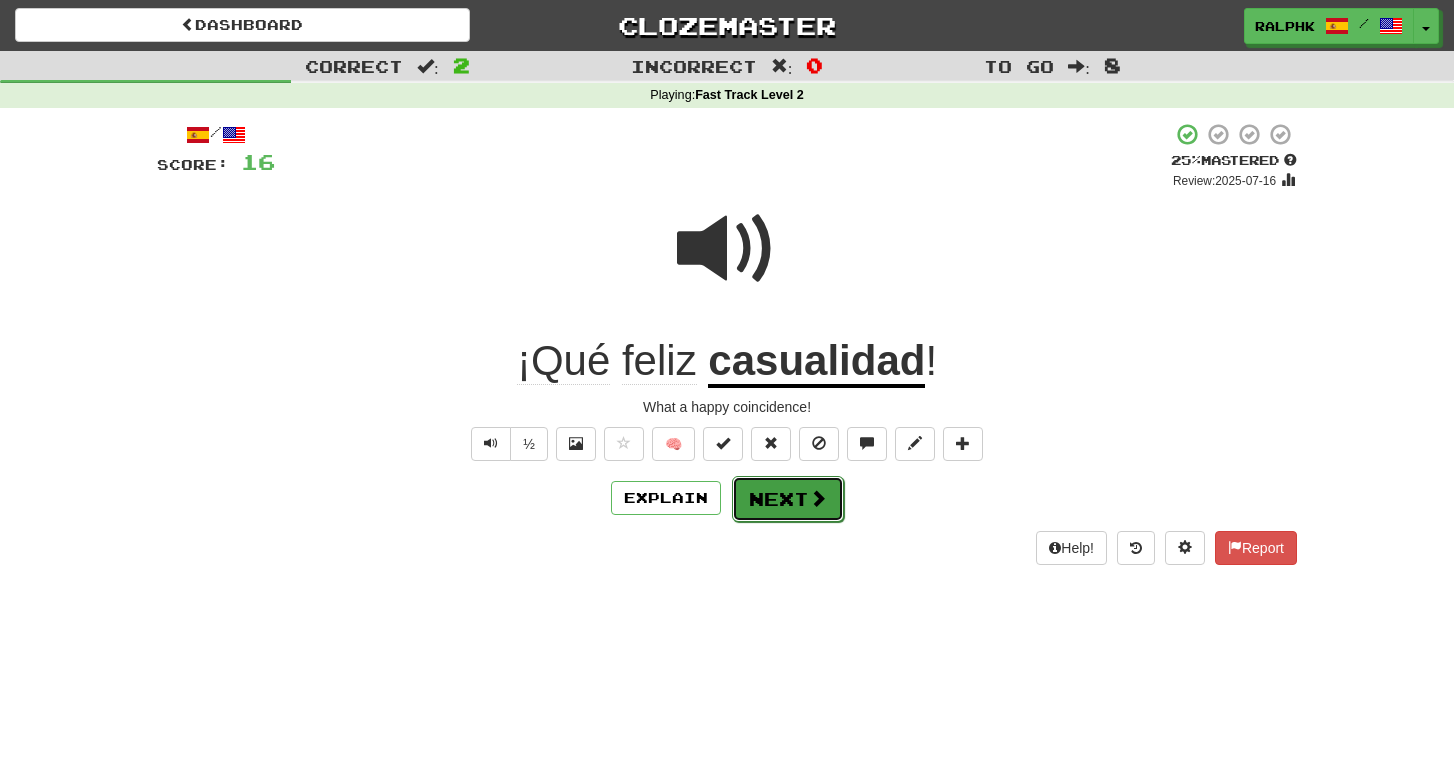 click on "Next" at bounding box center [788, 499] 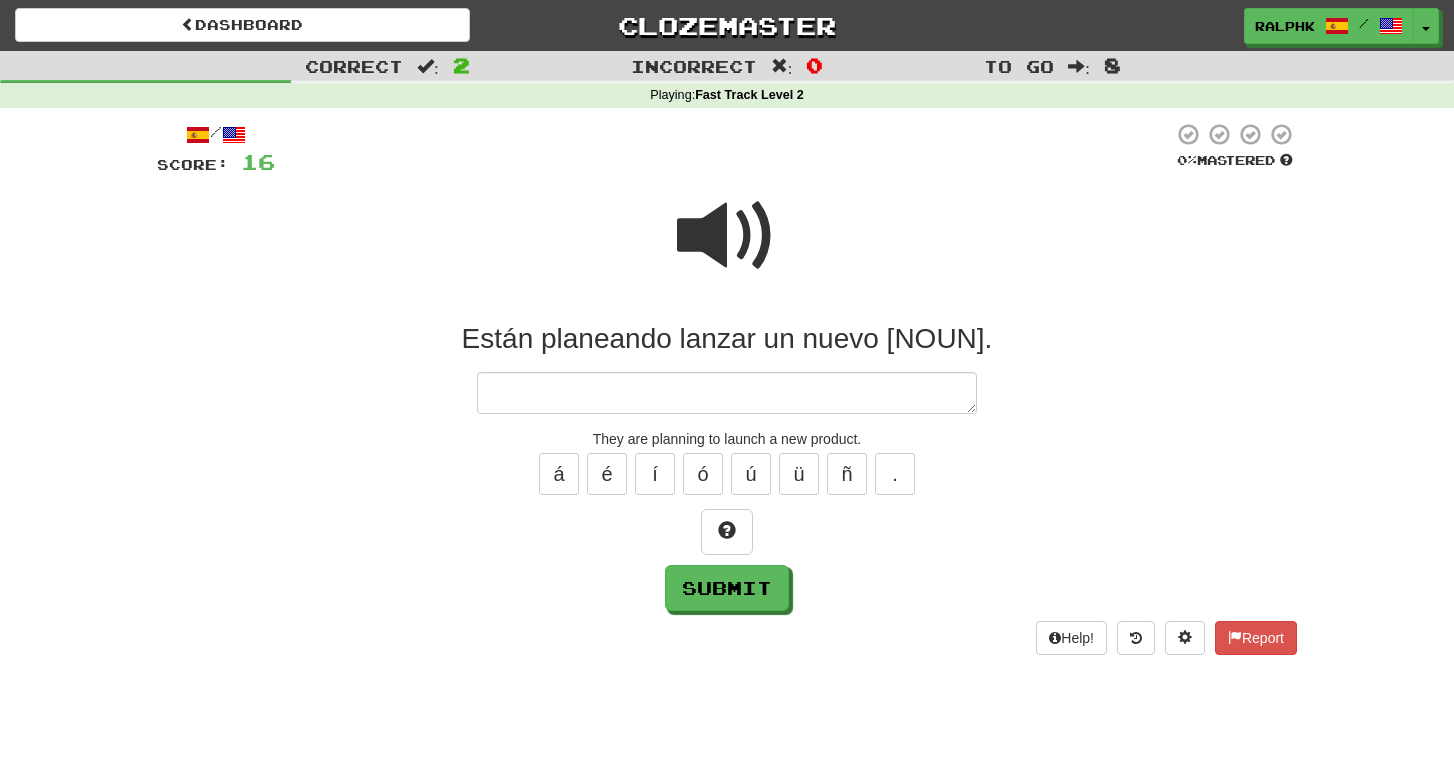 type on "*" 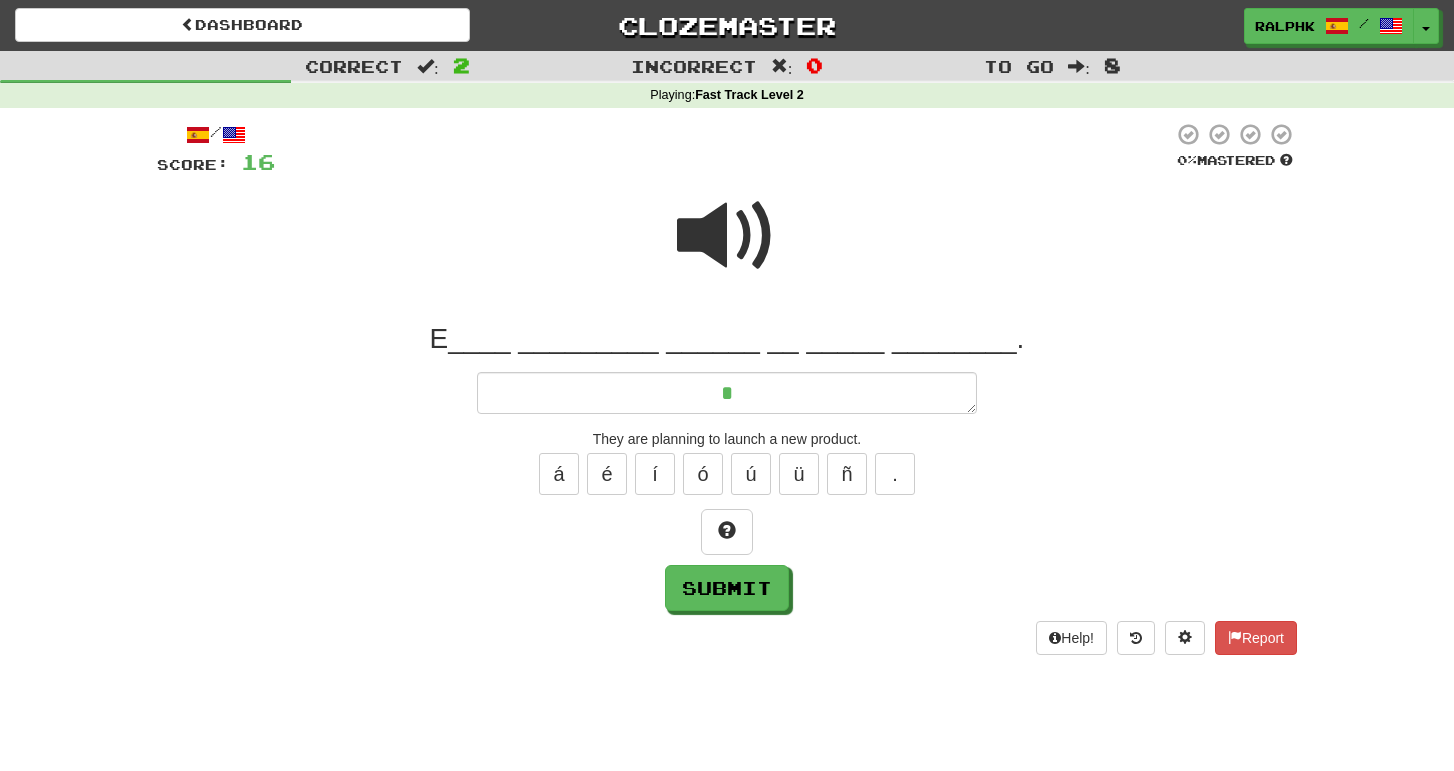 type on "*" 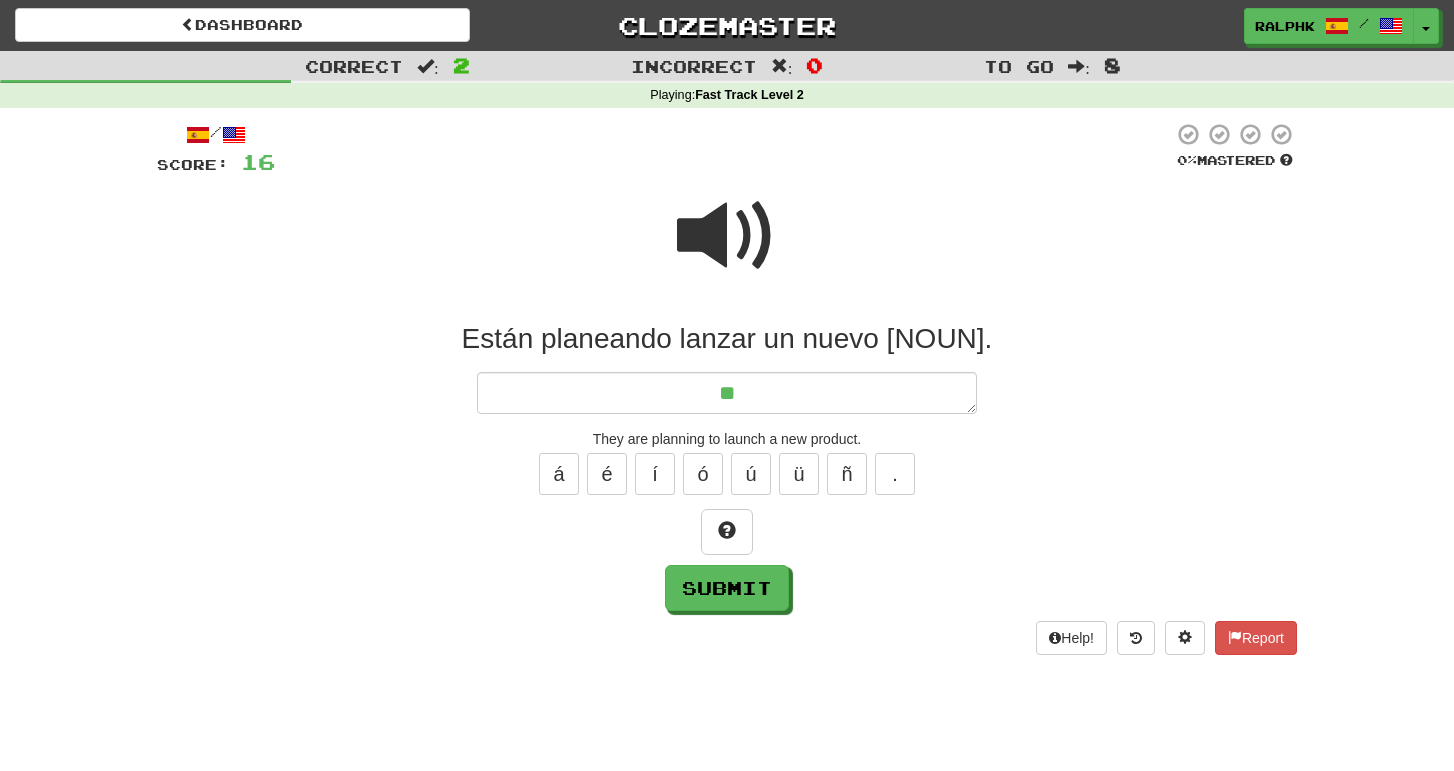 type on "*" 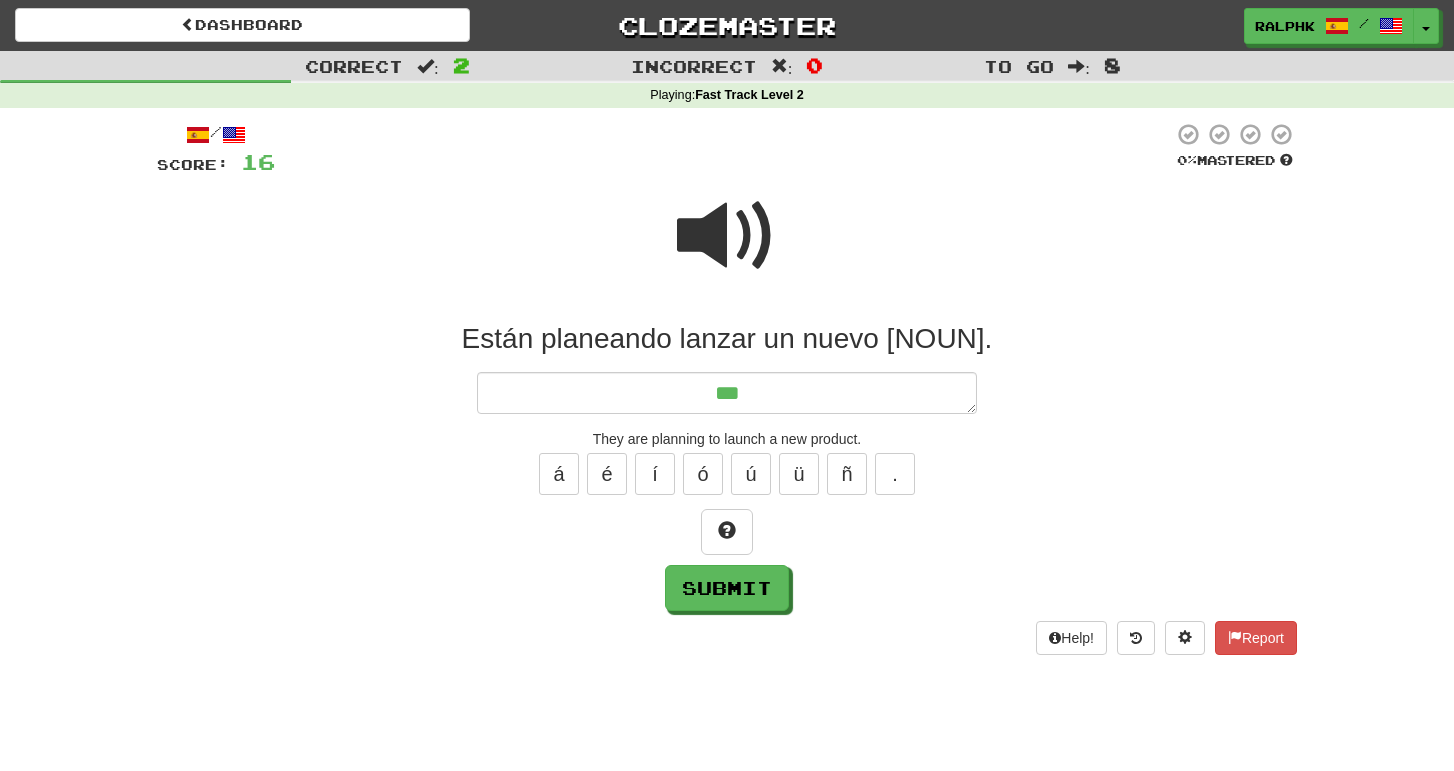 type on "*" 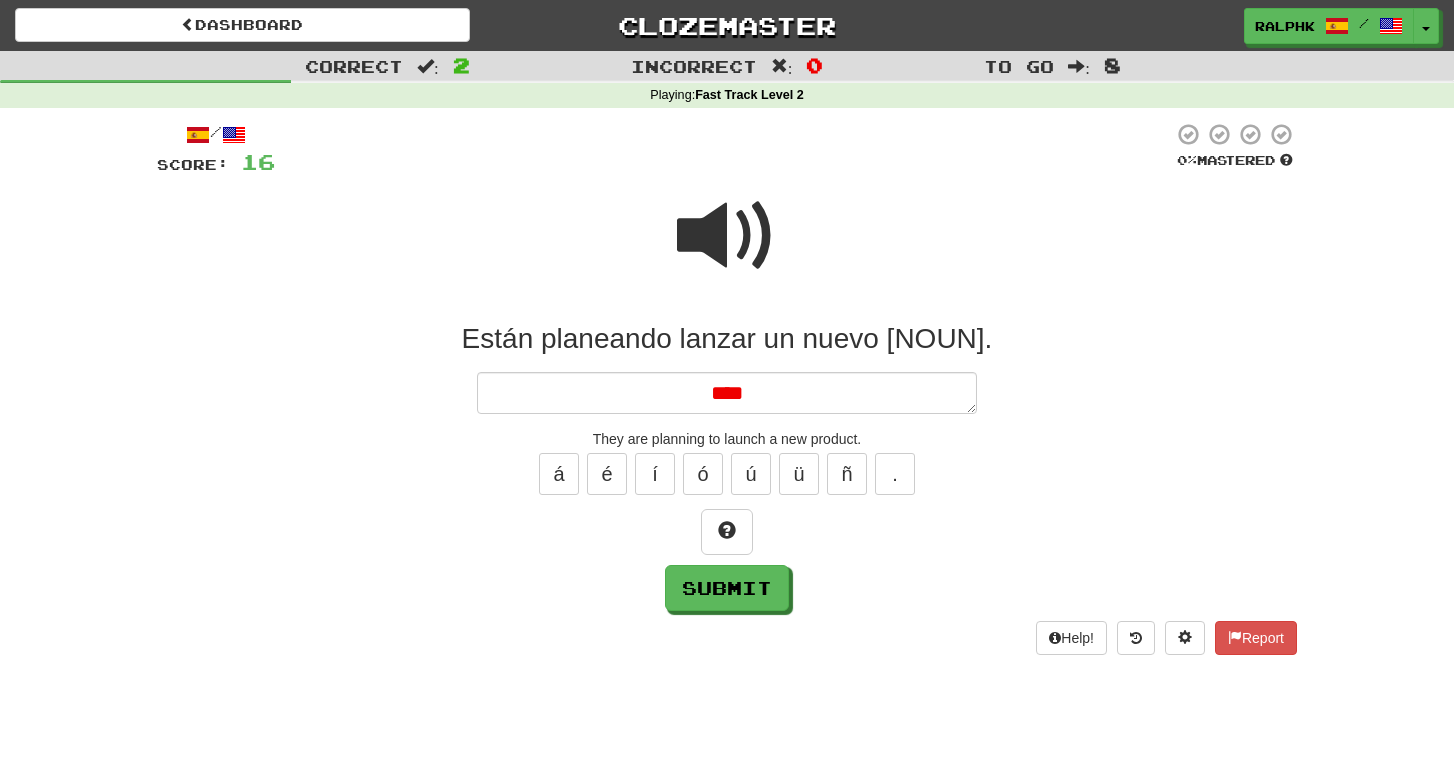 type on "*" 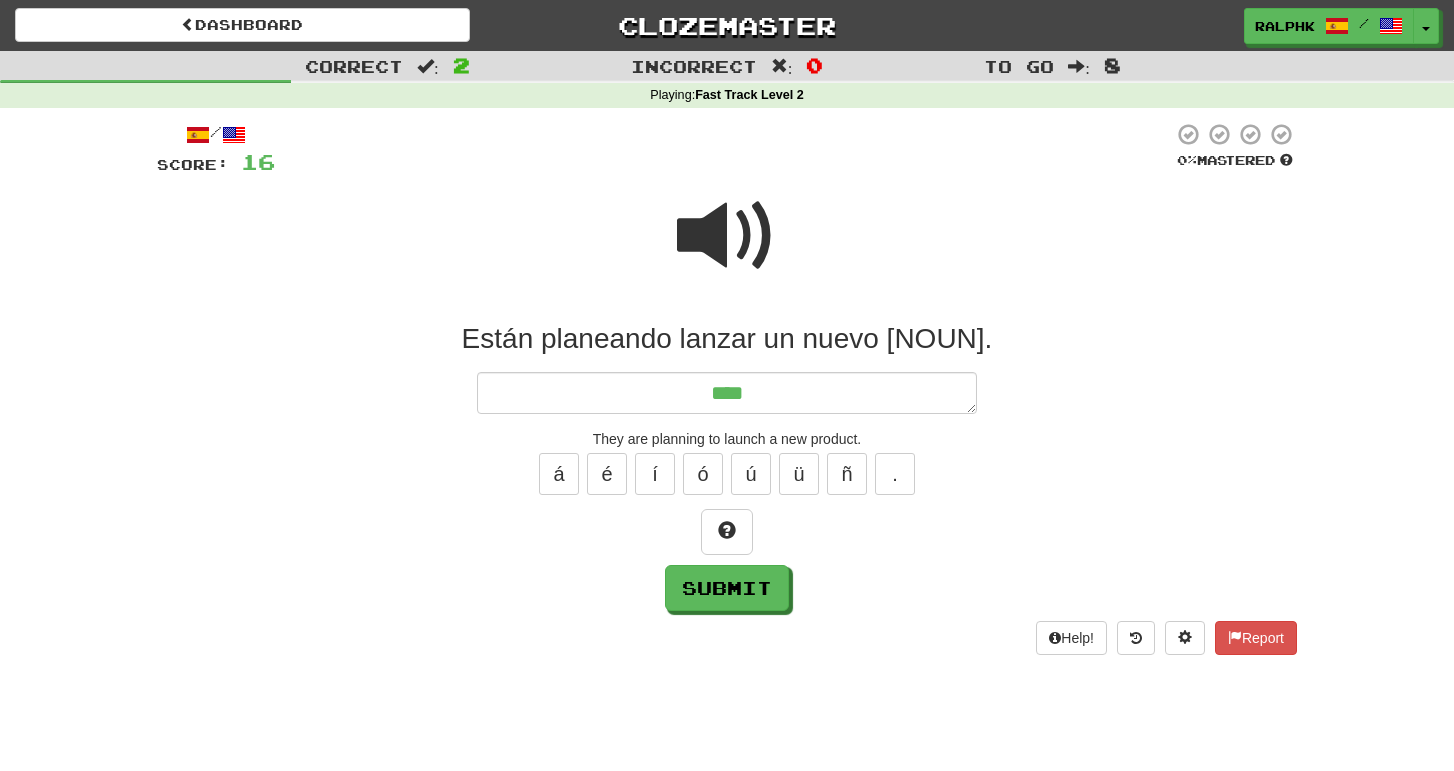 type on "*" 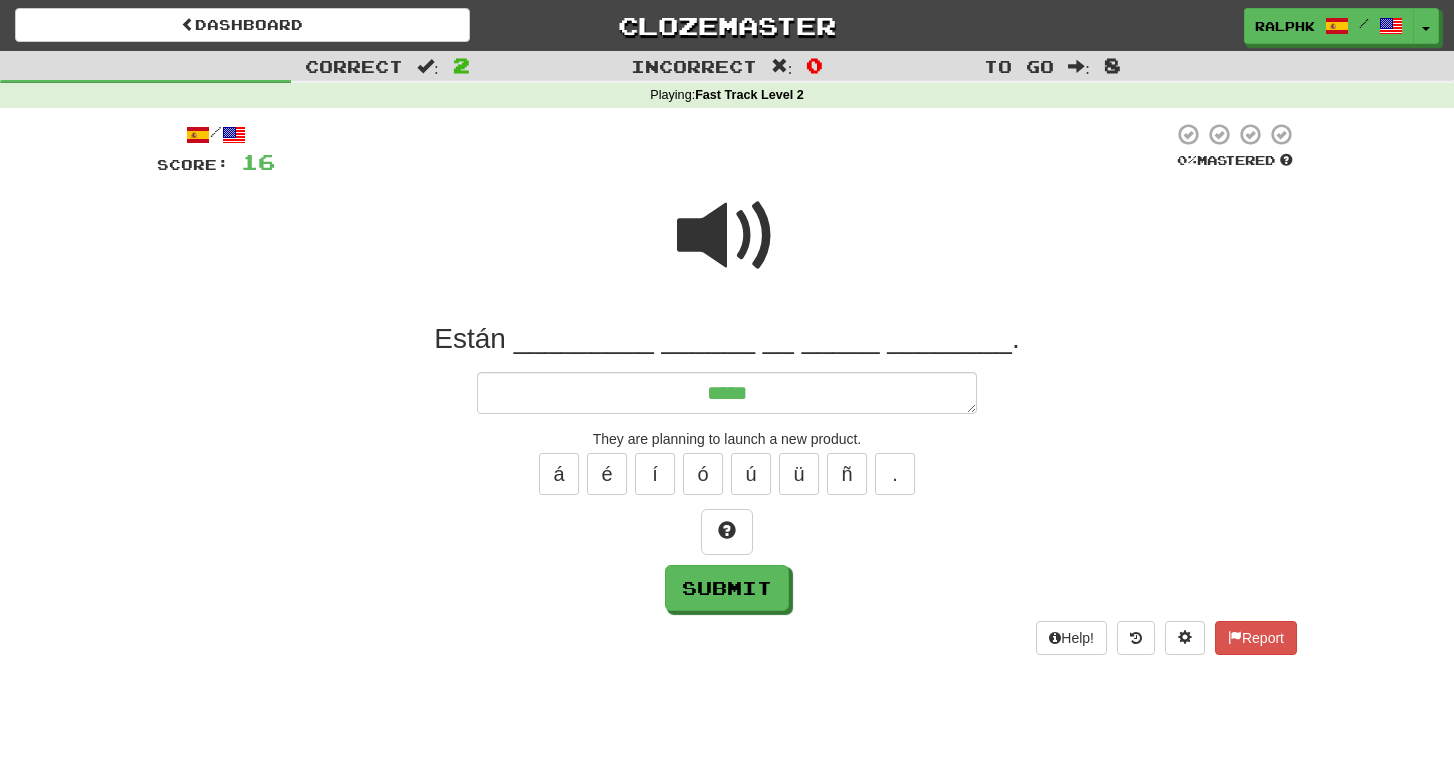 type on "*" 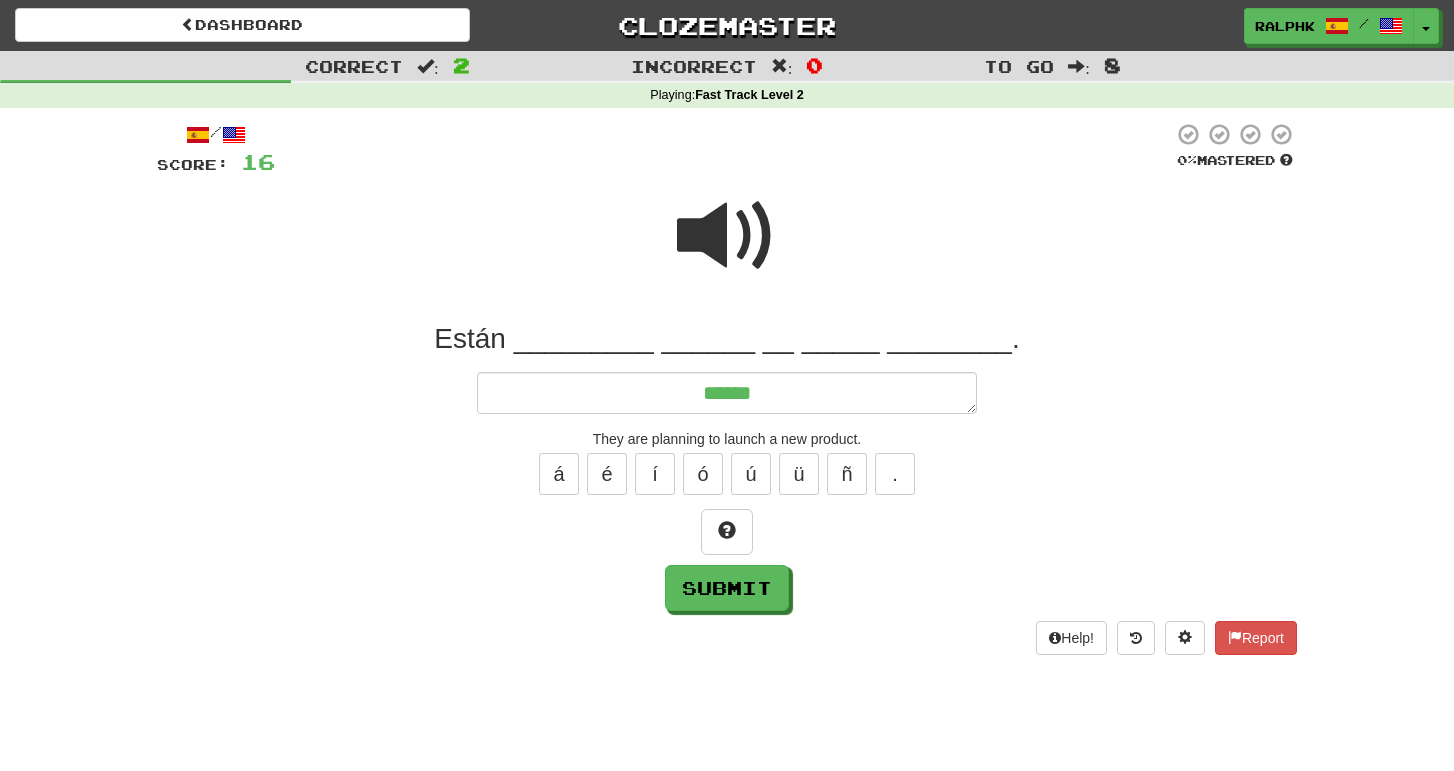 type on "*" 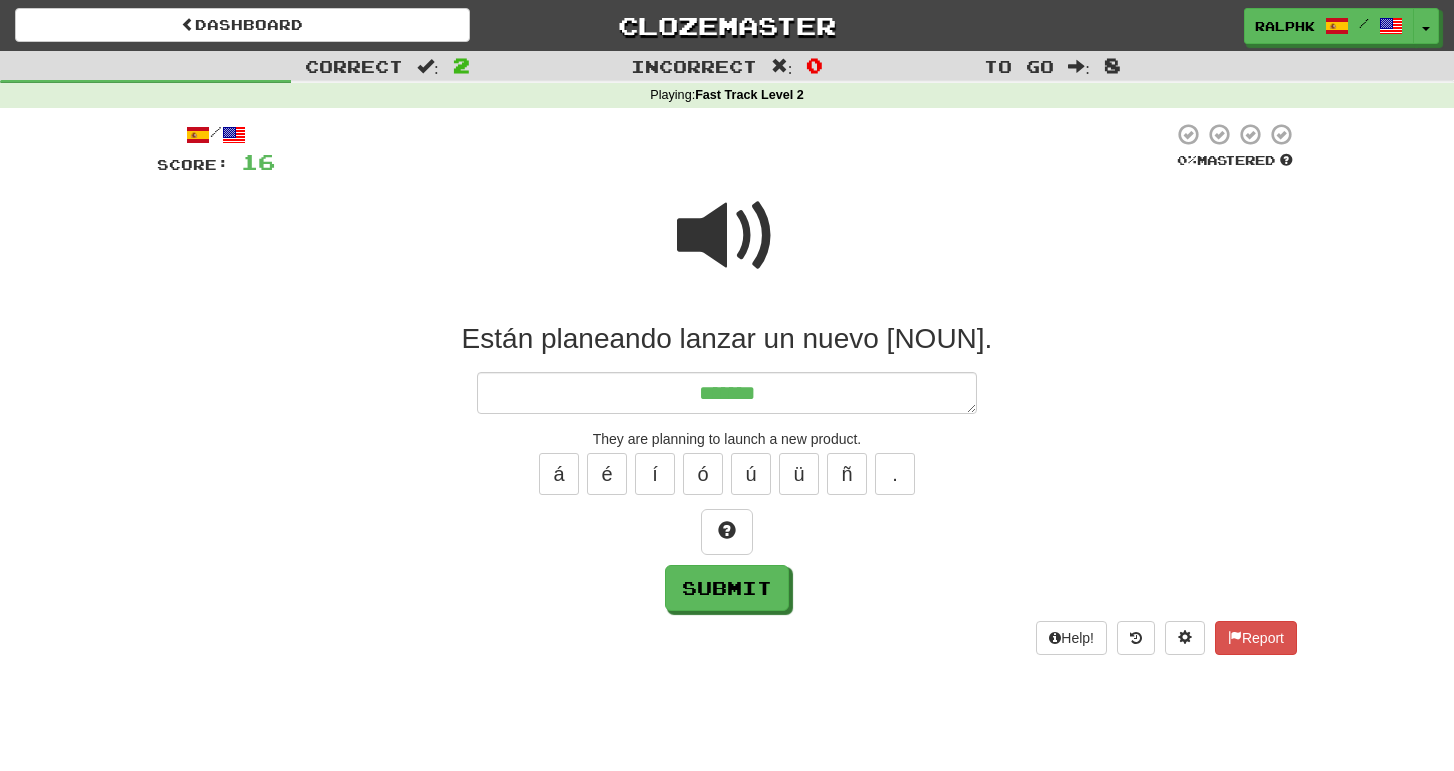type on "*" 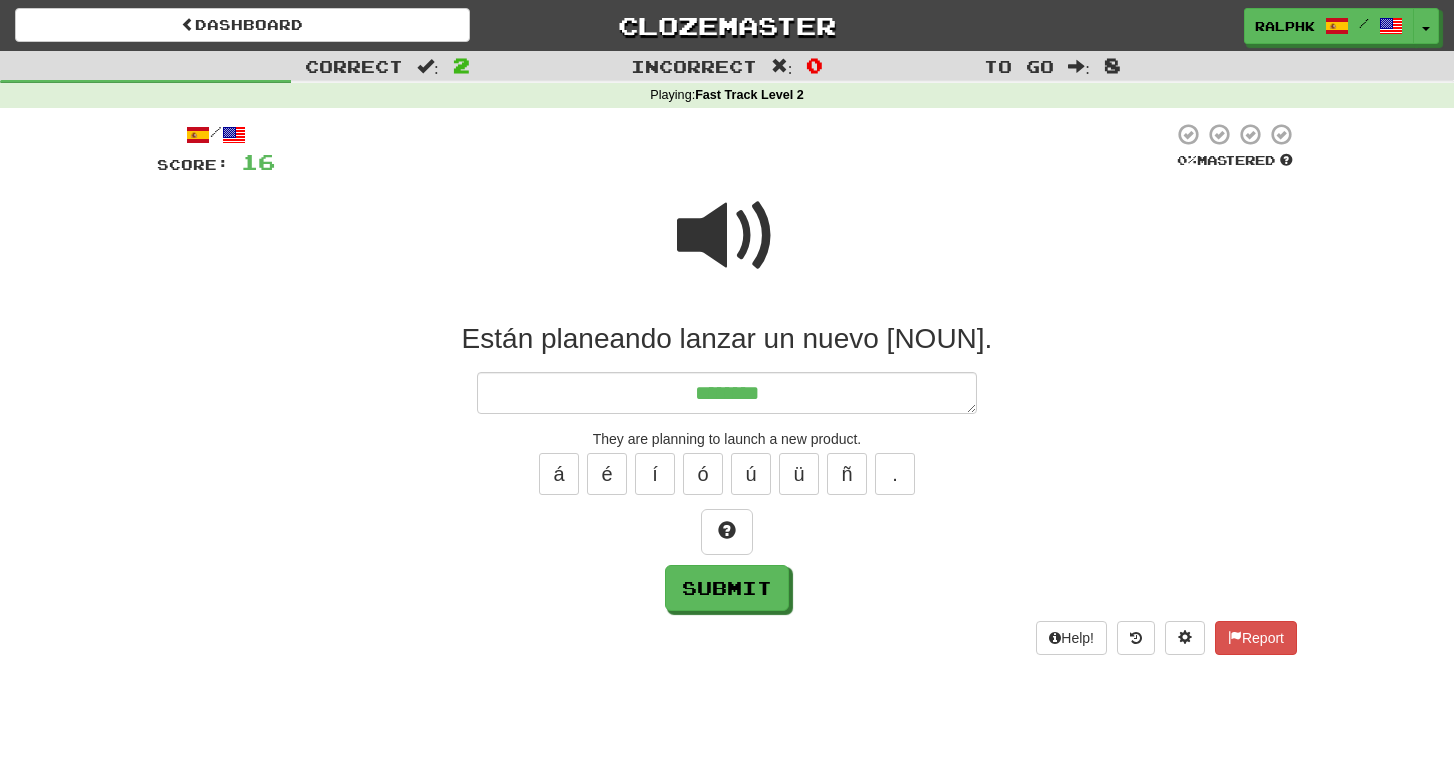 type on "*" 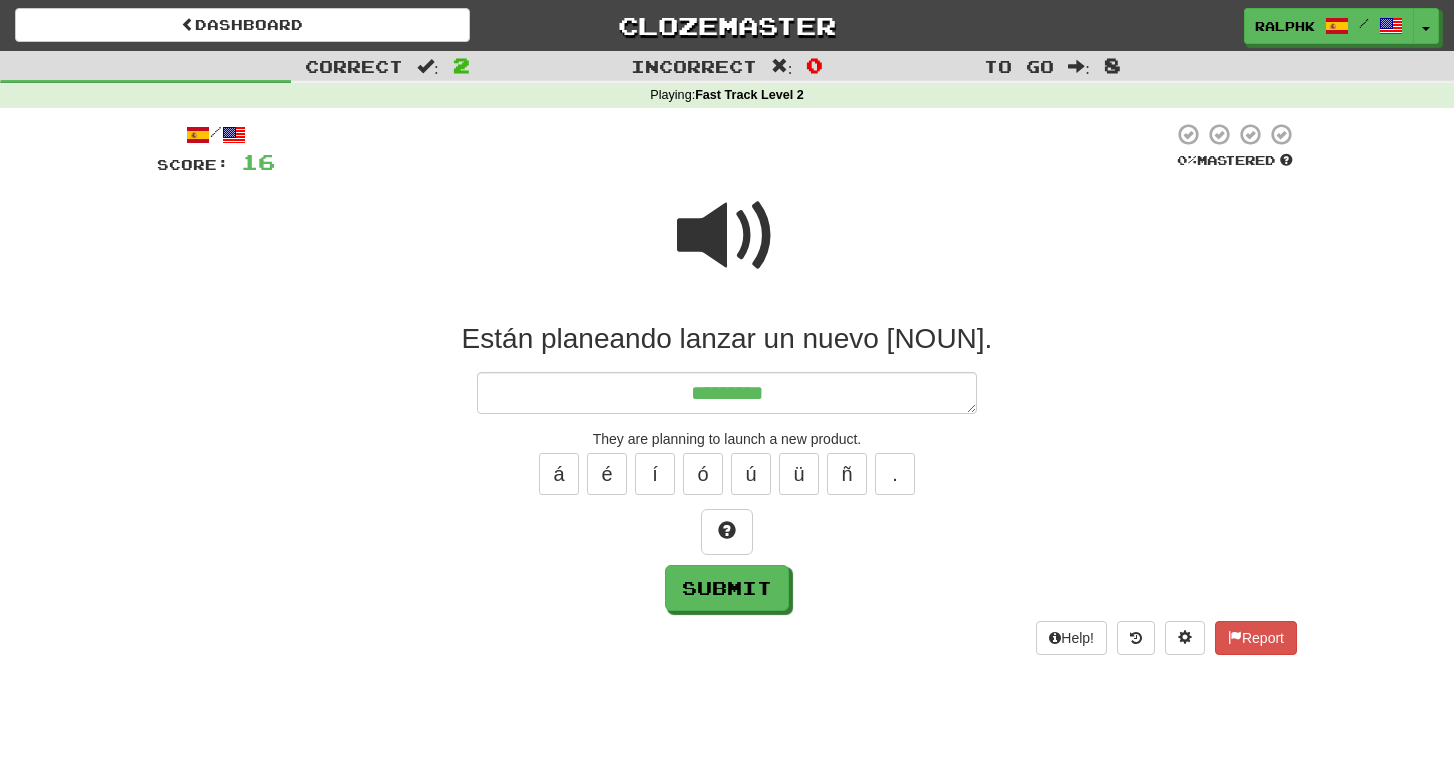 type on "*" 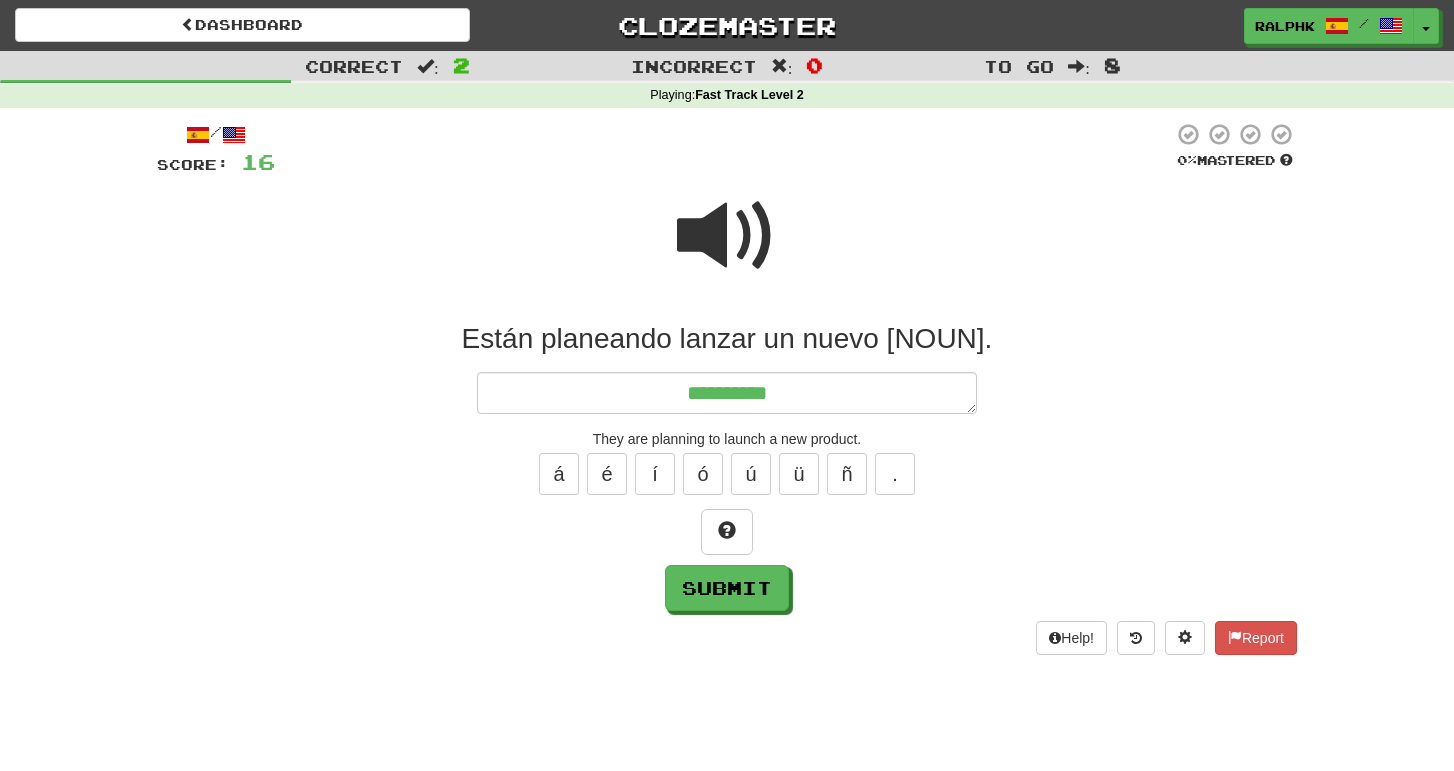 type on "*" 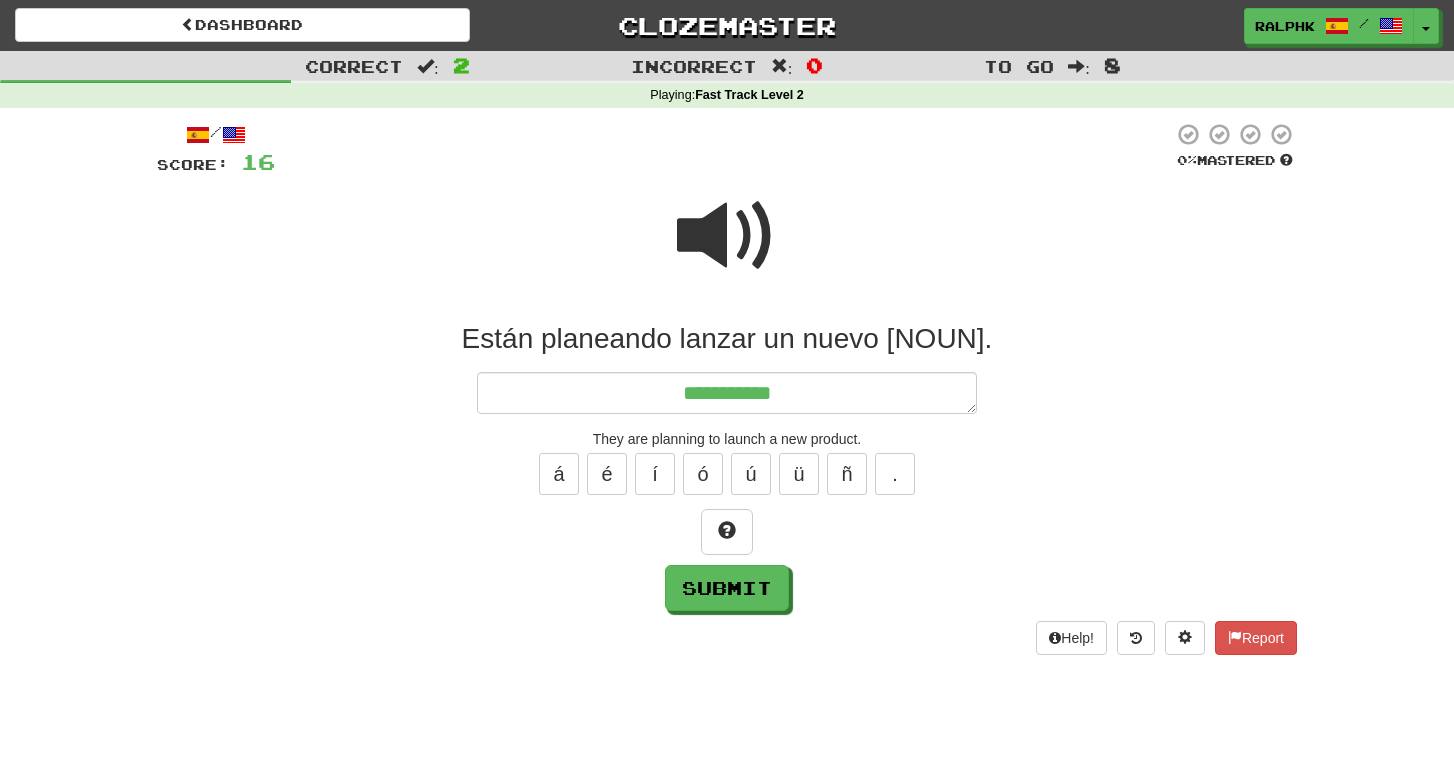 type on "*" 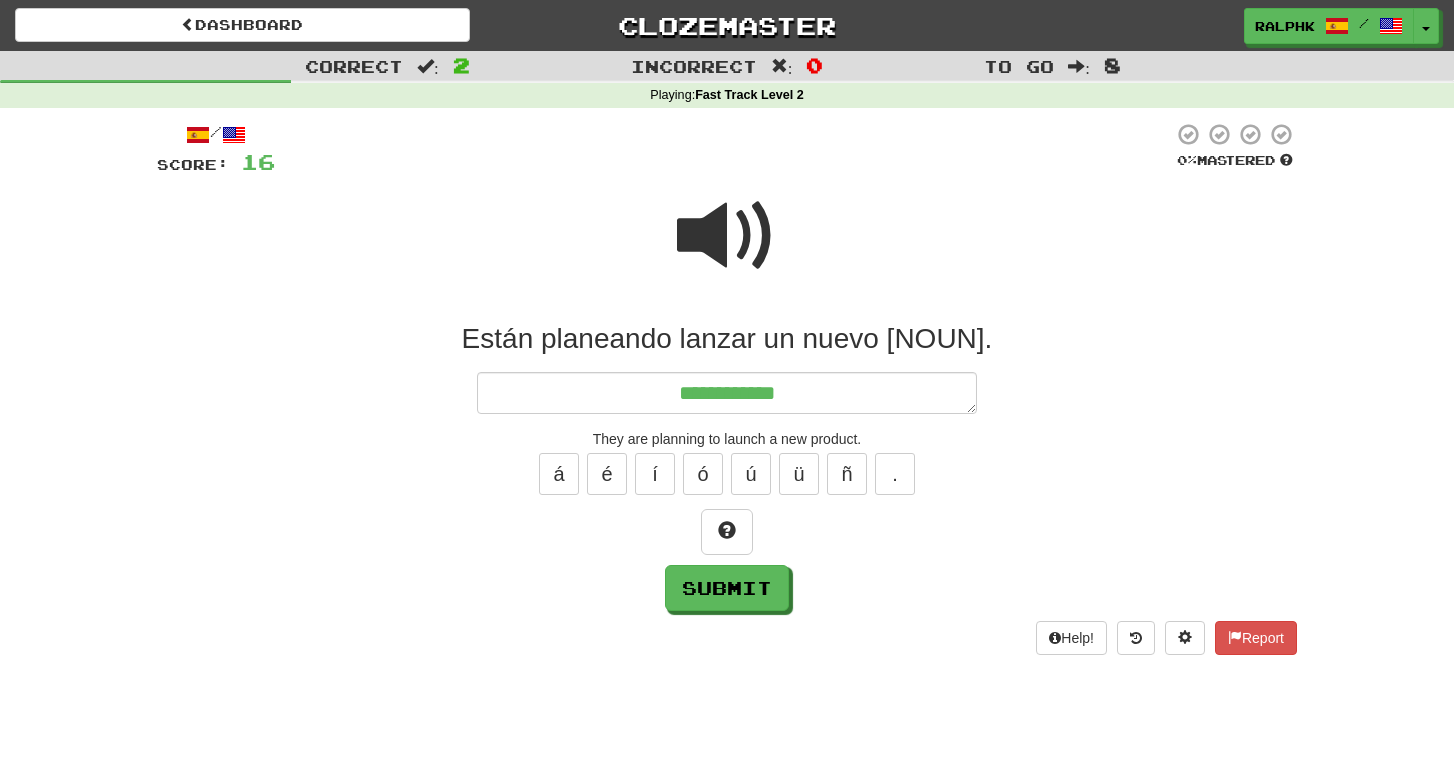 type on "*" 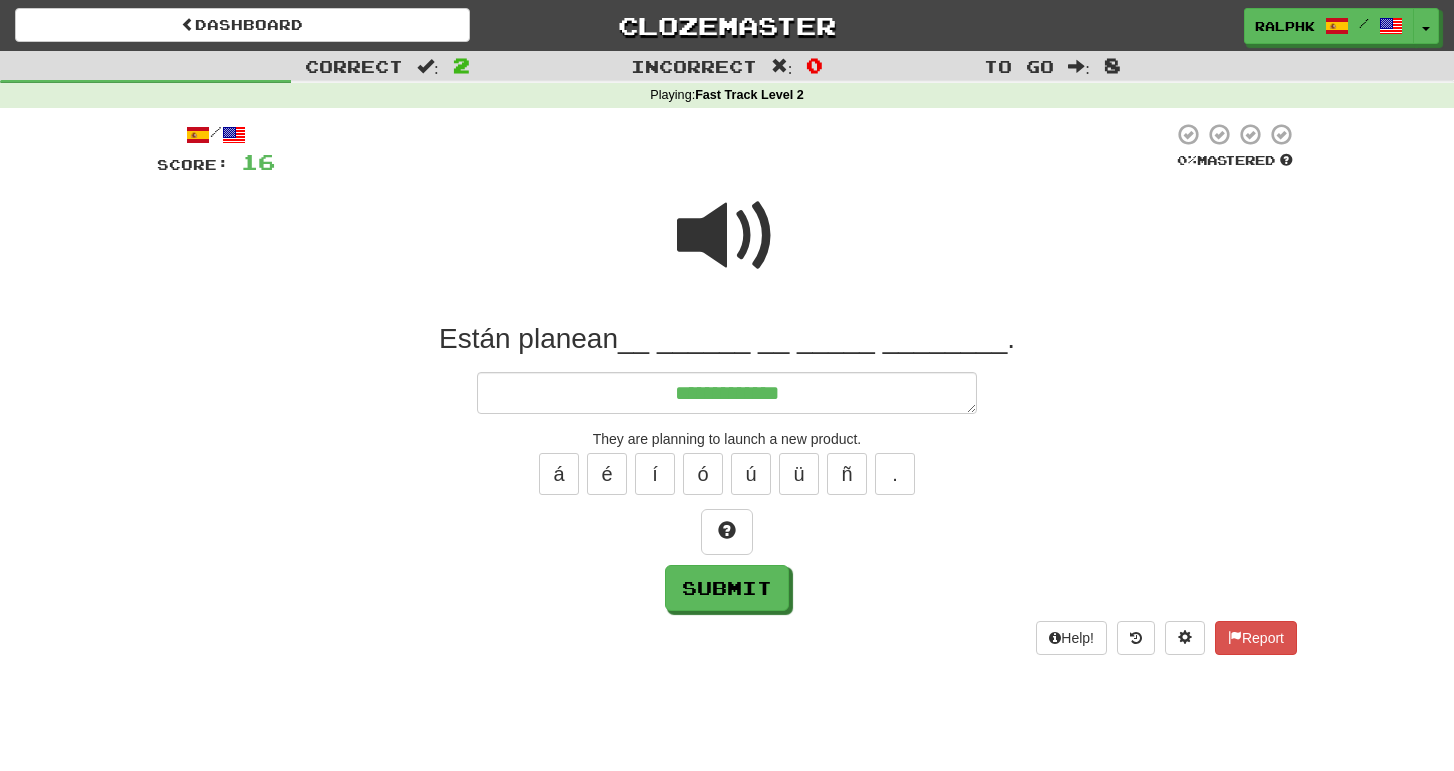 type on "*" 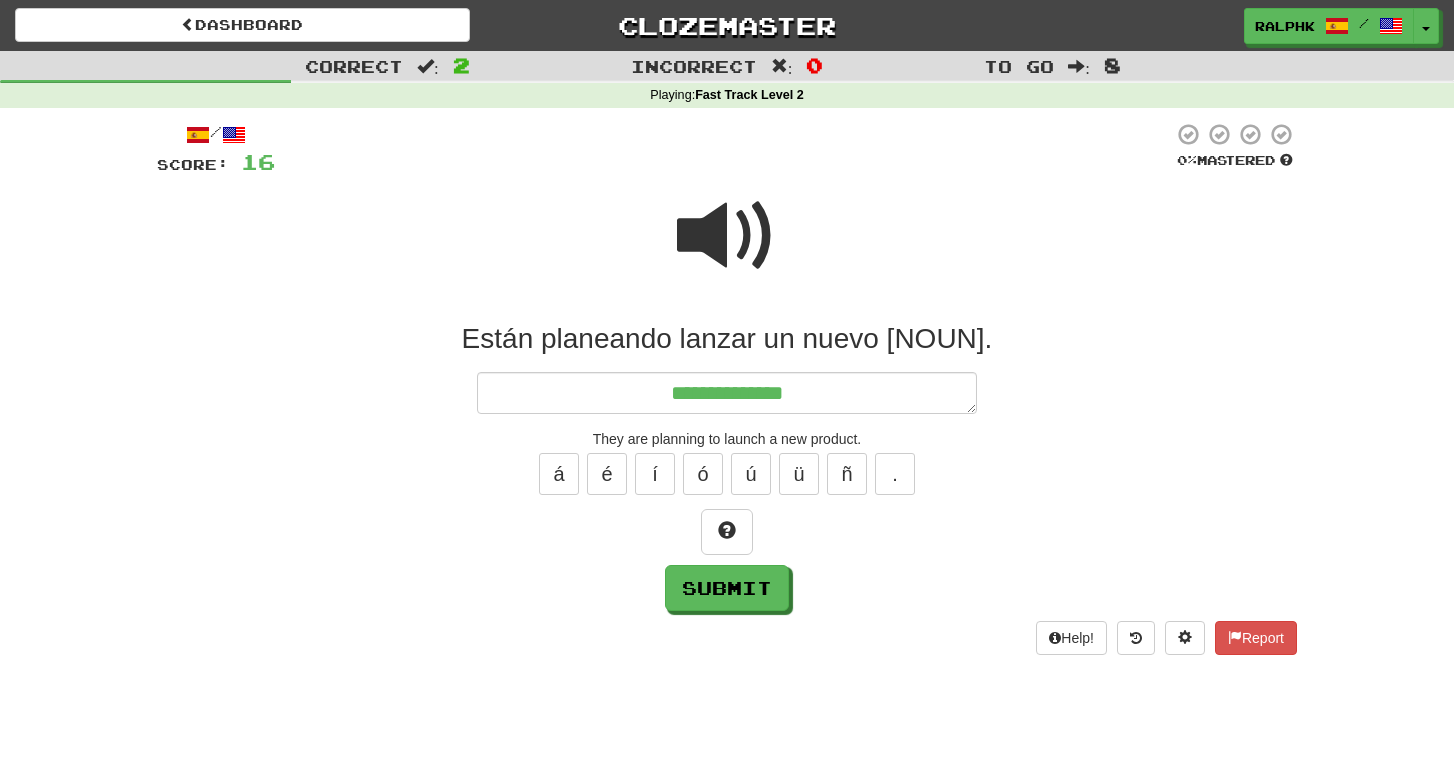 type on "*" 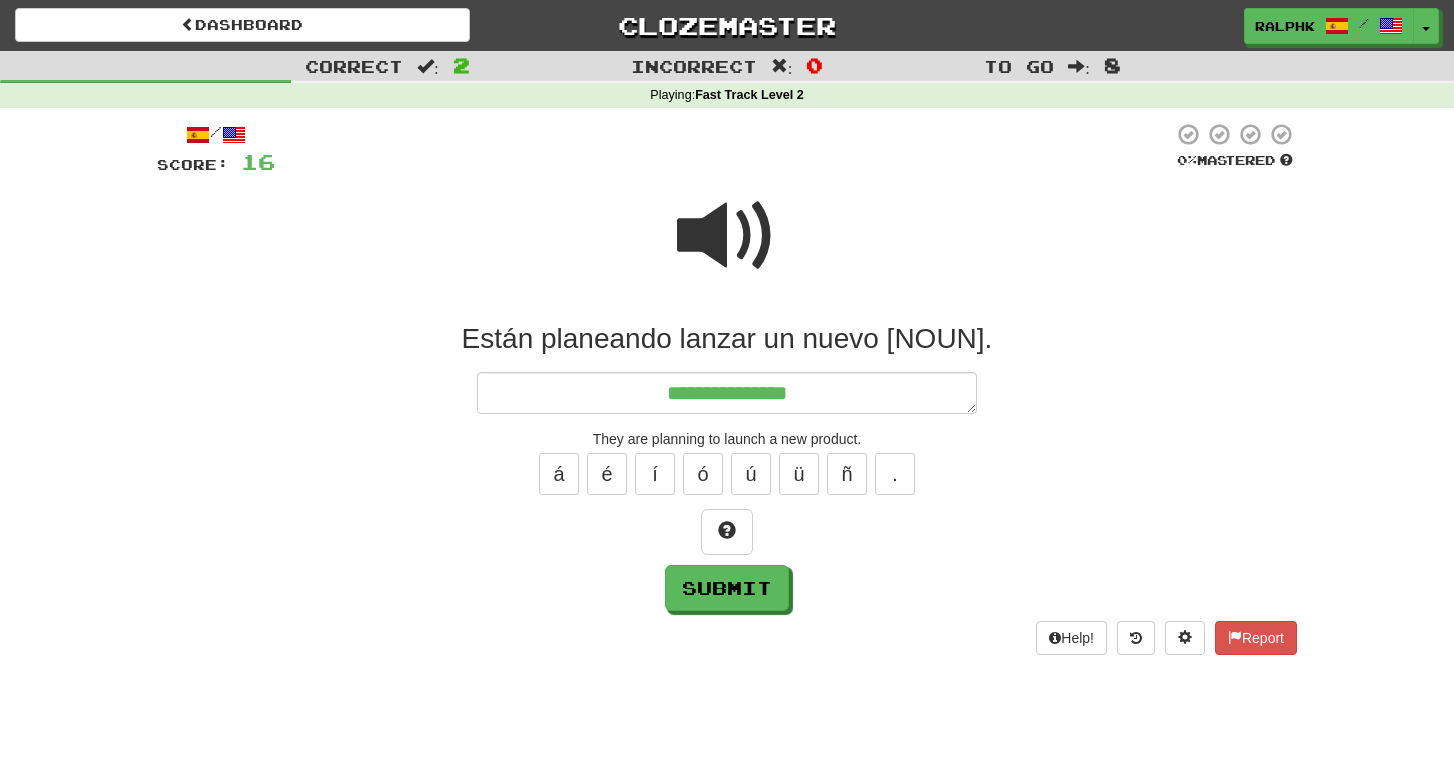 type on "*" 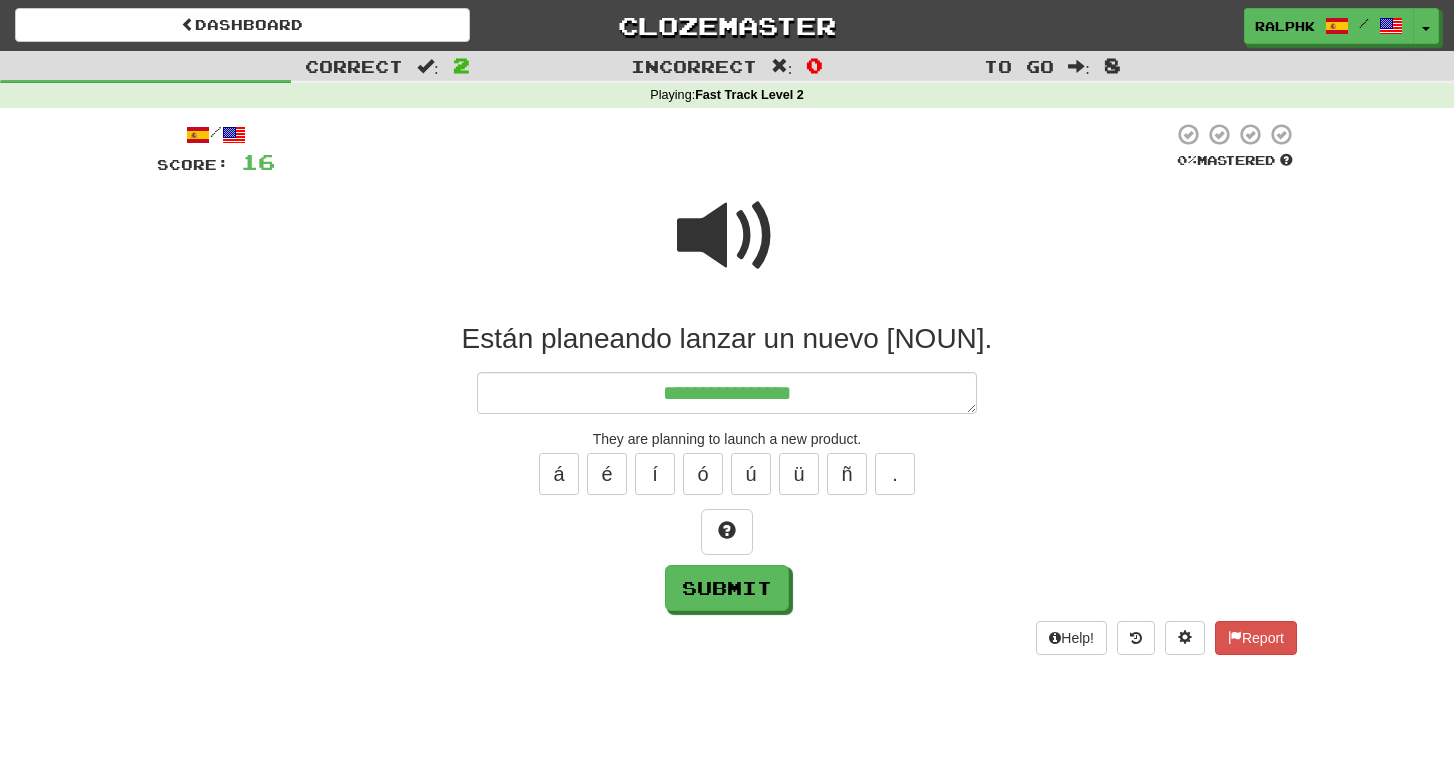type on "*" 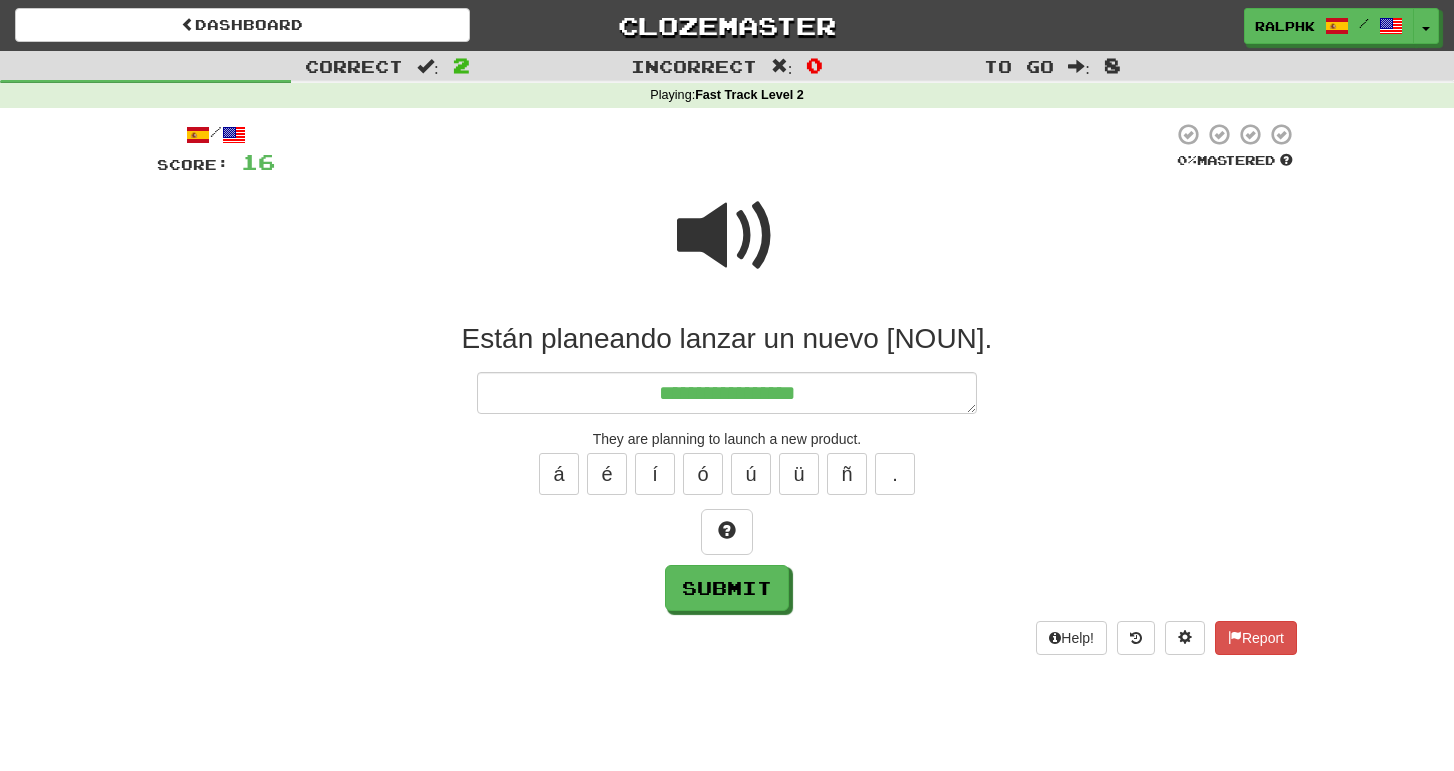type on "*" 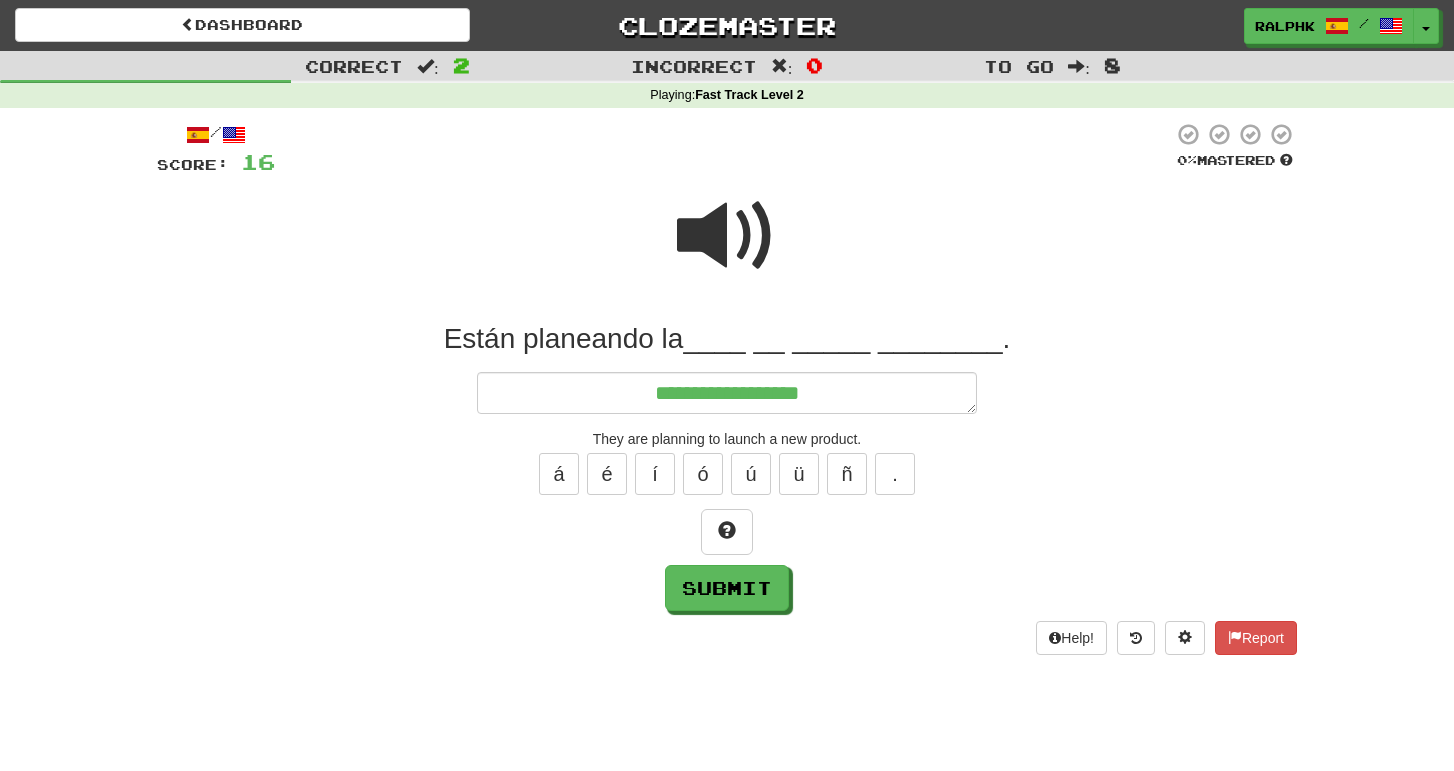 type on "*" 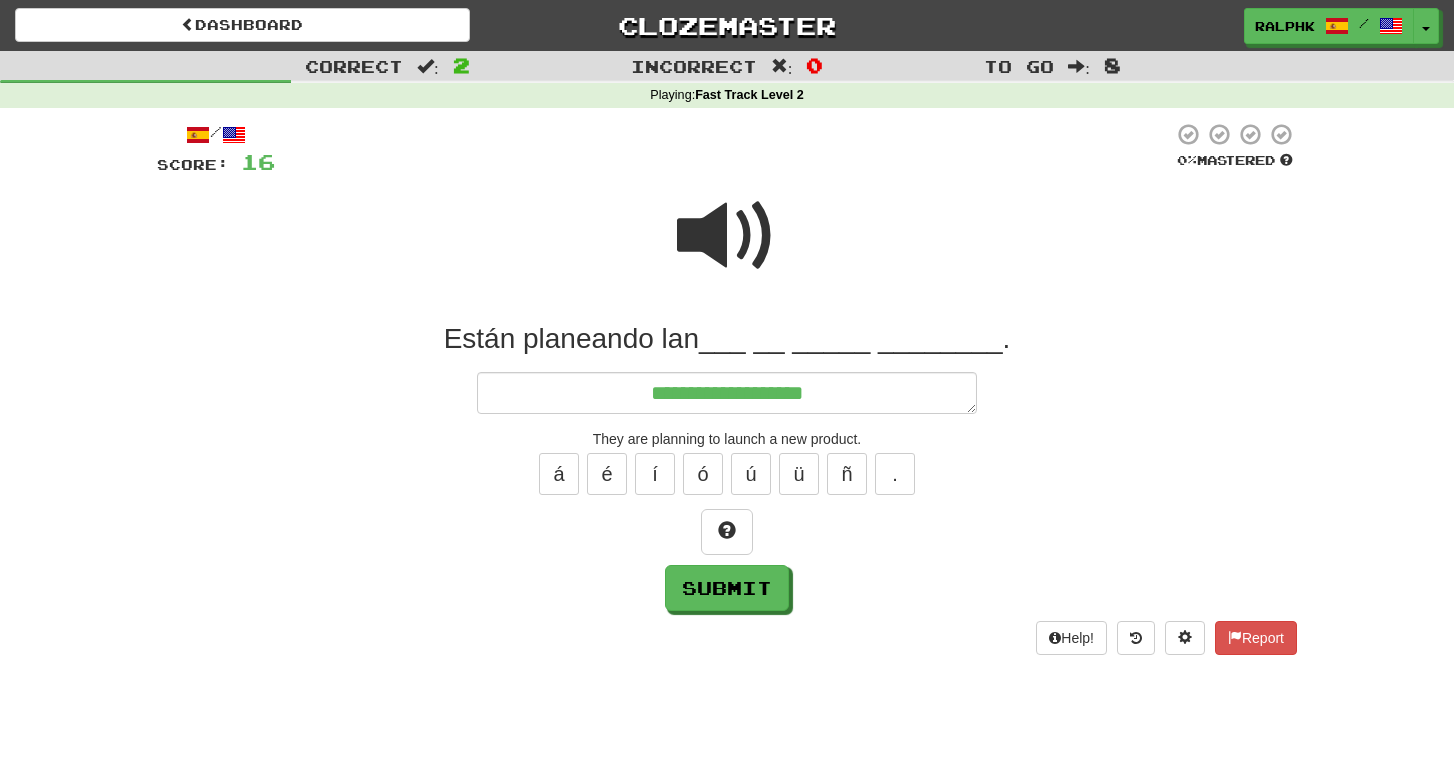 type on "*" 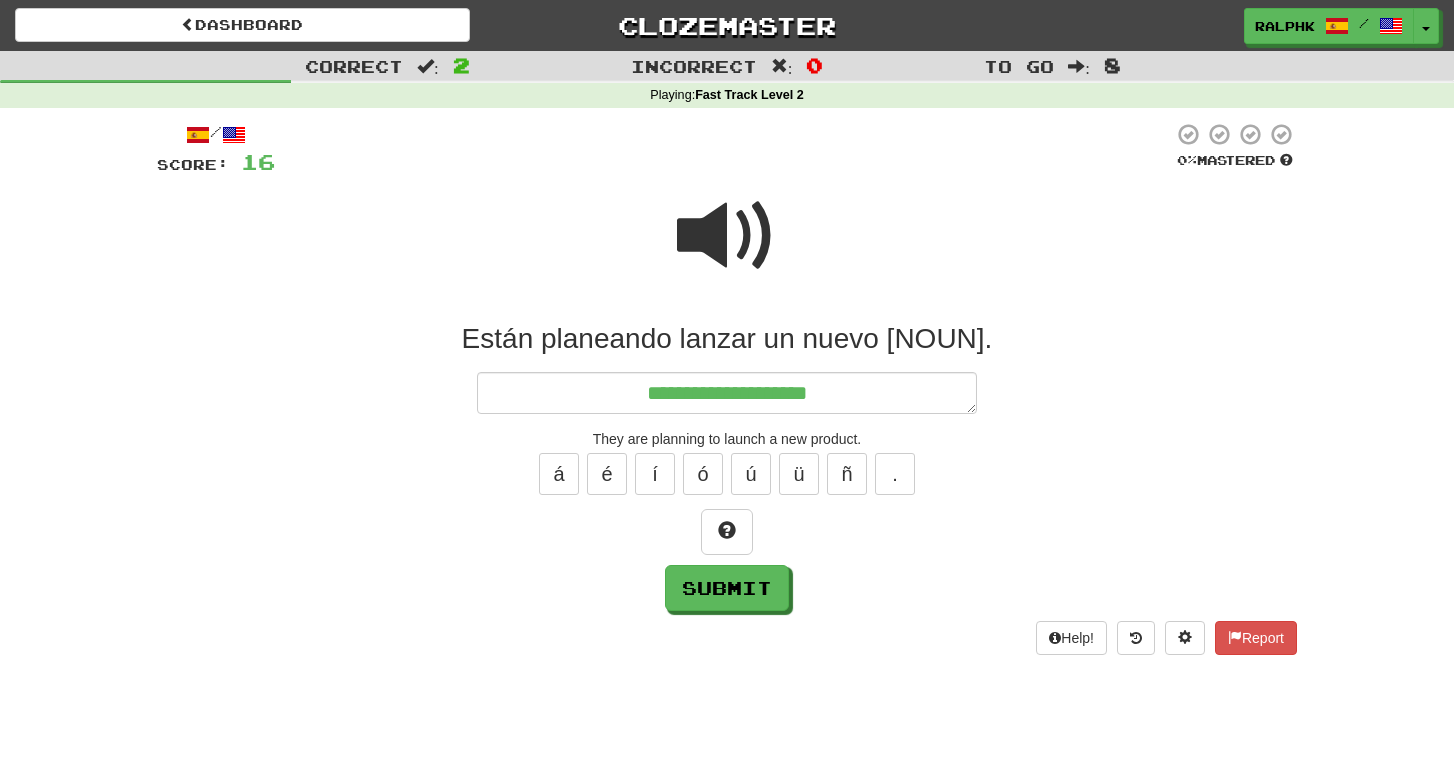 type on "*" 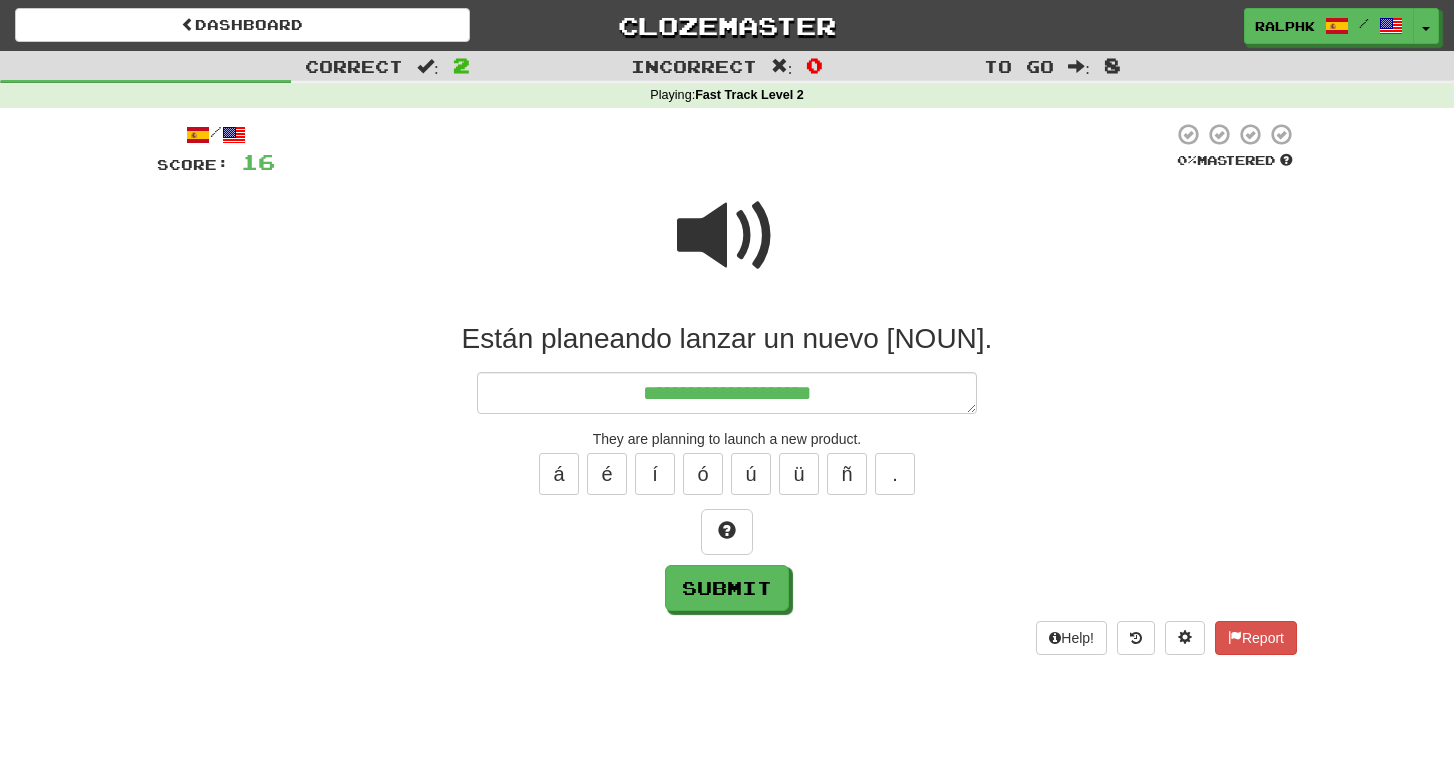 type on "*" 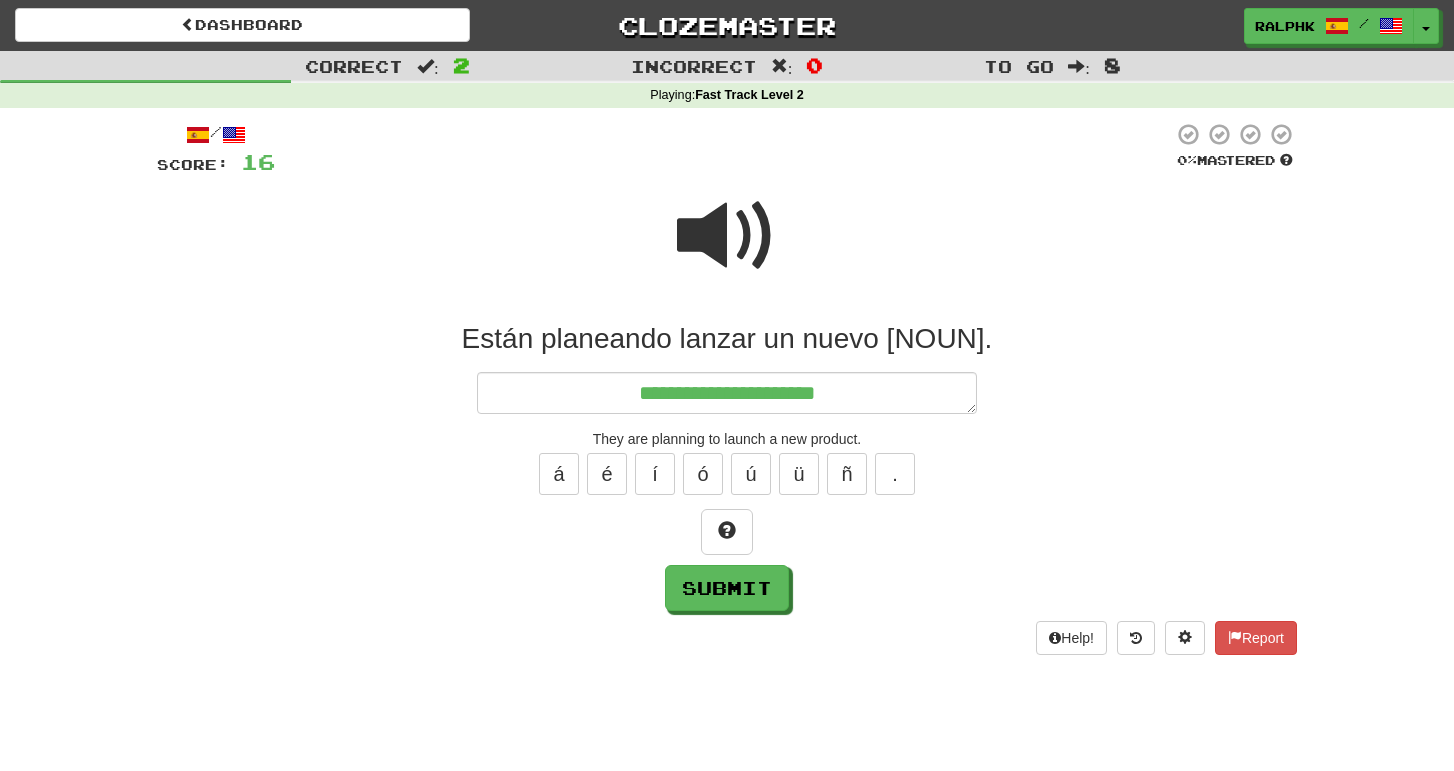 type on "*" 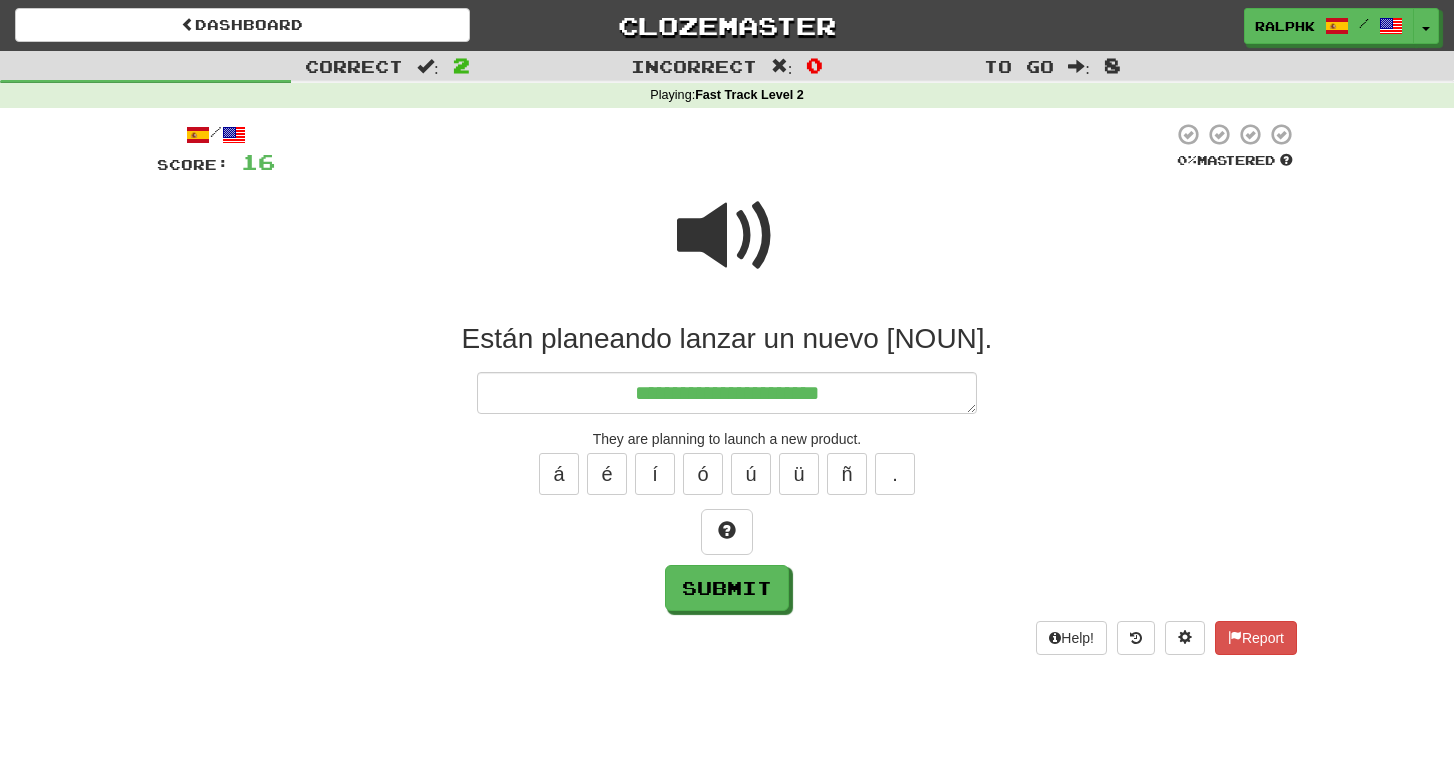 type on "*" 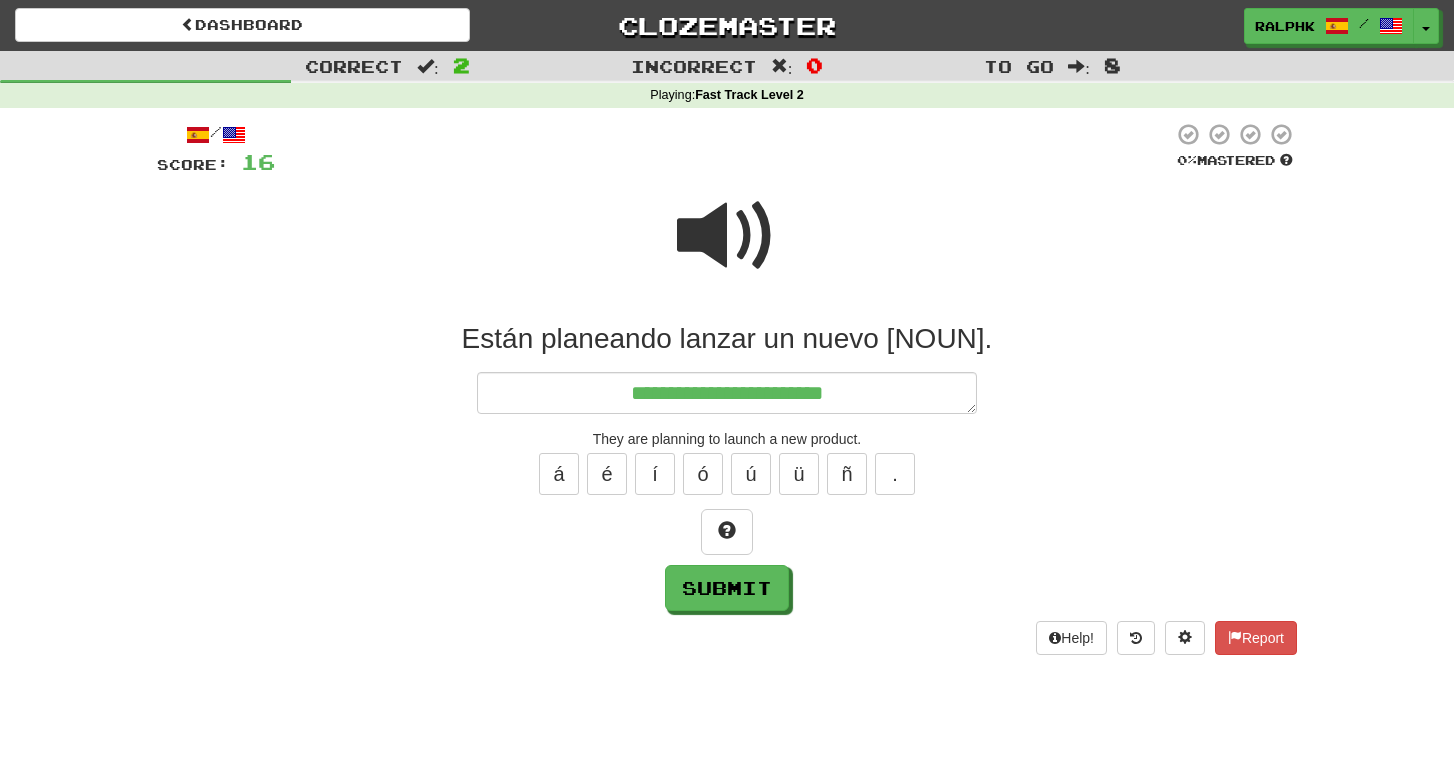 type on "*" 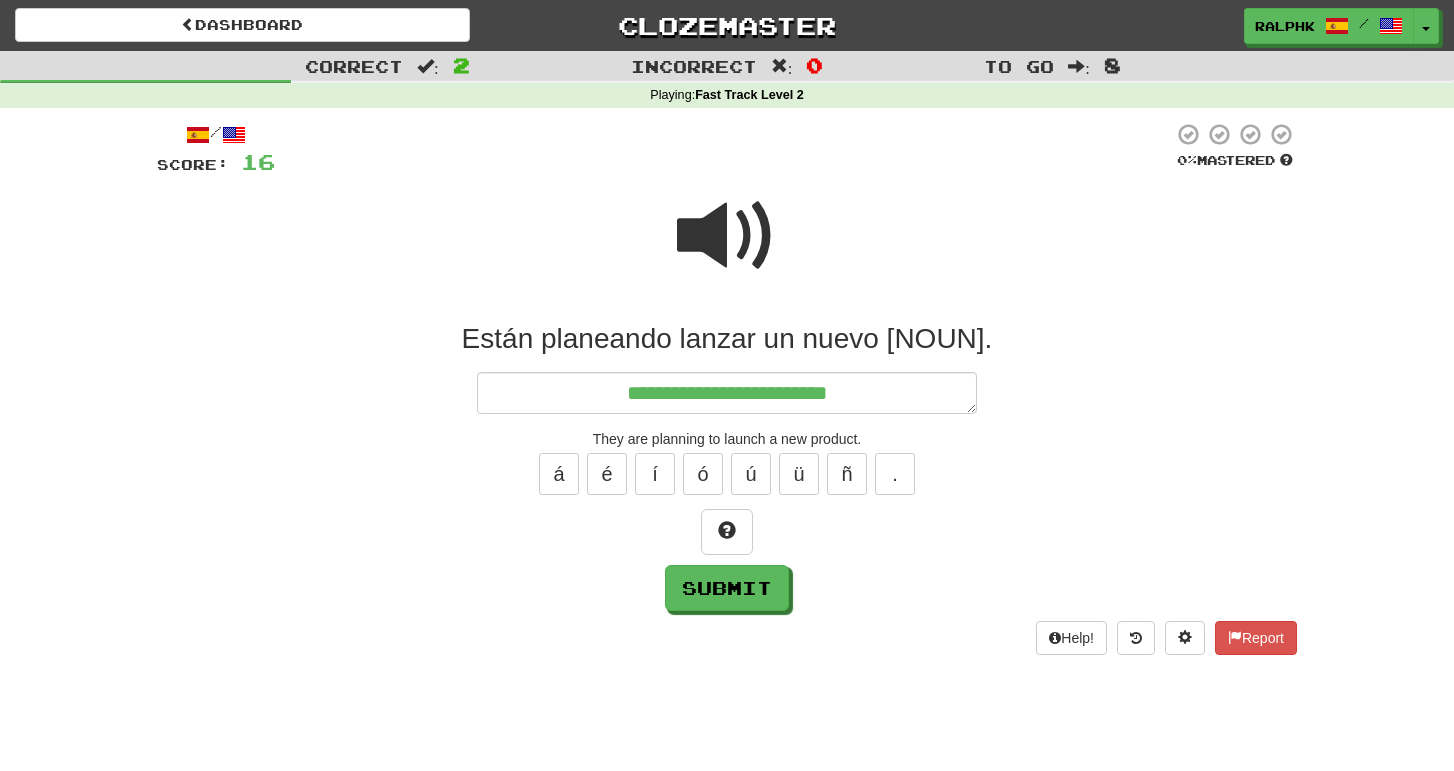 type on "*" 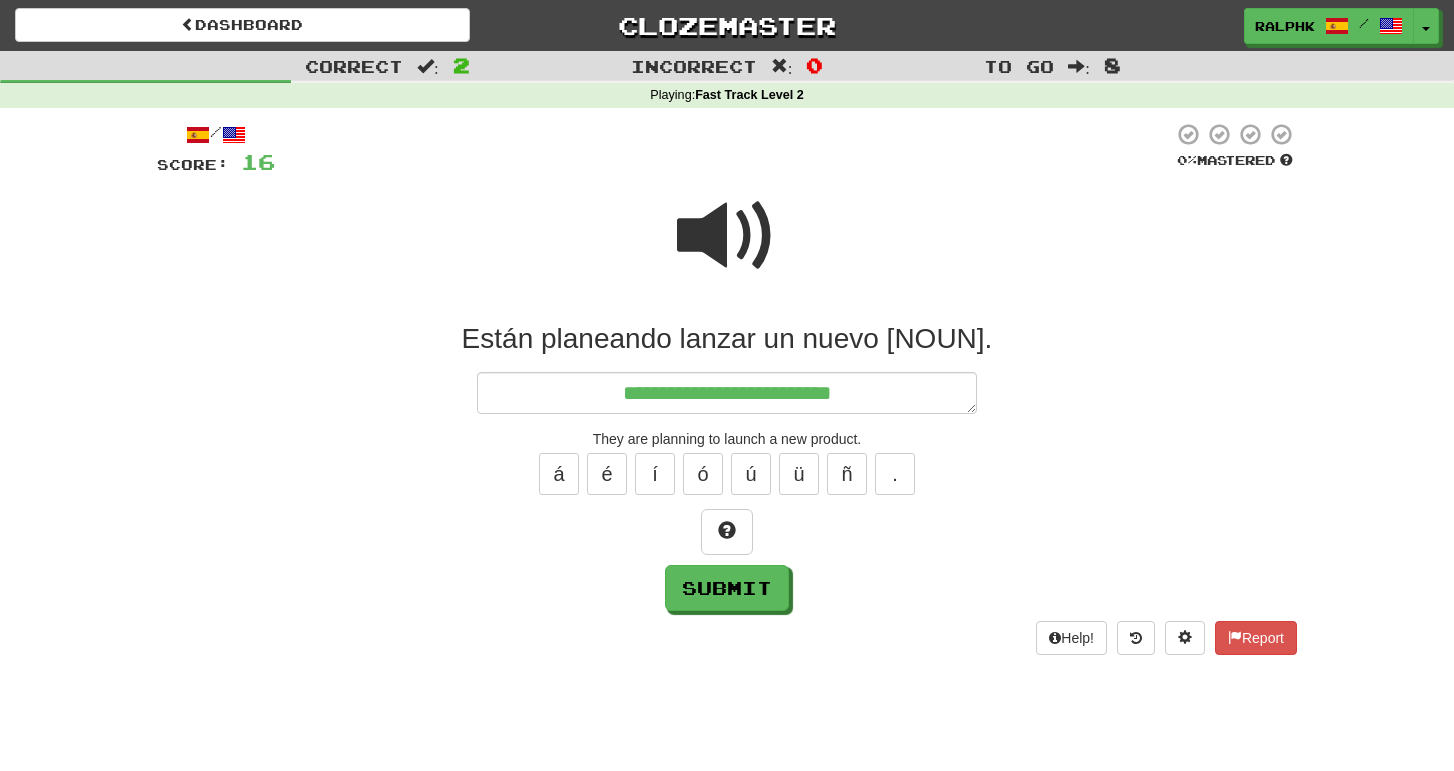 type on "*" 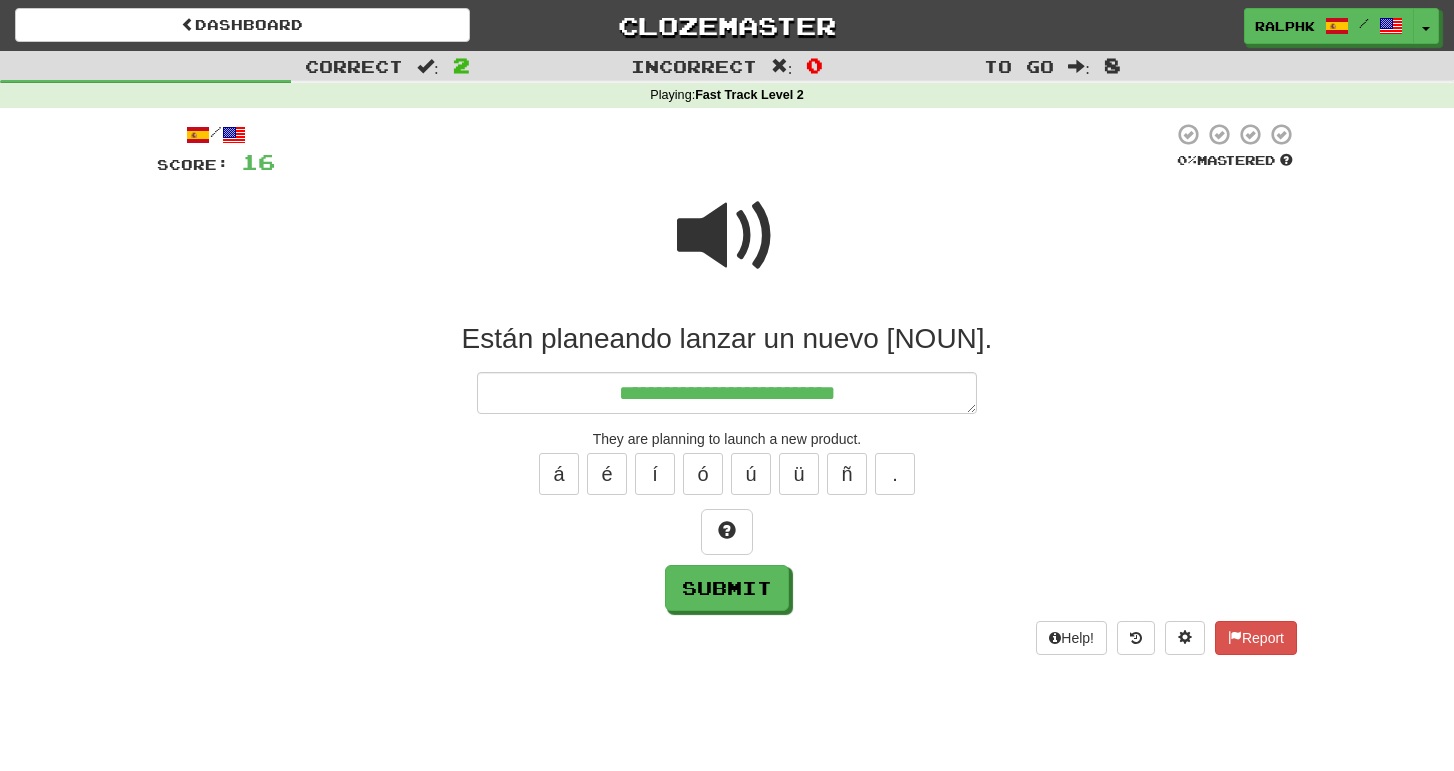 type on "*" 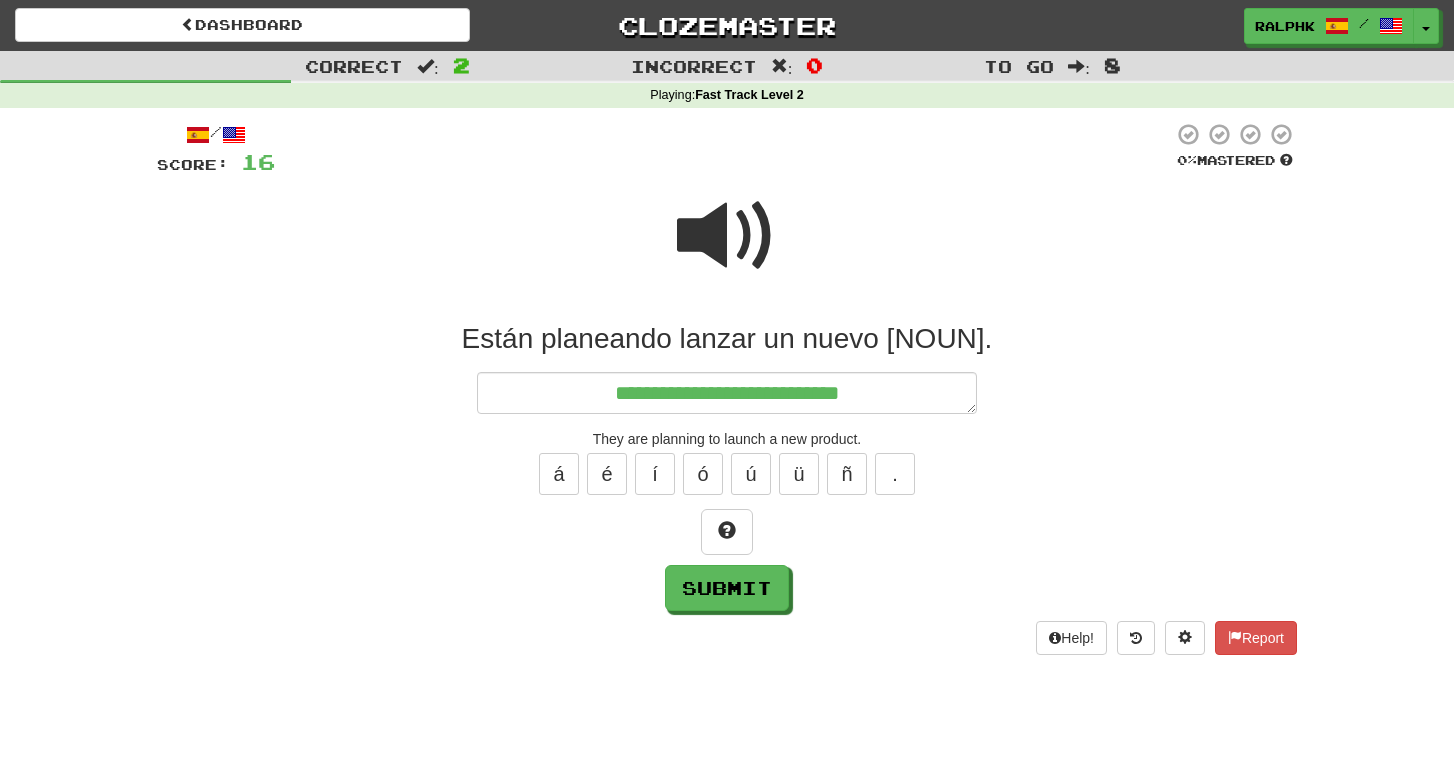 type on "*" 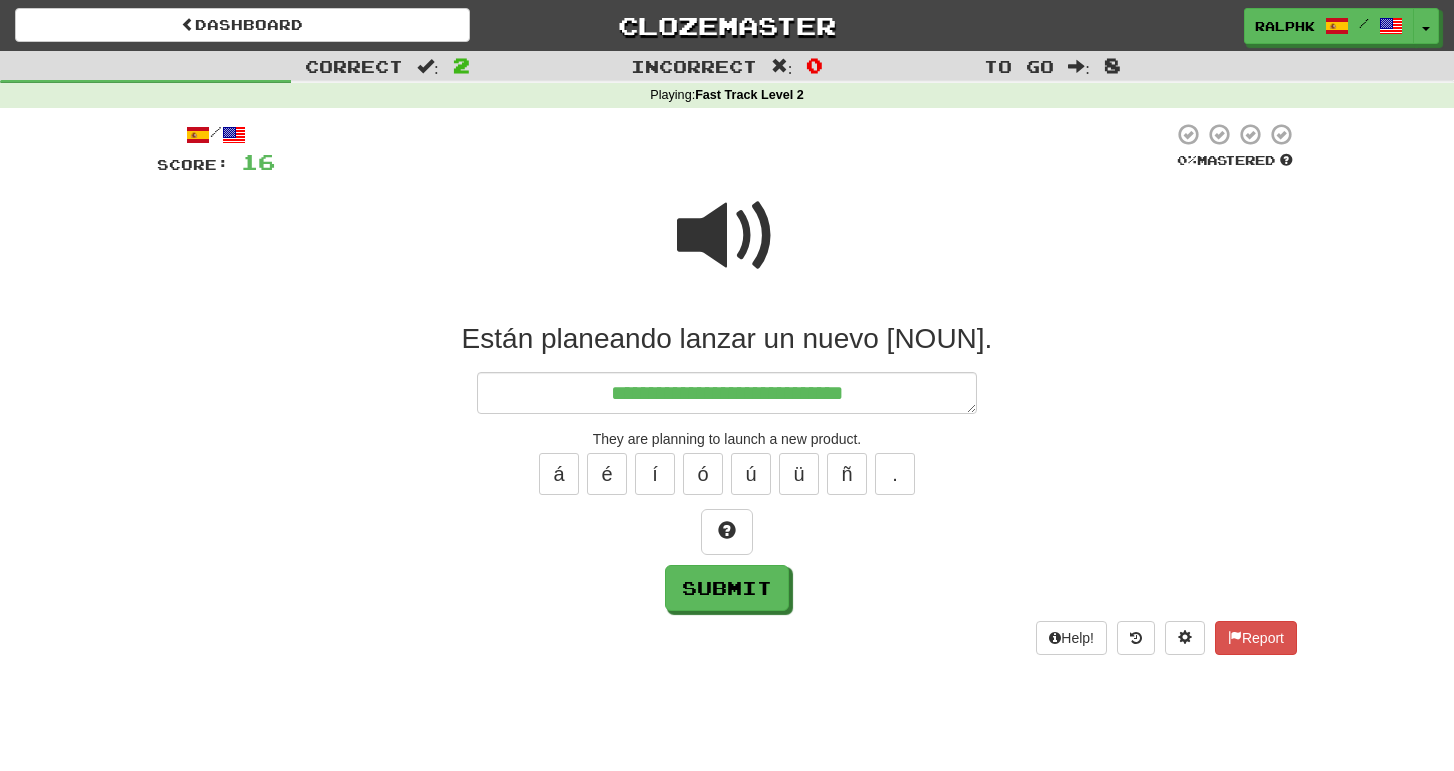 type on "*" 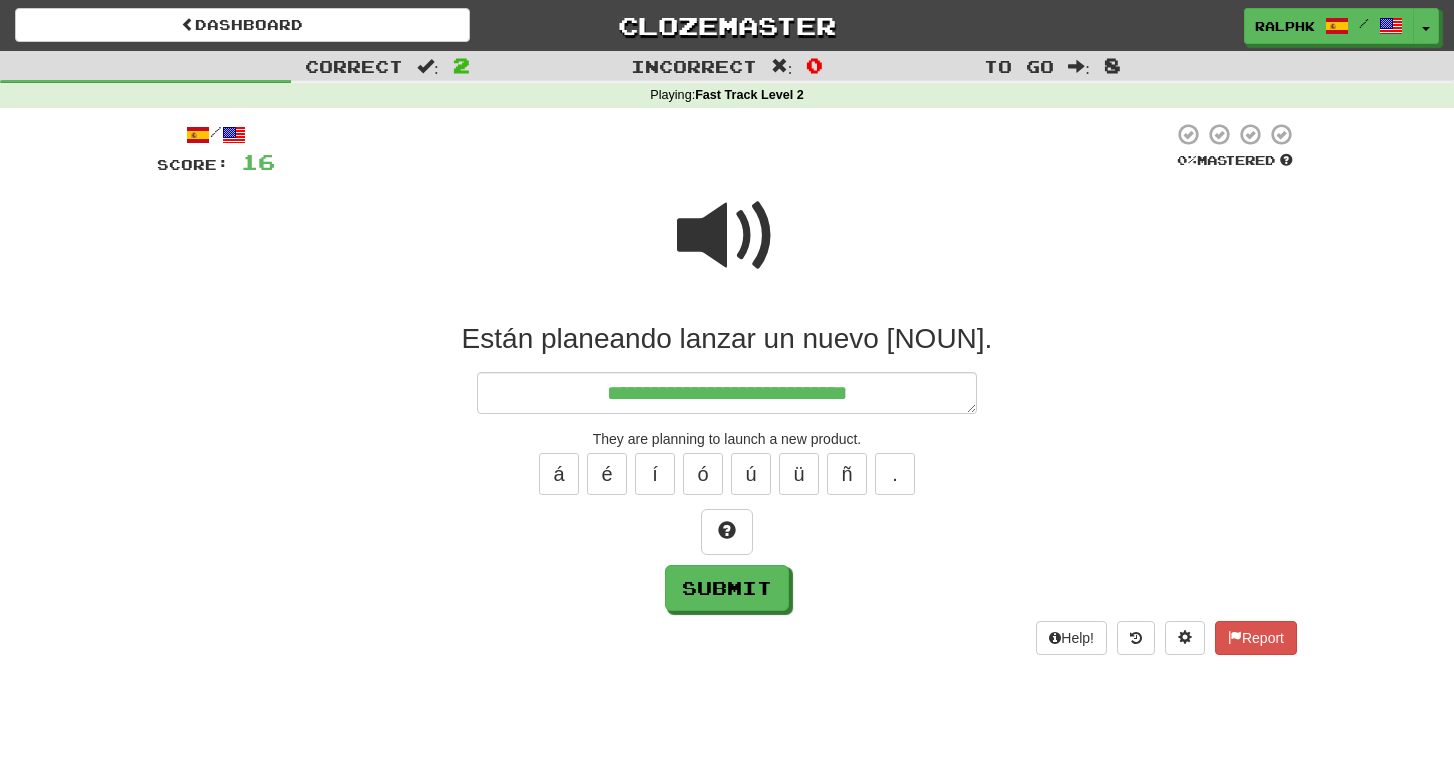 type on "*" 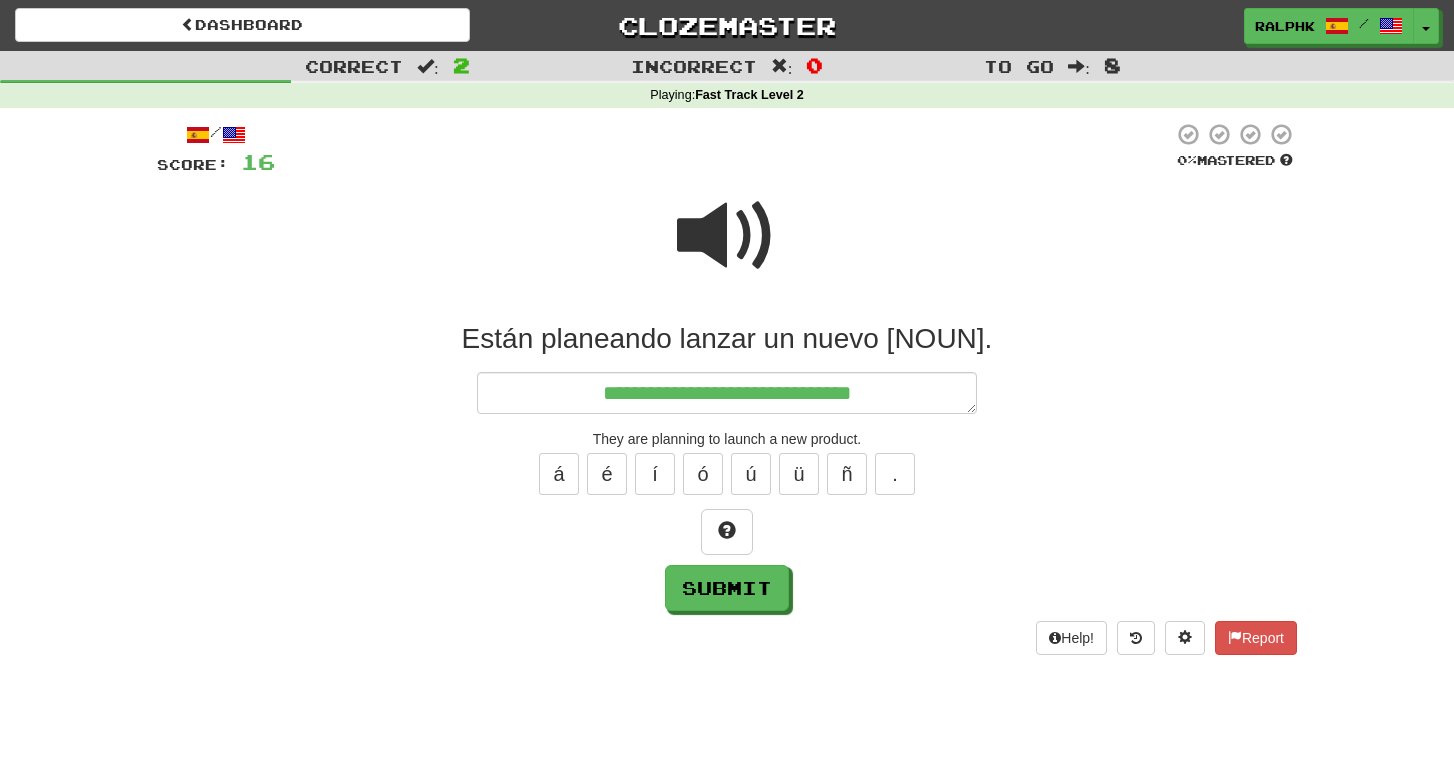 type on "*" 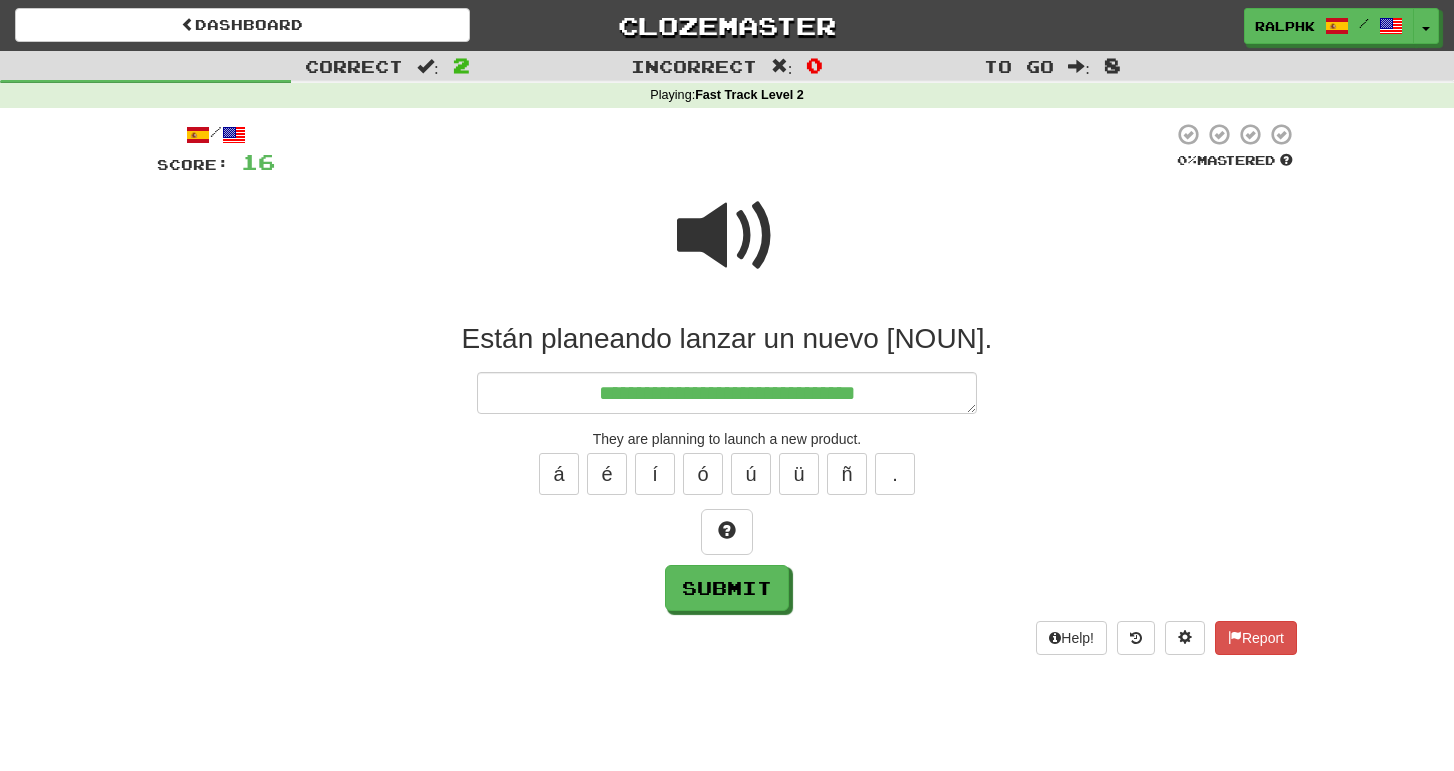 type on "*" 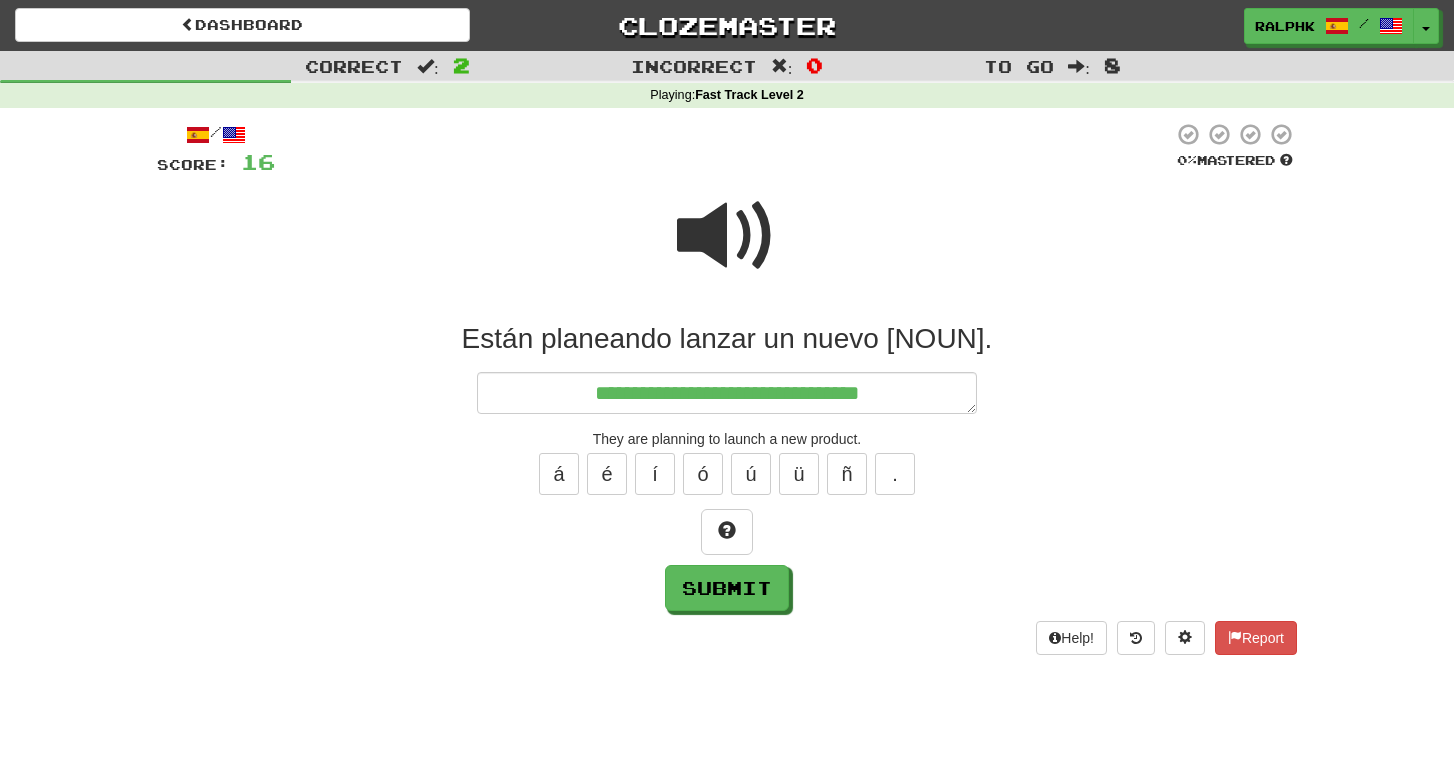 type on "*" 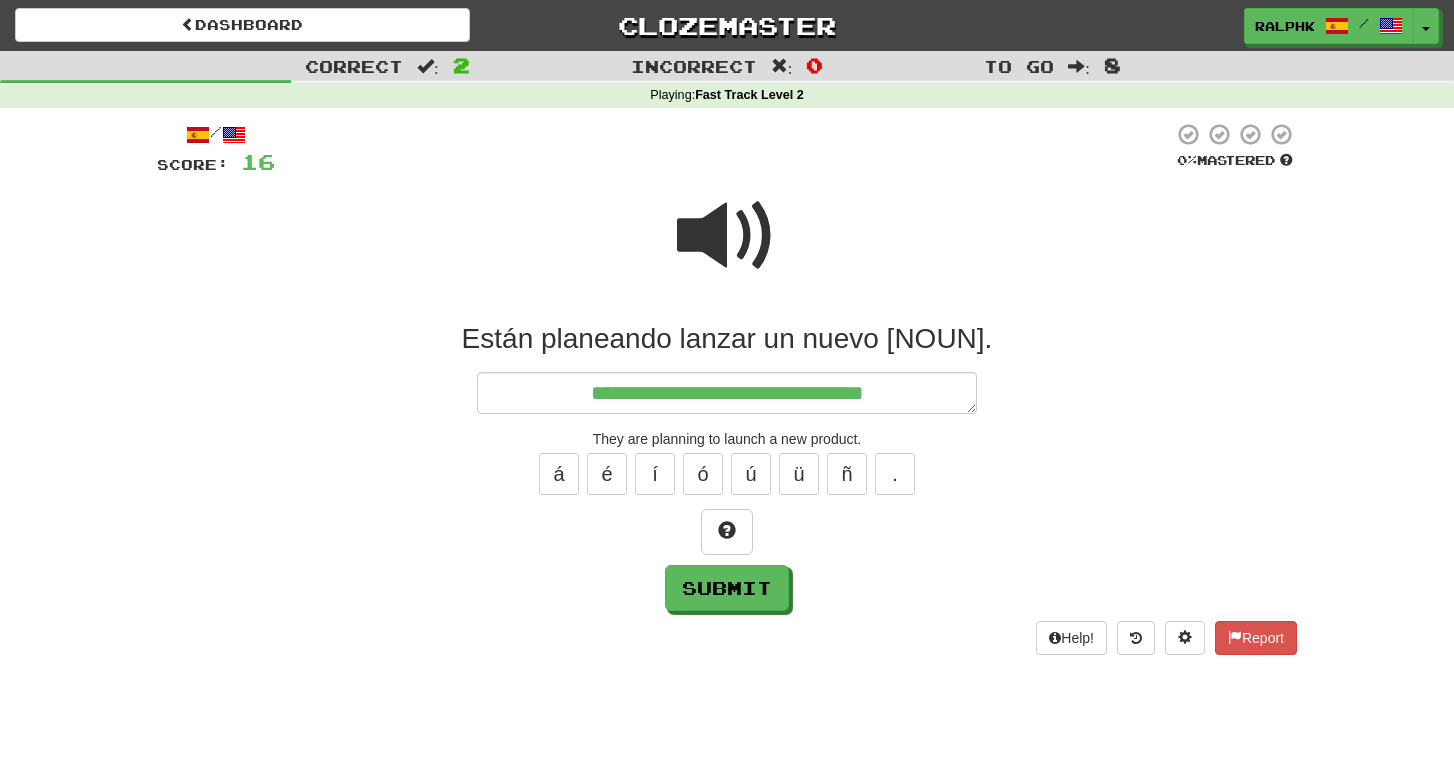 type on "*" 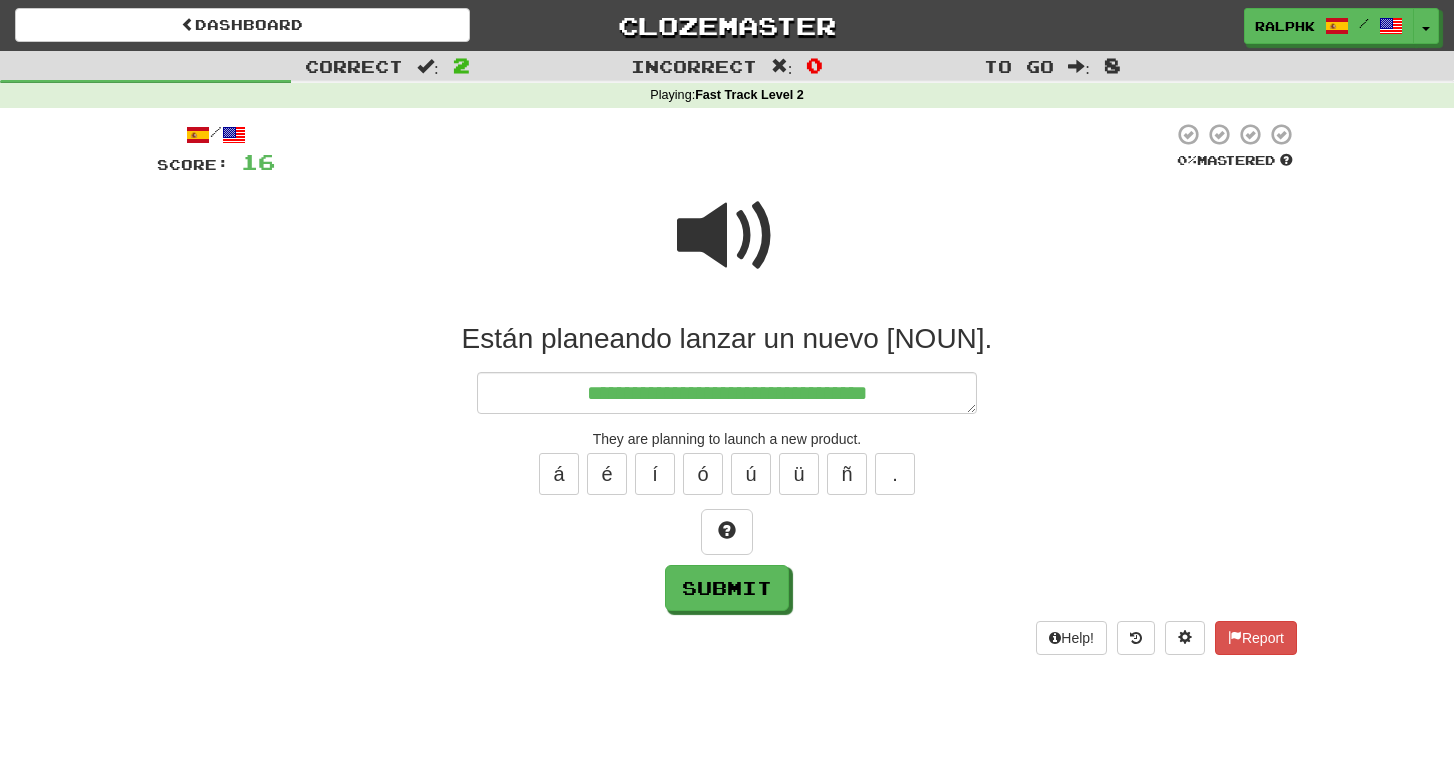 type on "*" 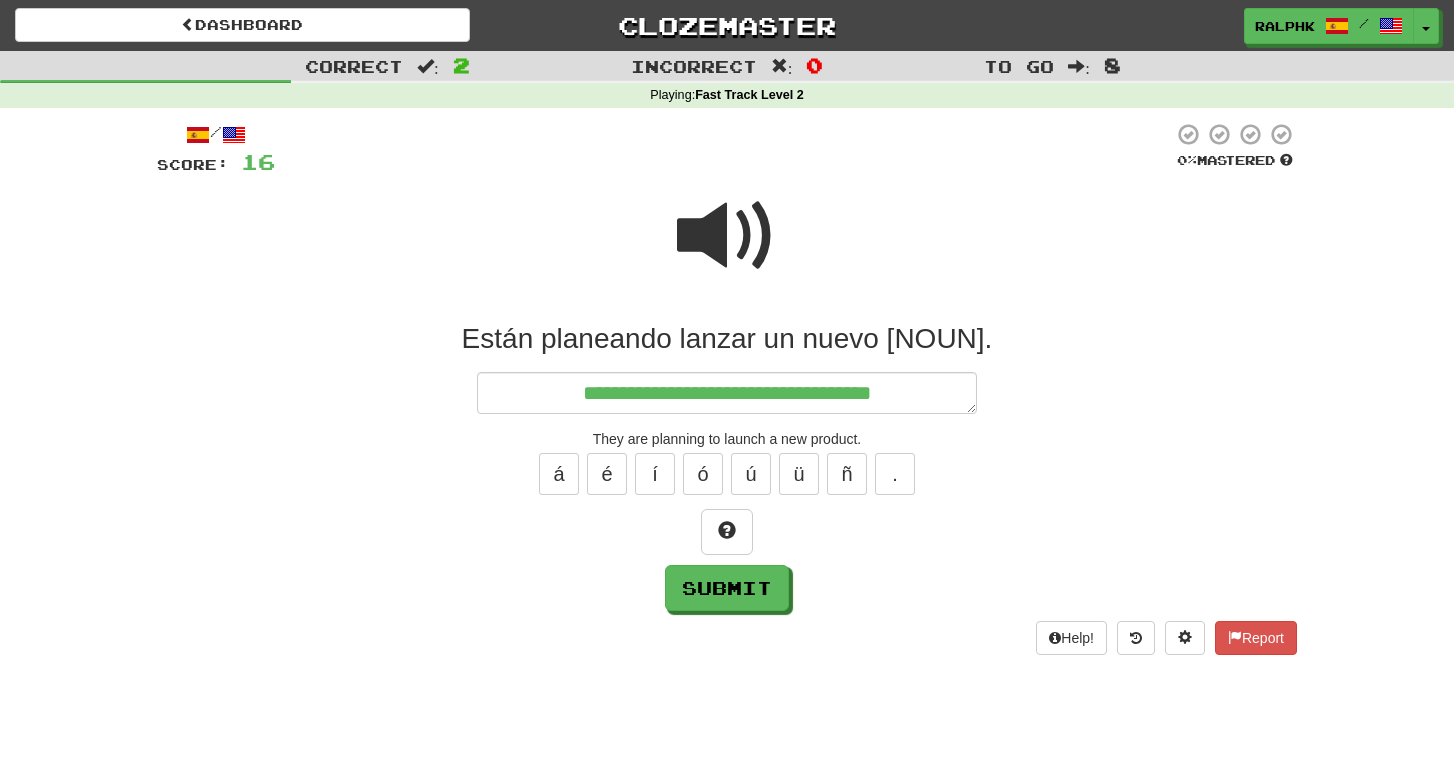 type on "*" 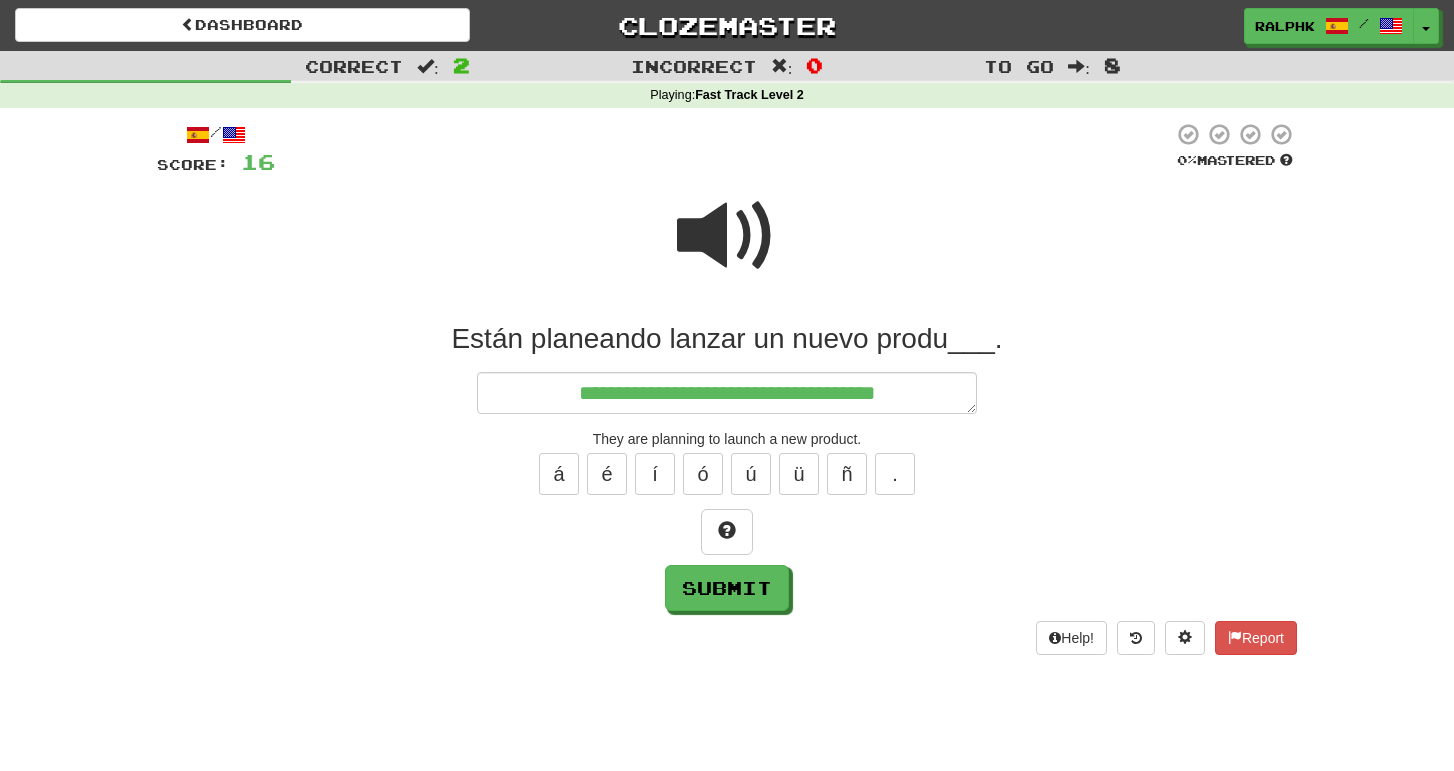 type on "*" 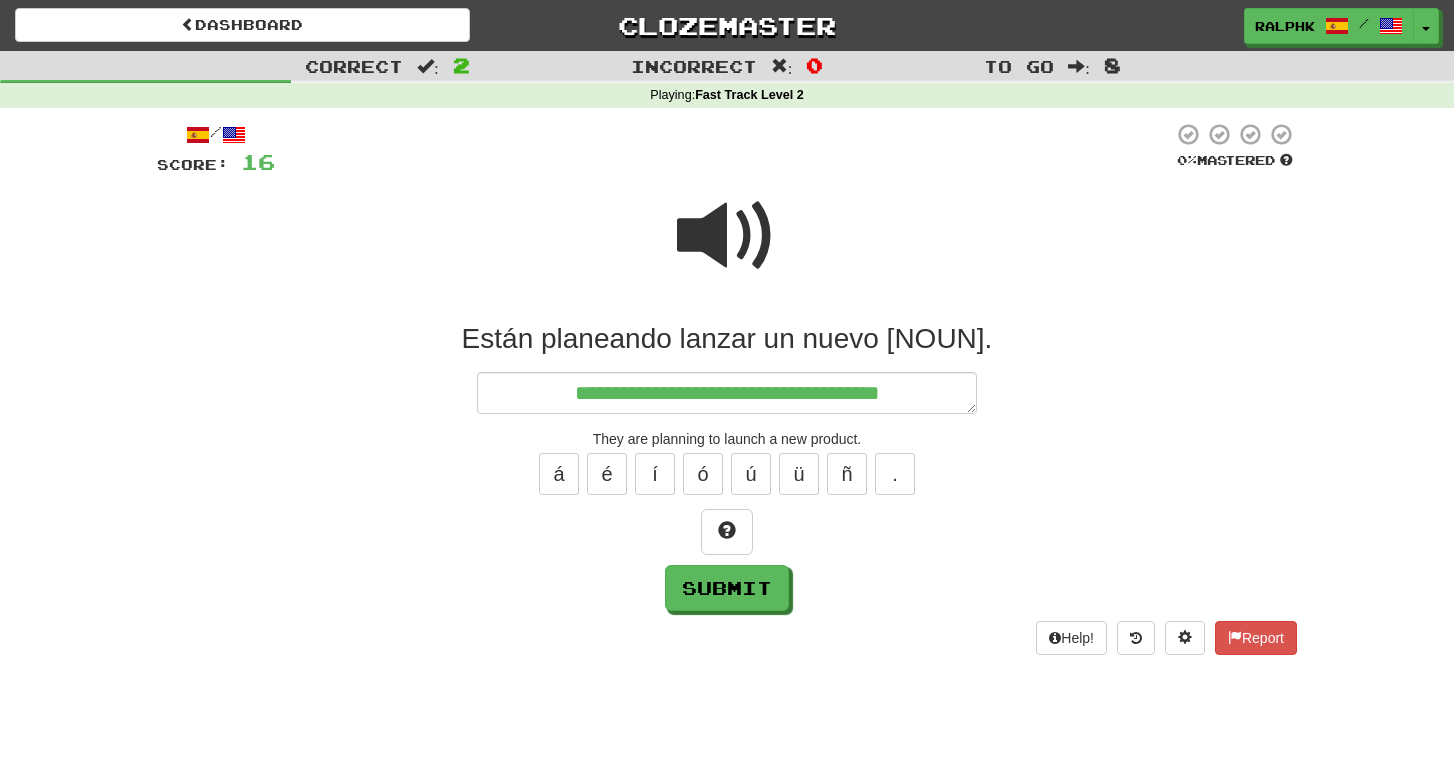 type on "*" 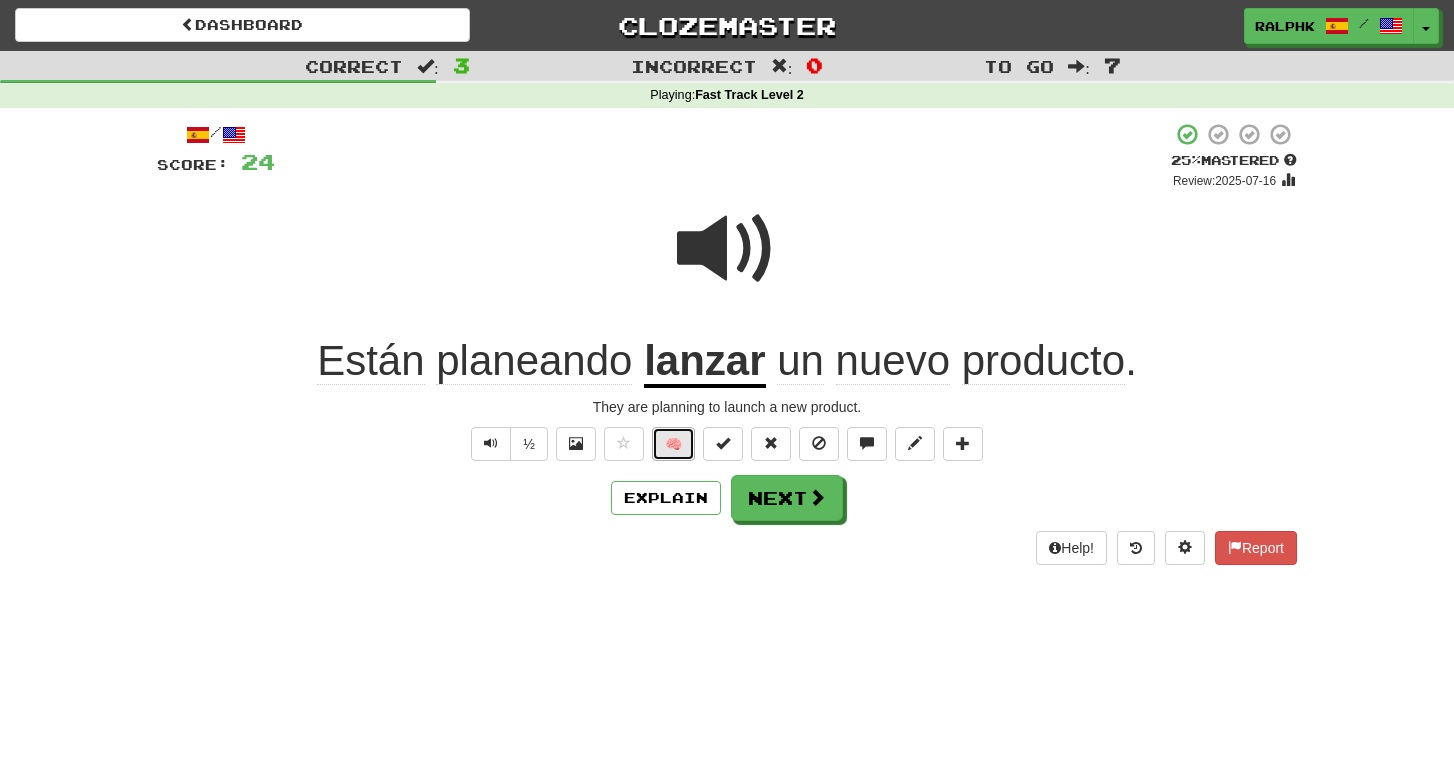 click on "🧠" at bounding box center [673, 444] 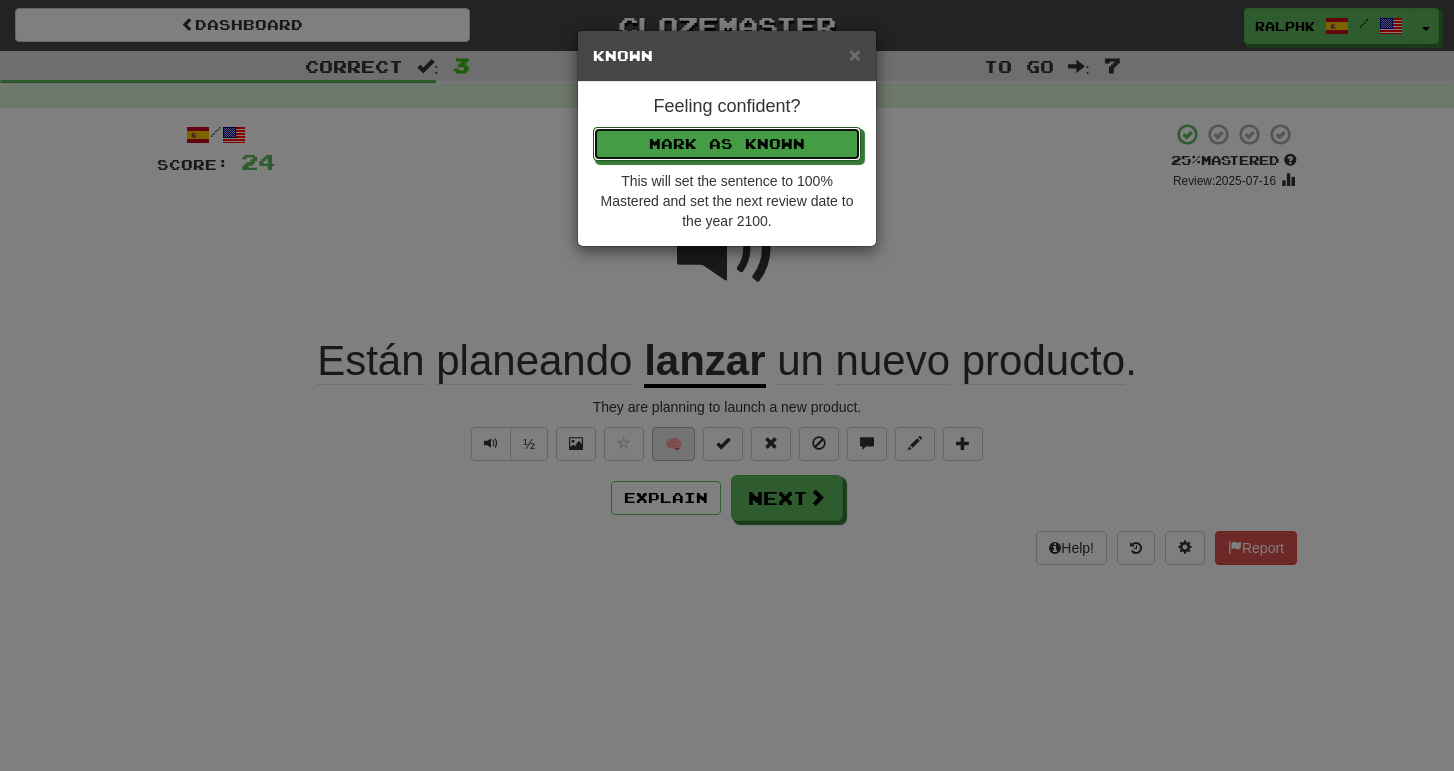 click on "Mark as Known" at bounding box center [727, 144] 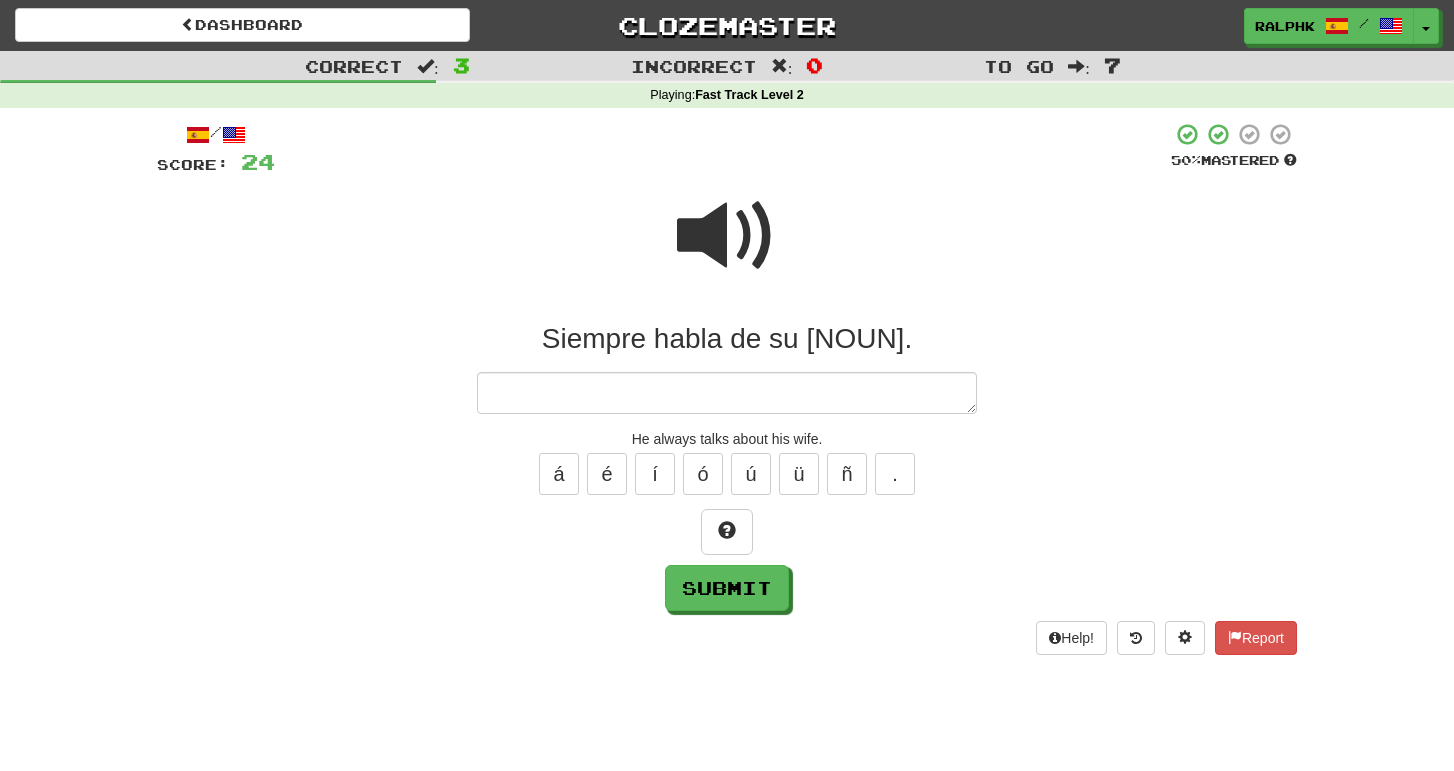 type on "*" 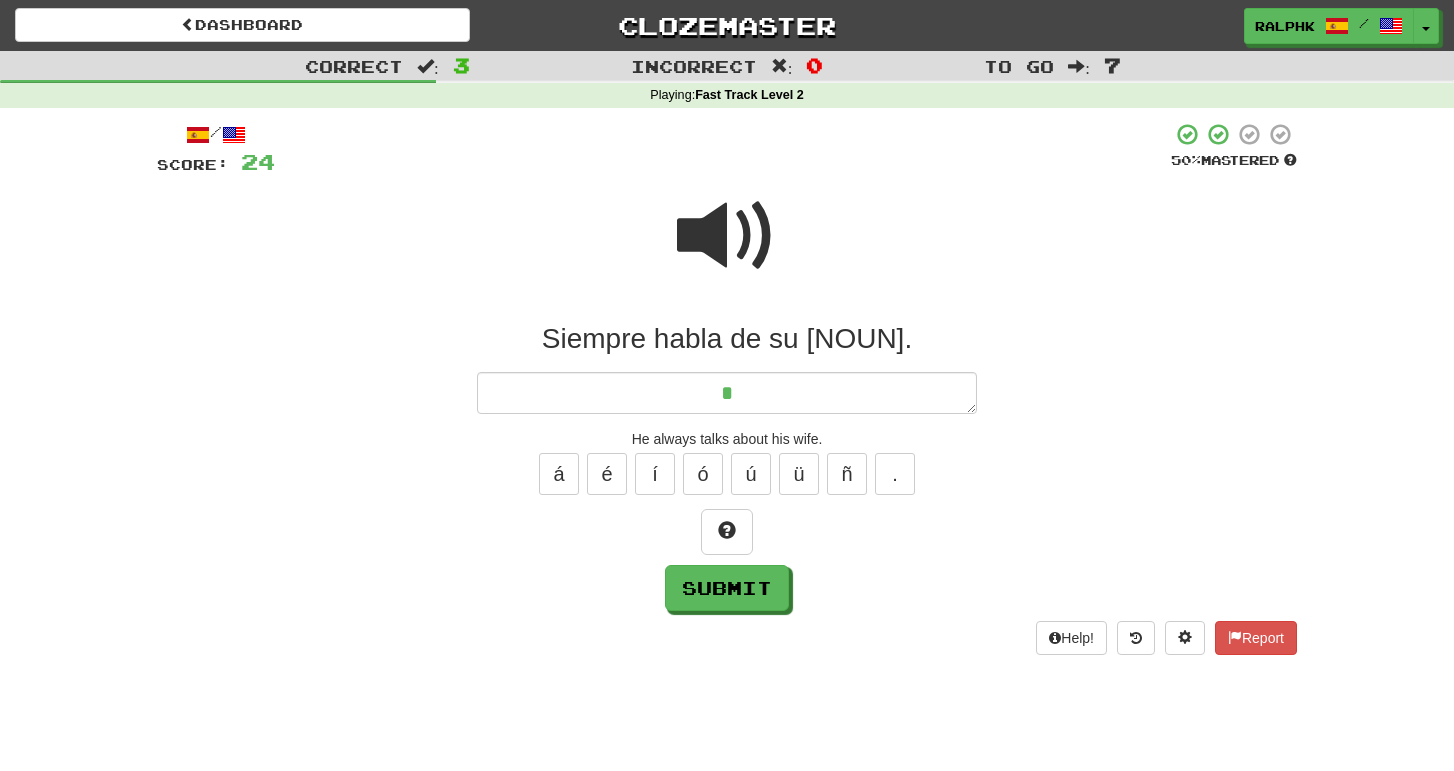 type on "*" 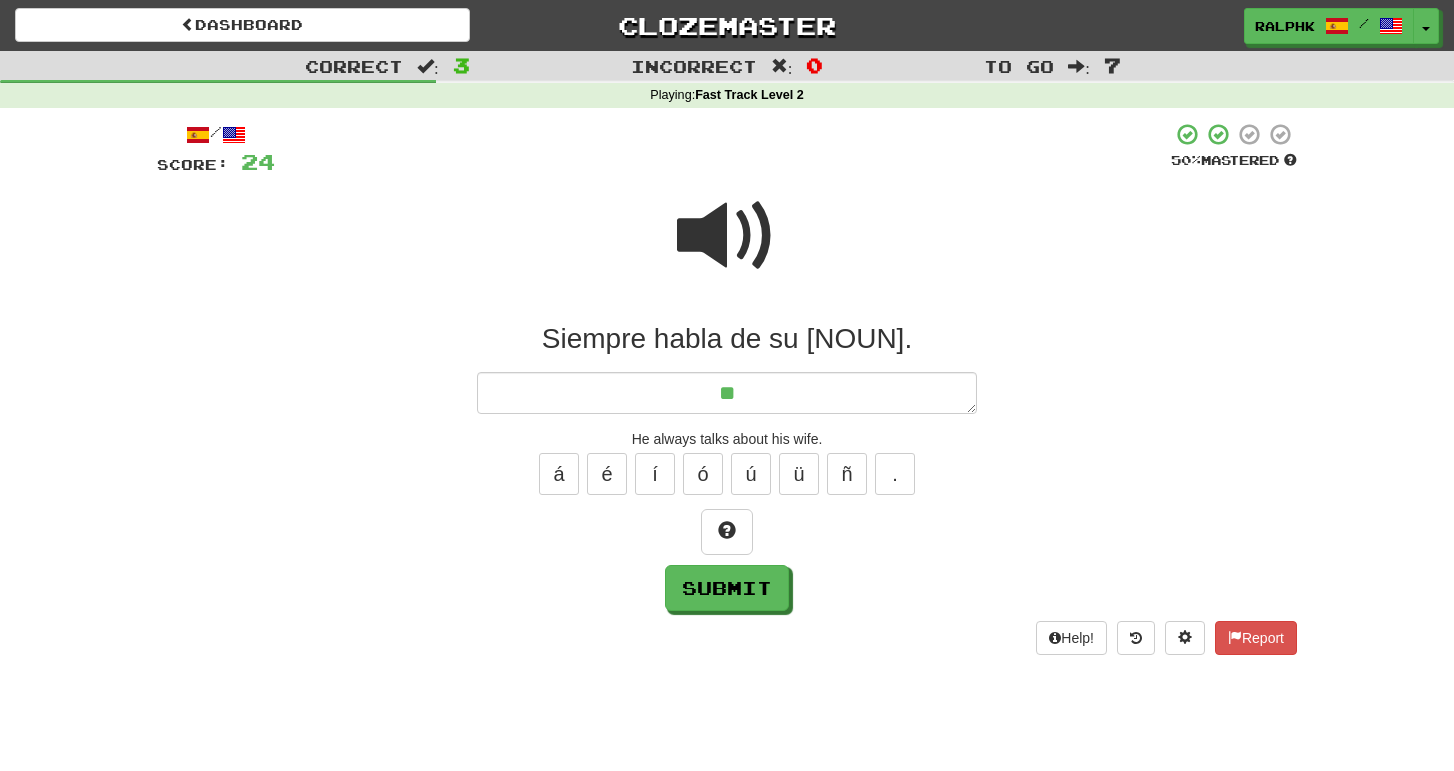 type on "*" 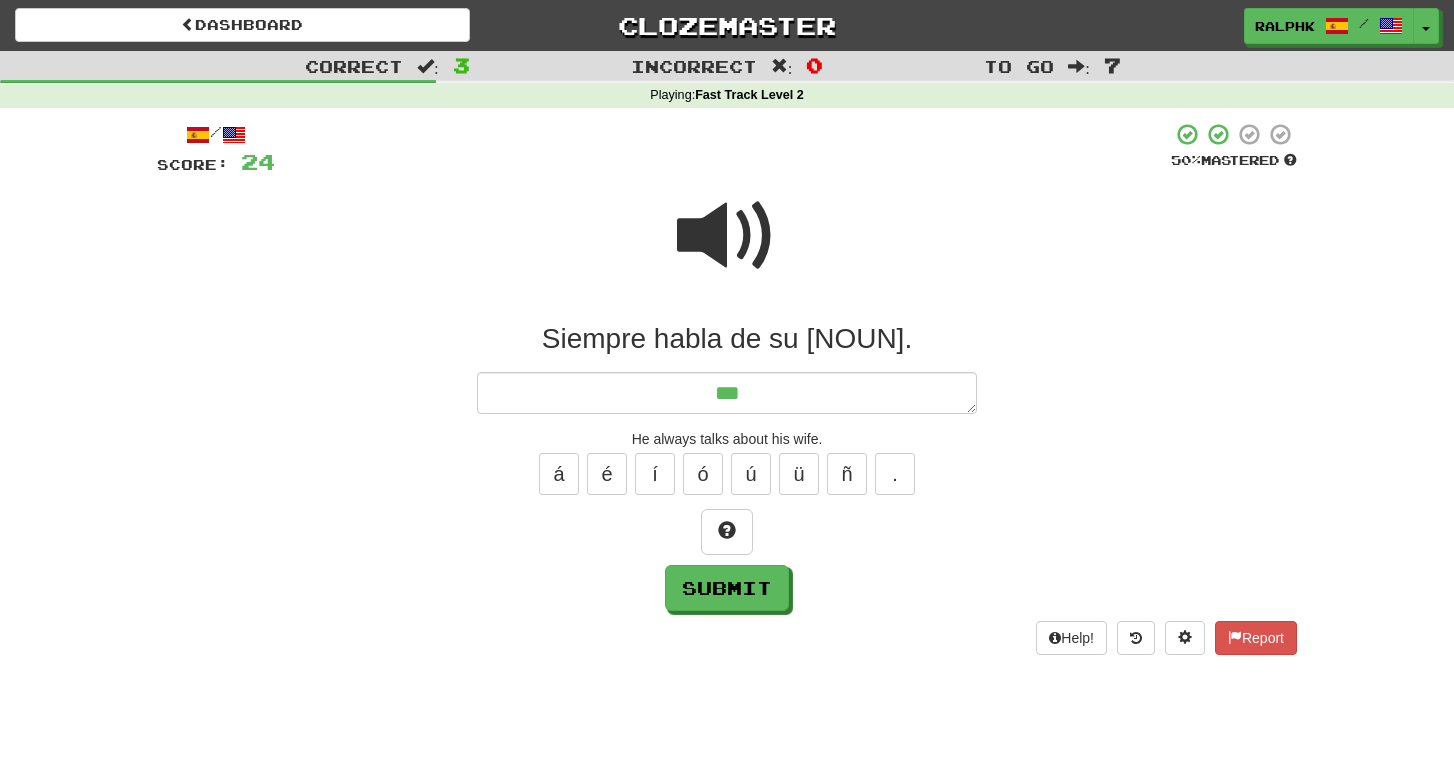 type on "*" 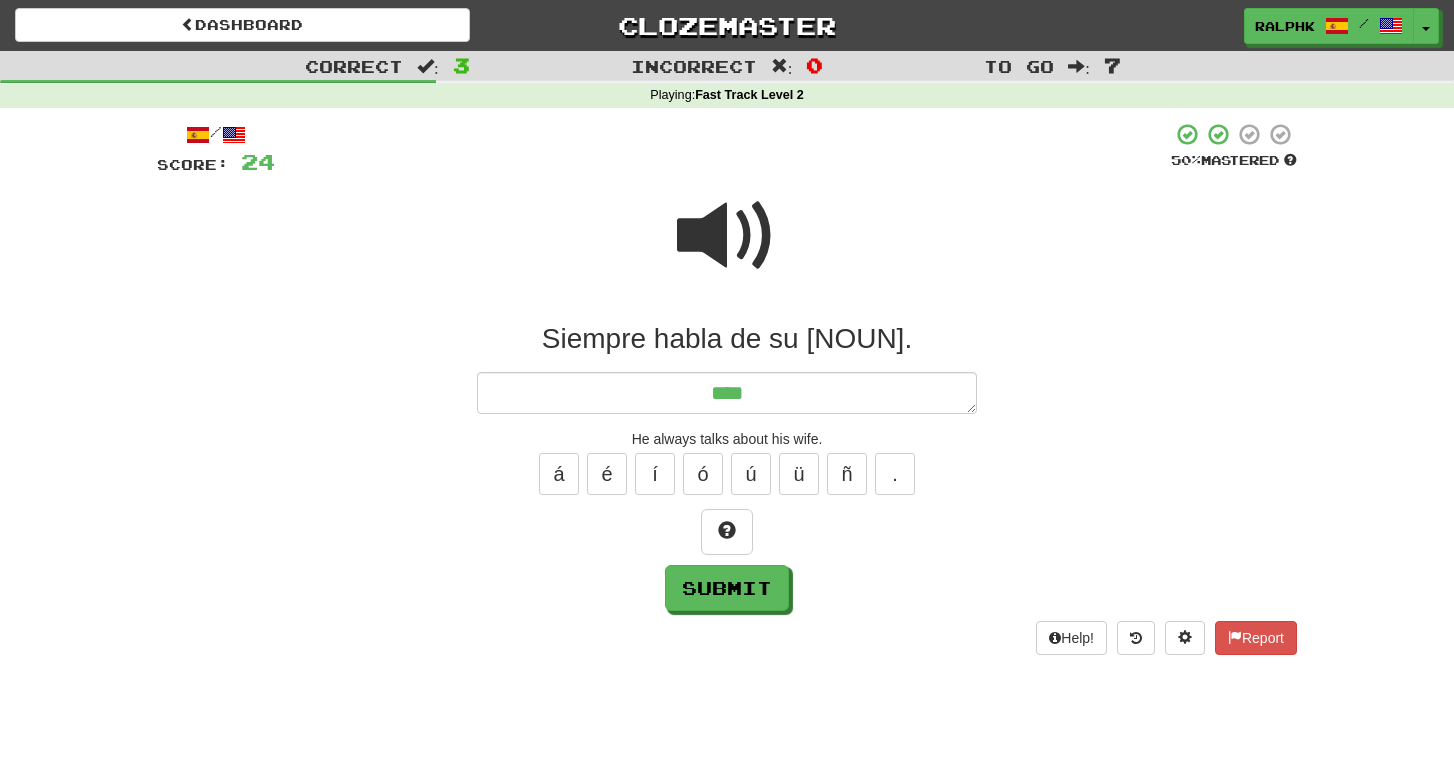 type on "*" 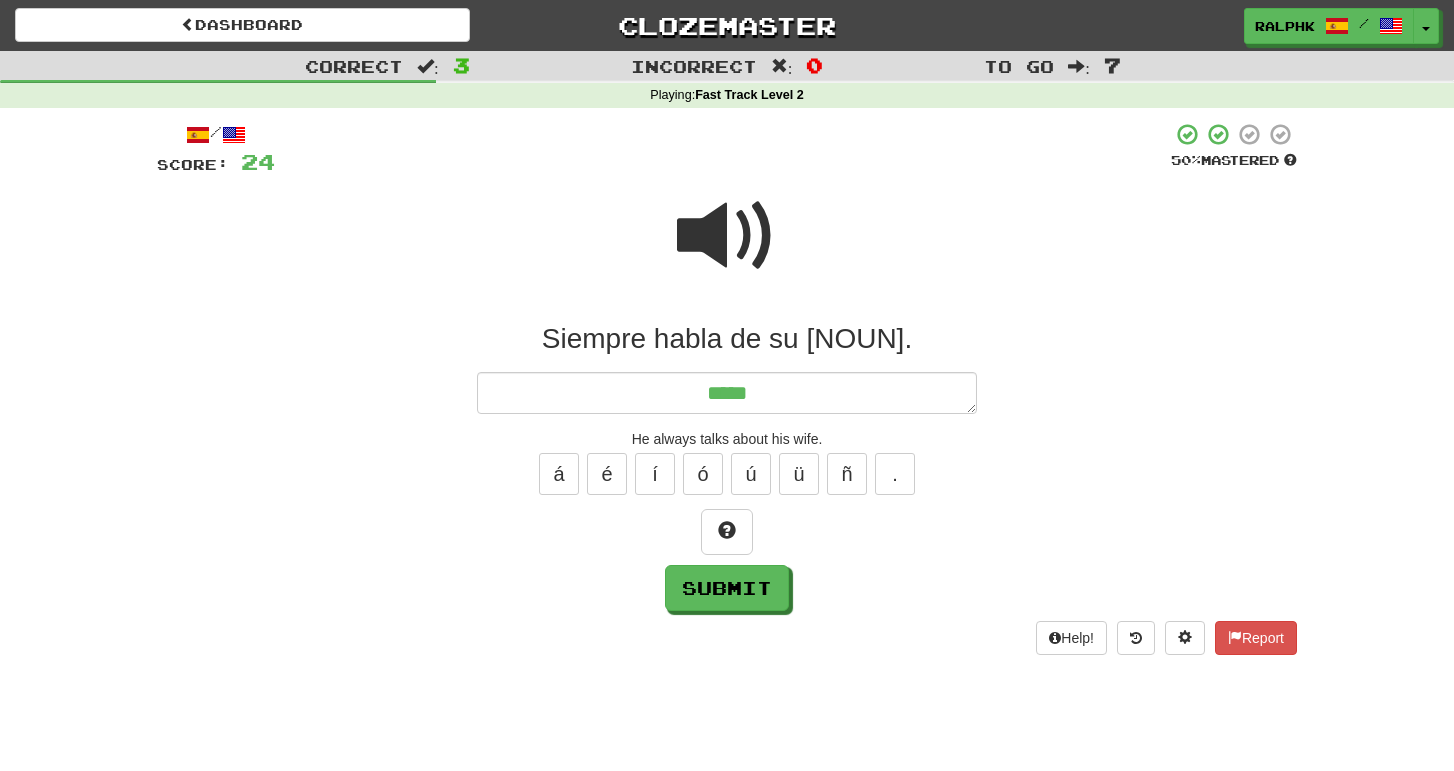 type on "*" 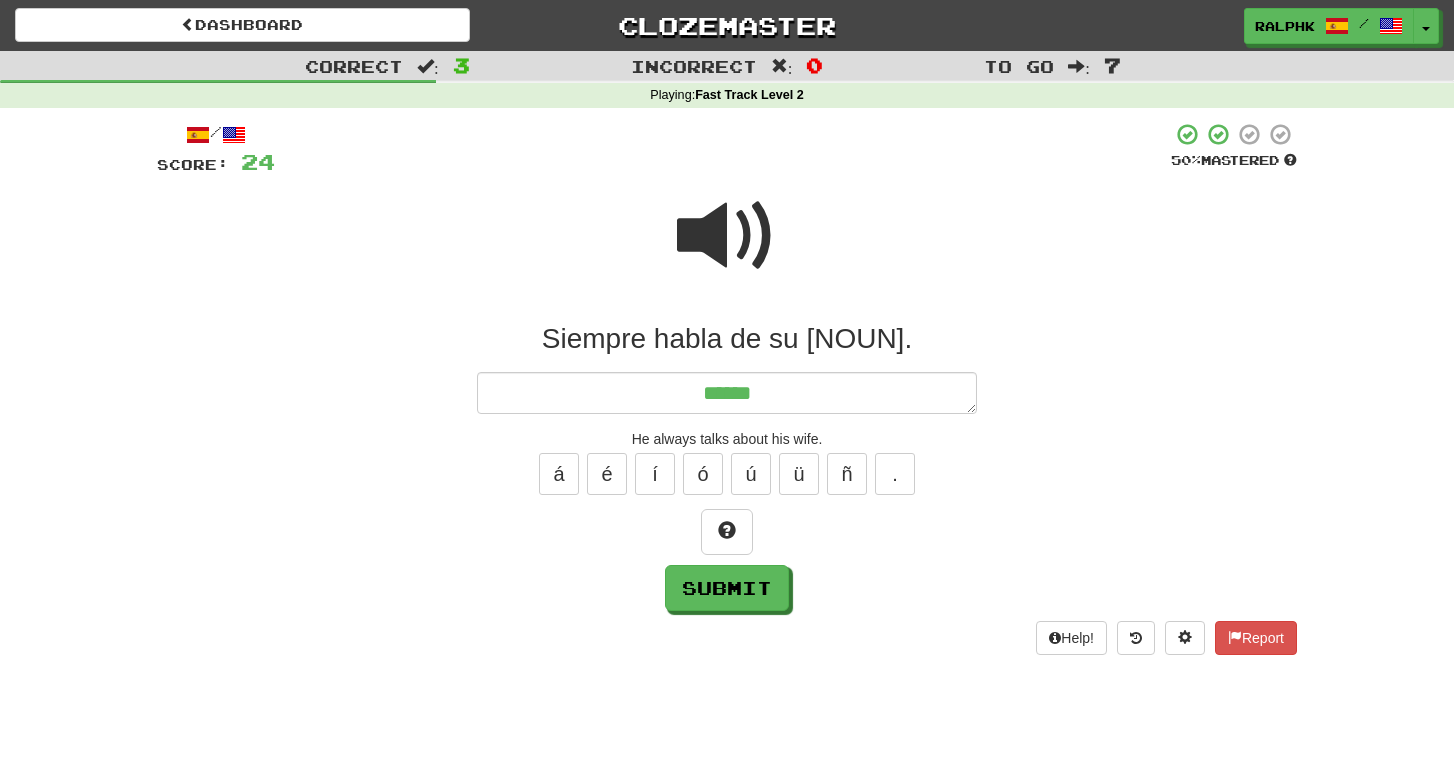 type on "*" 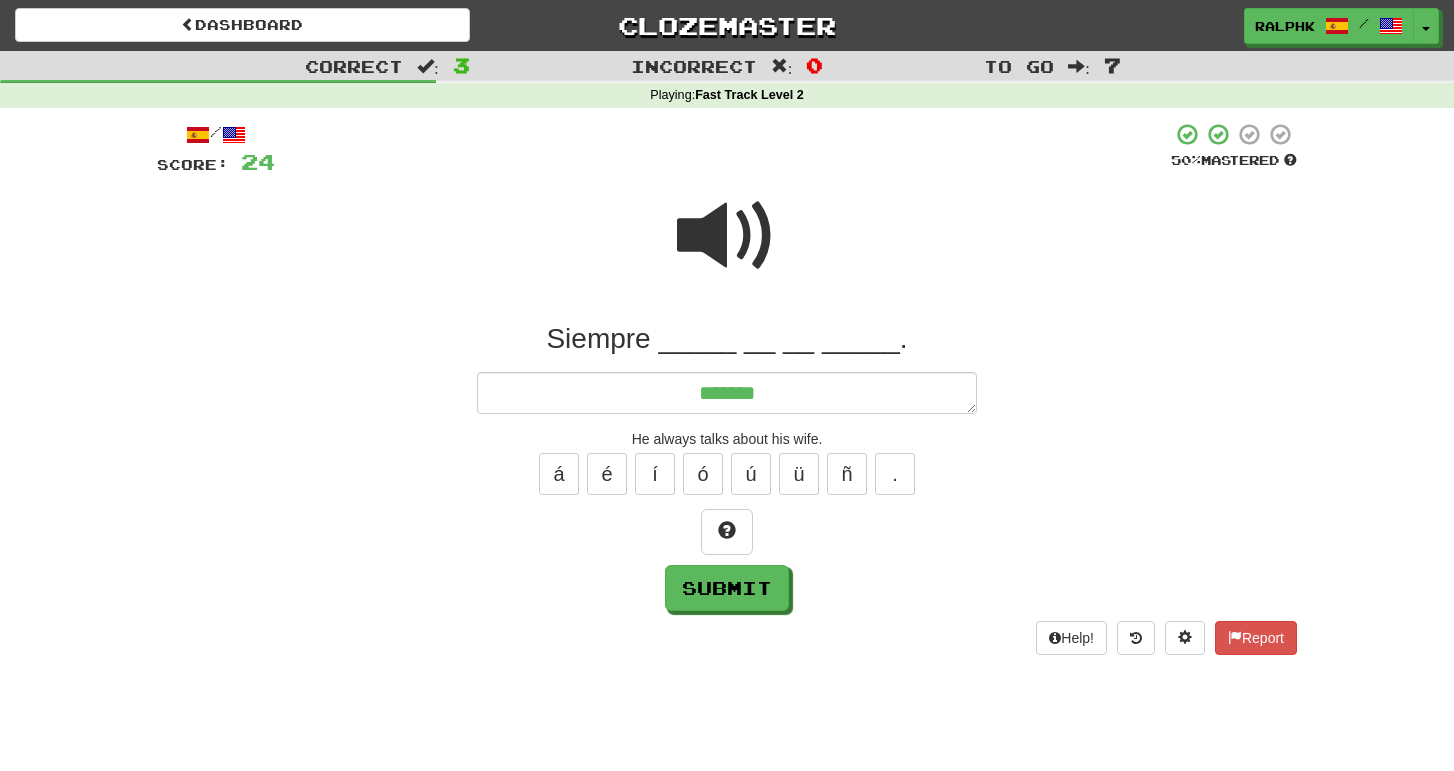 type on "*" 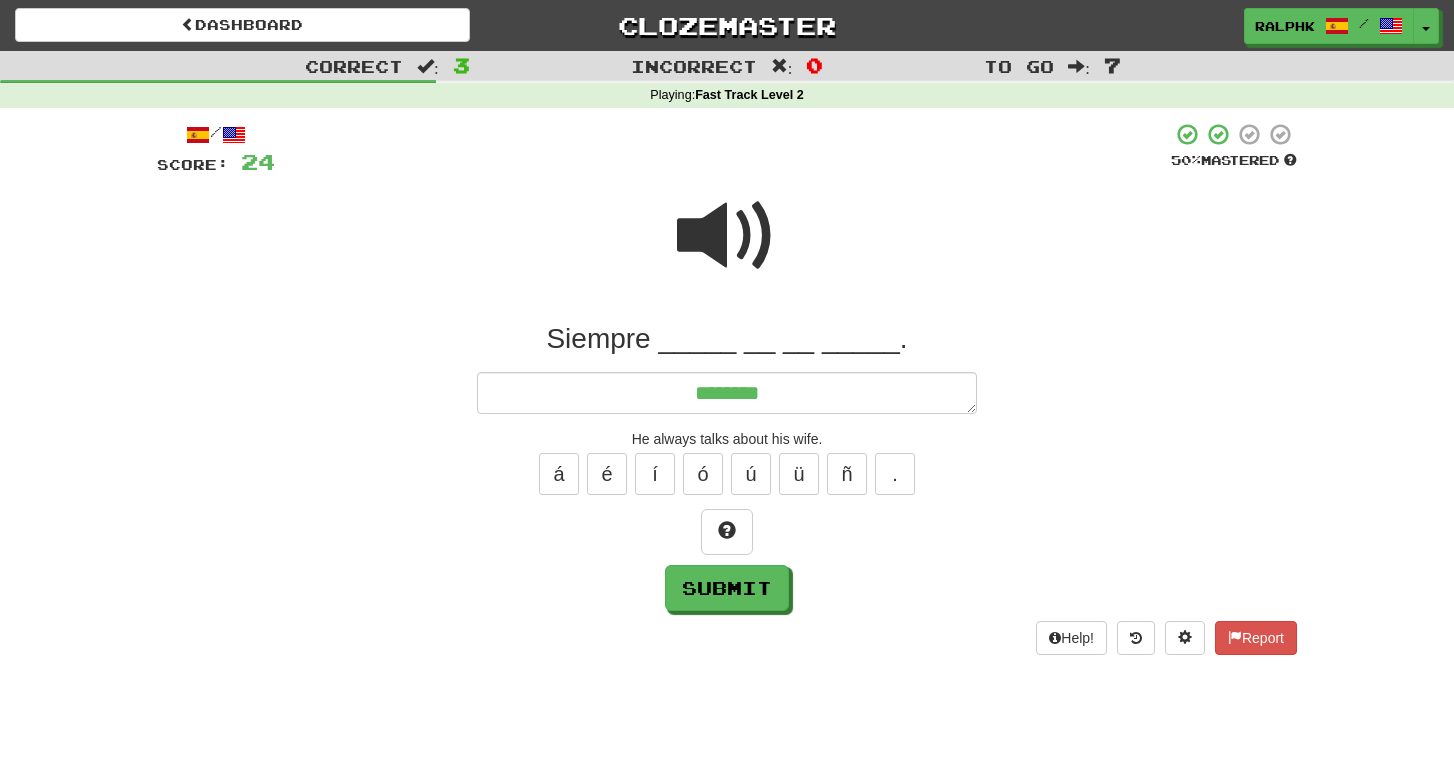 type on "*" 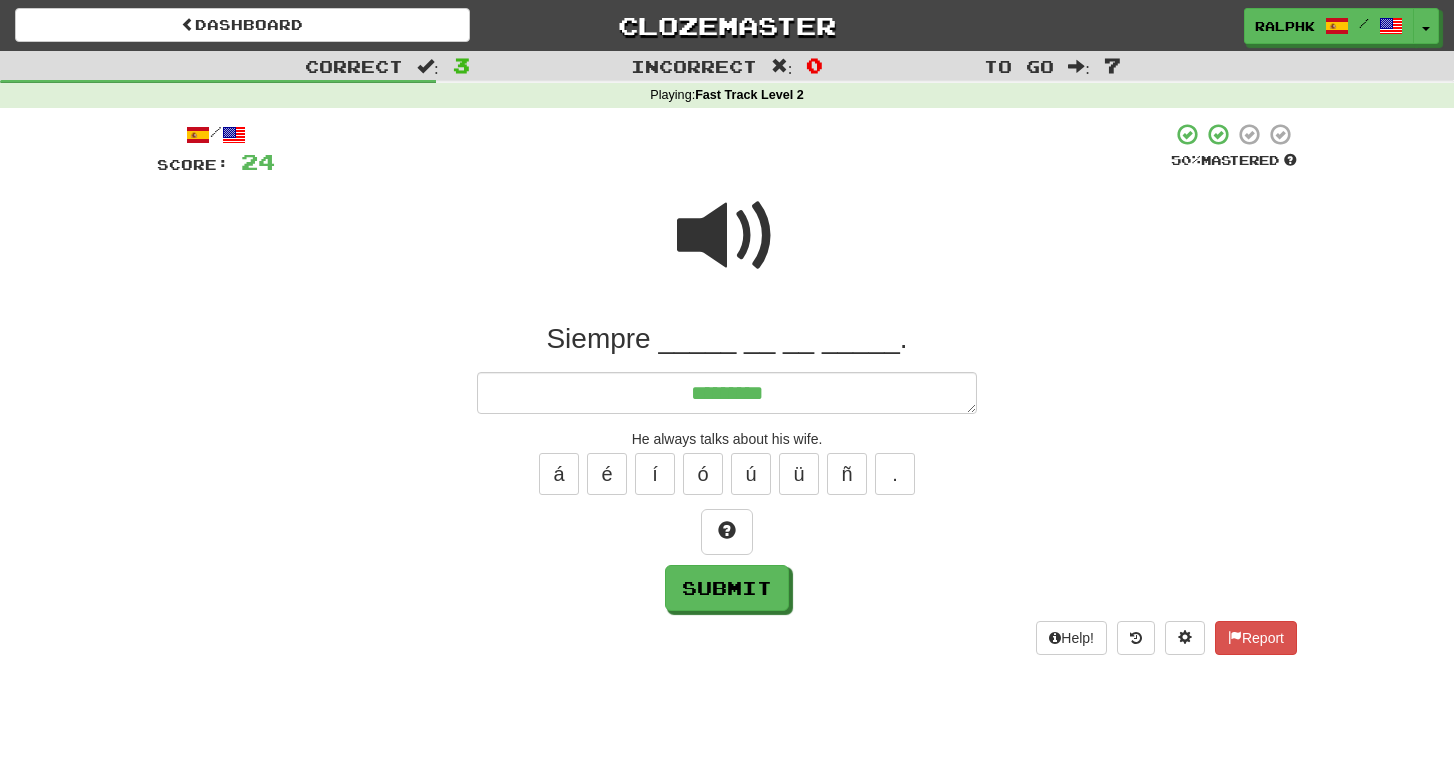 type 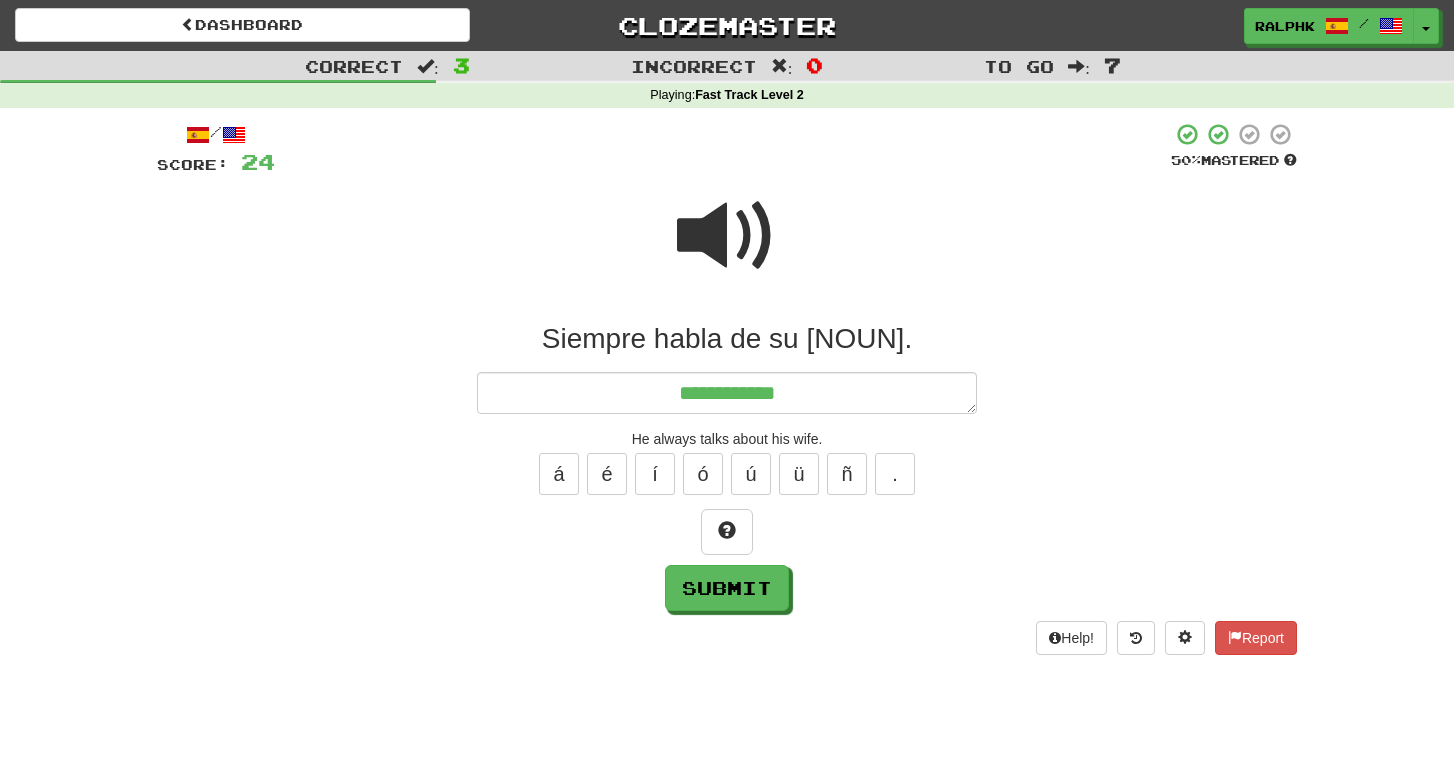 click at bounding box center [727, 236] 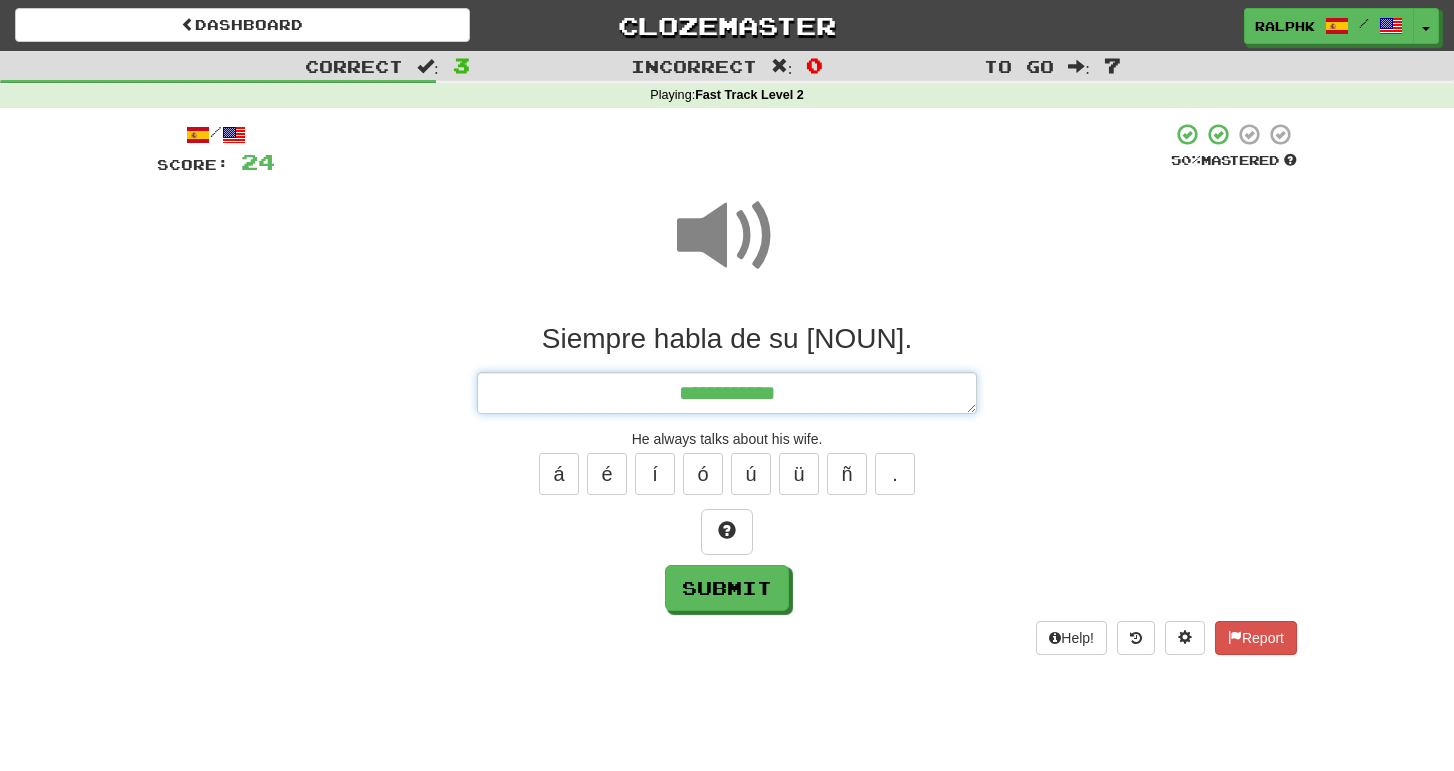 click on "**********" at bounding box center [727, 393] 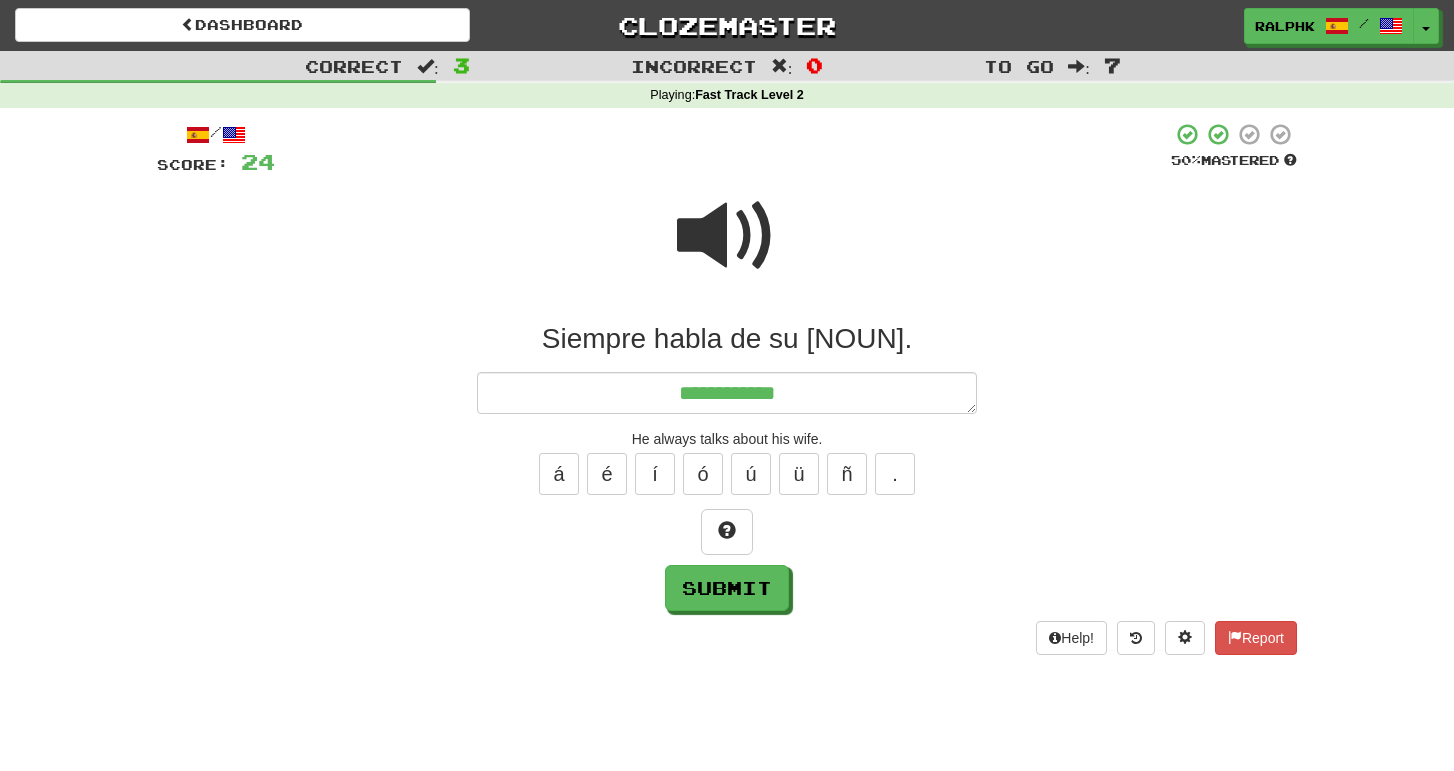 click at bounding box center (727, 236) 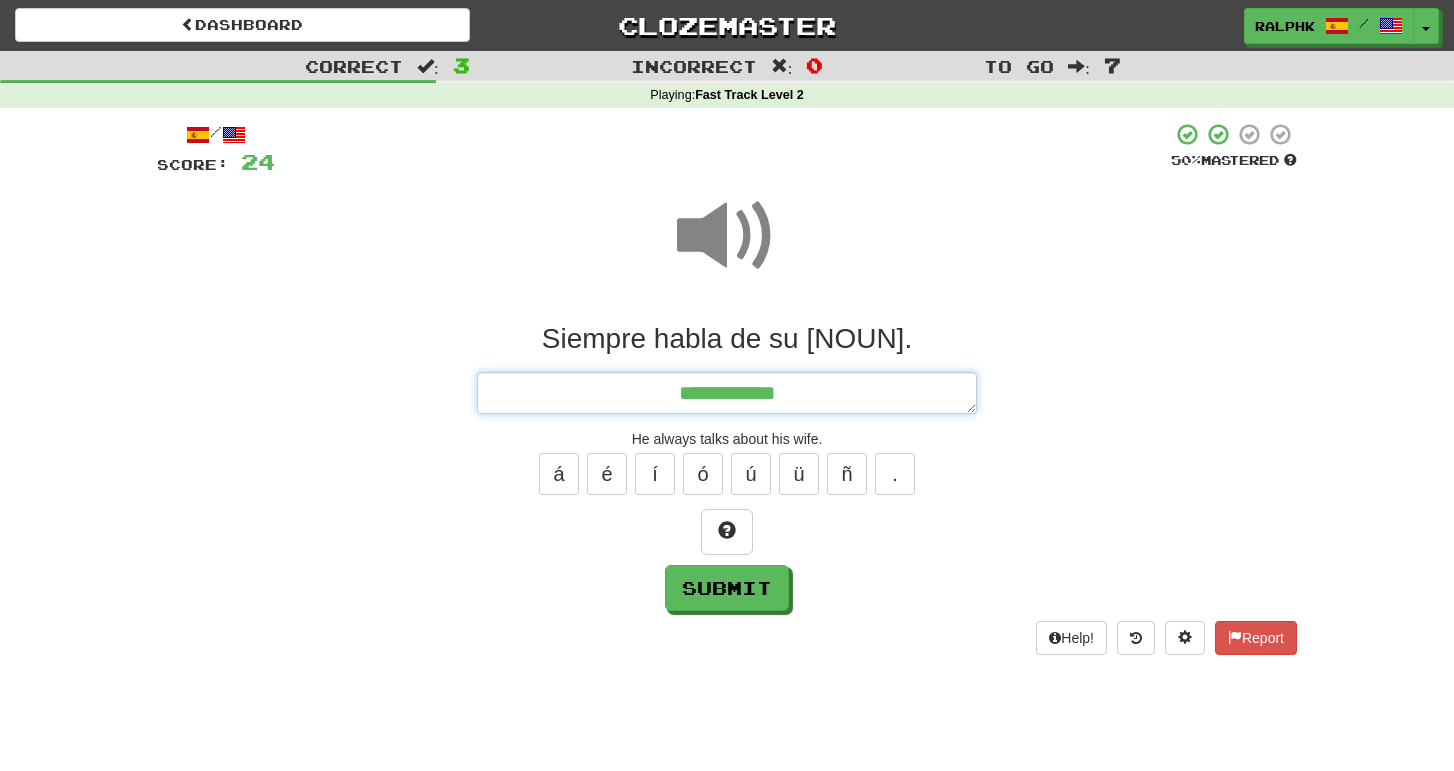 click on "**********" at bounding box center [727, 393] 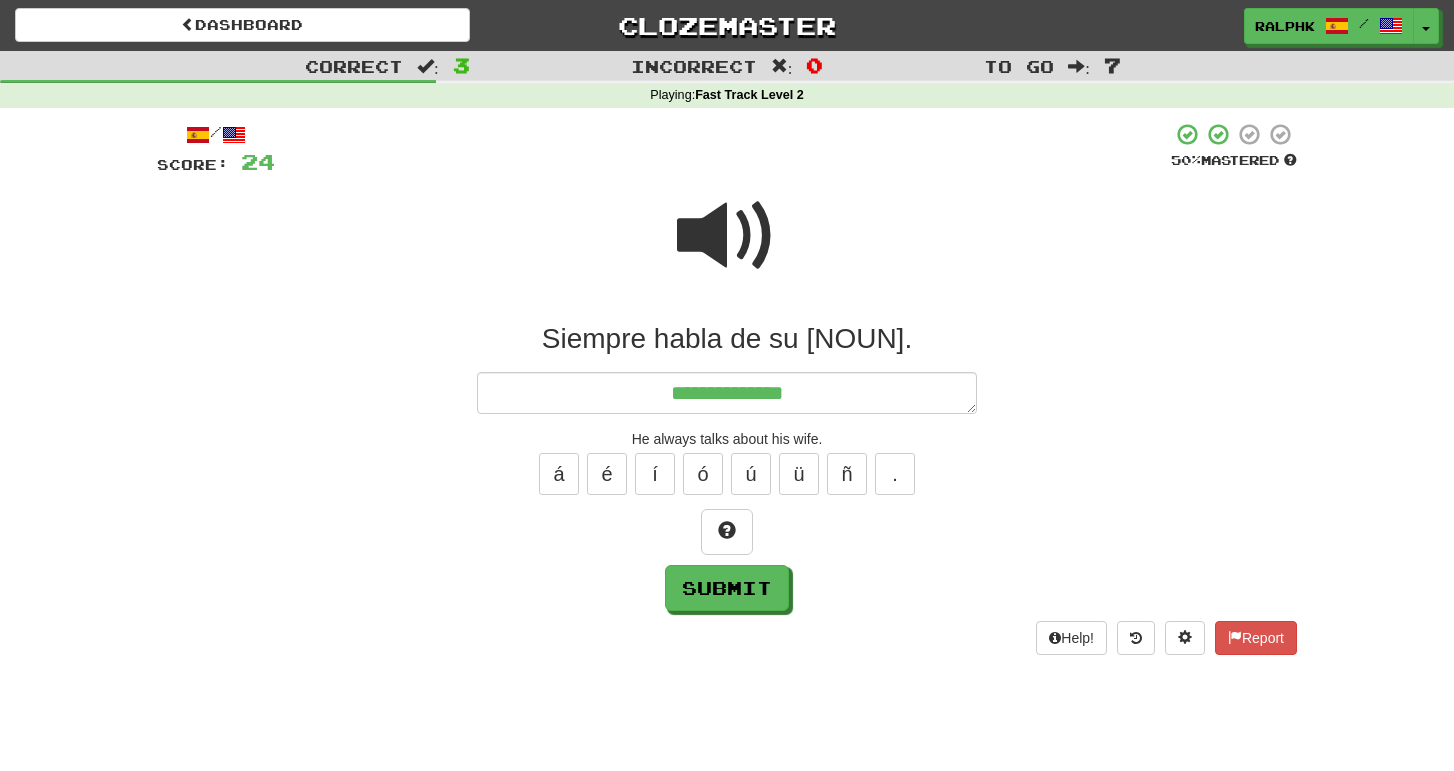 click at bounding box center [727, 236] 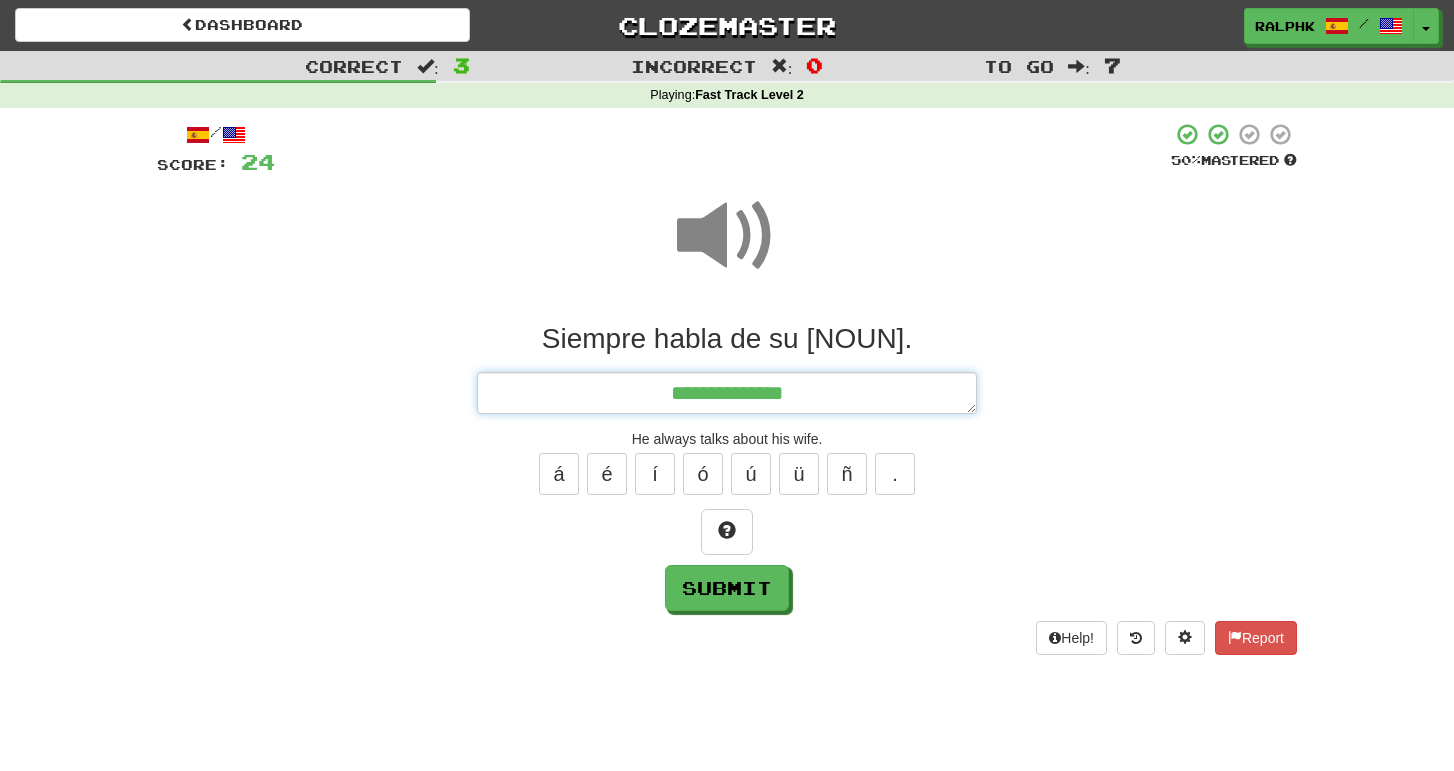 click on "**********" at bounding box center (727, 393) 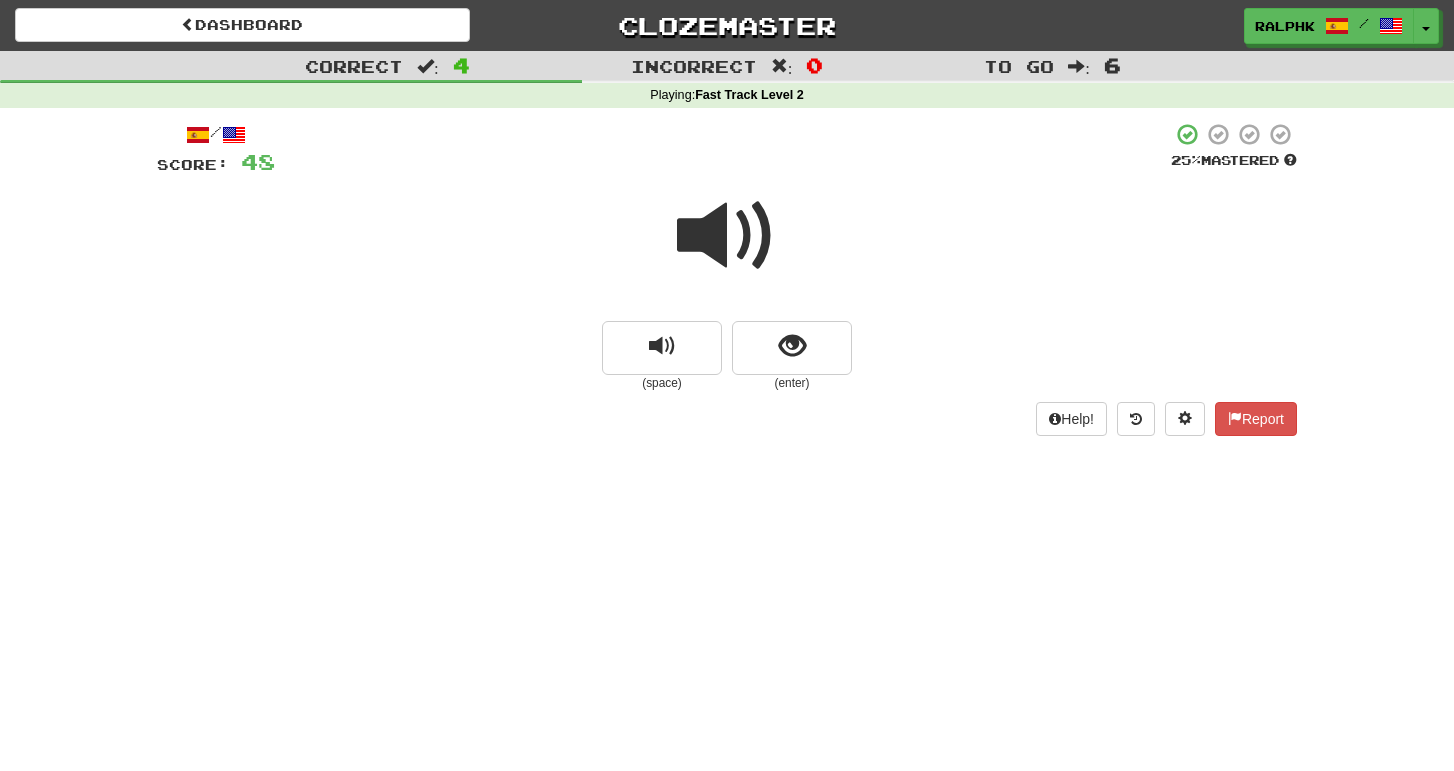 click at bounding box center [727, 236] 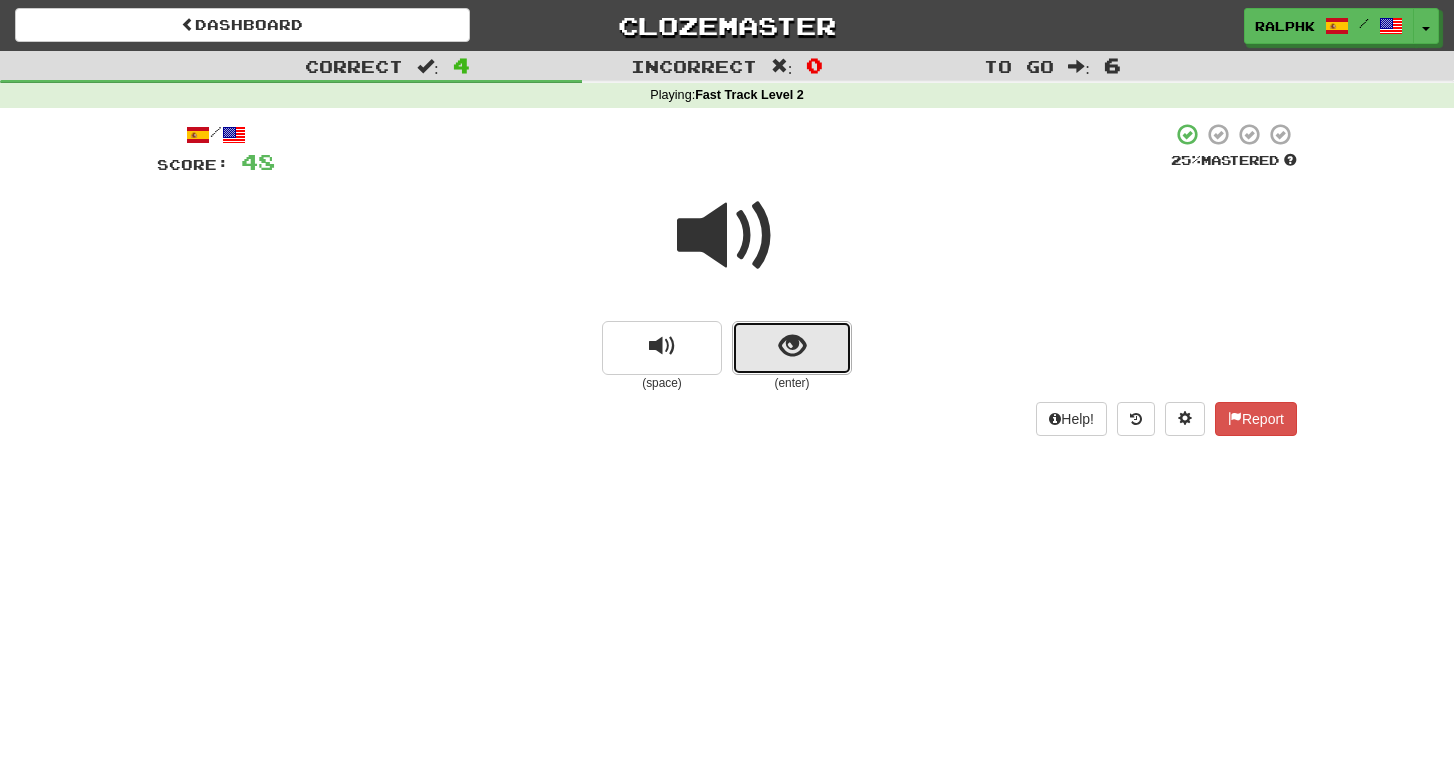 click at bounding box center (792, 348) 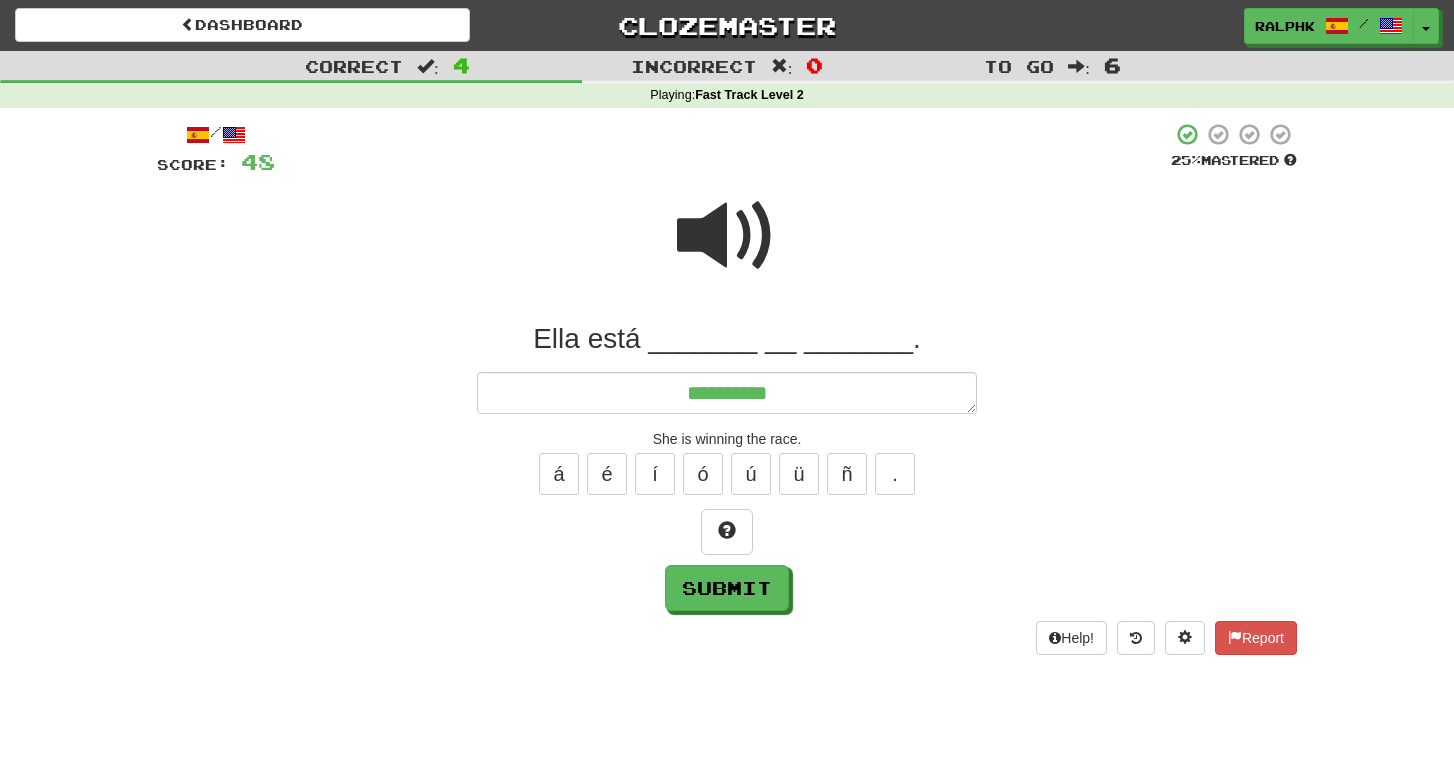 click at bounding box center [727, 236] 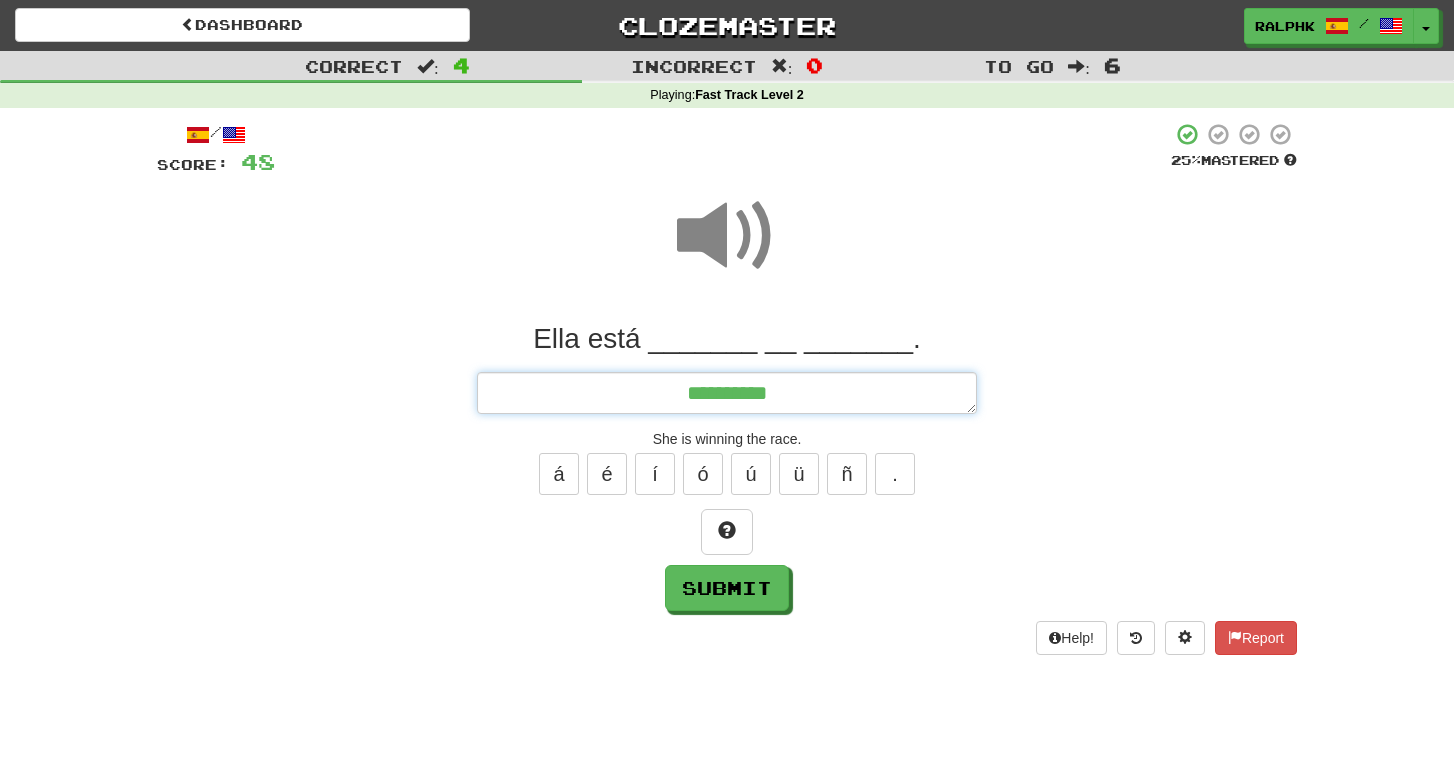 click on "*********" at bounding box center (727, 393) 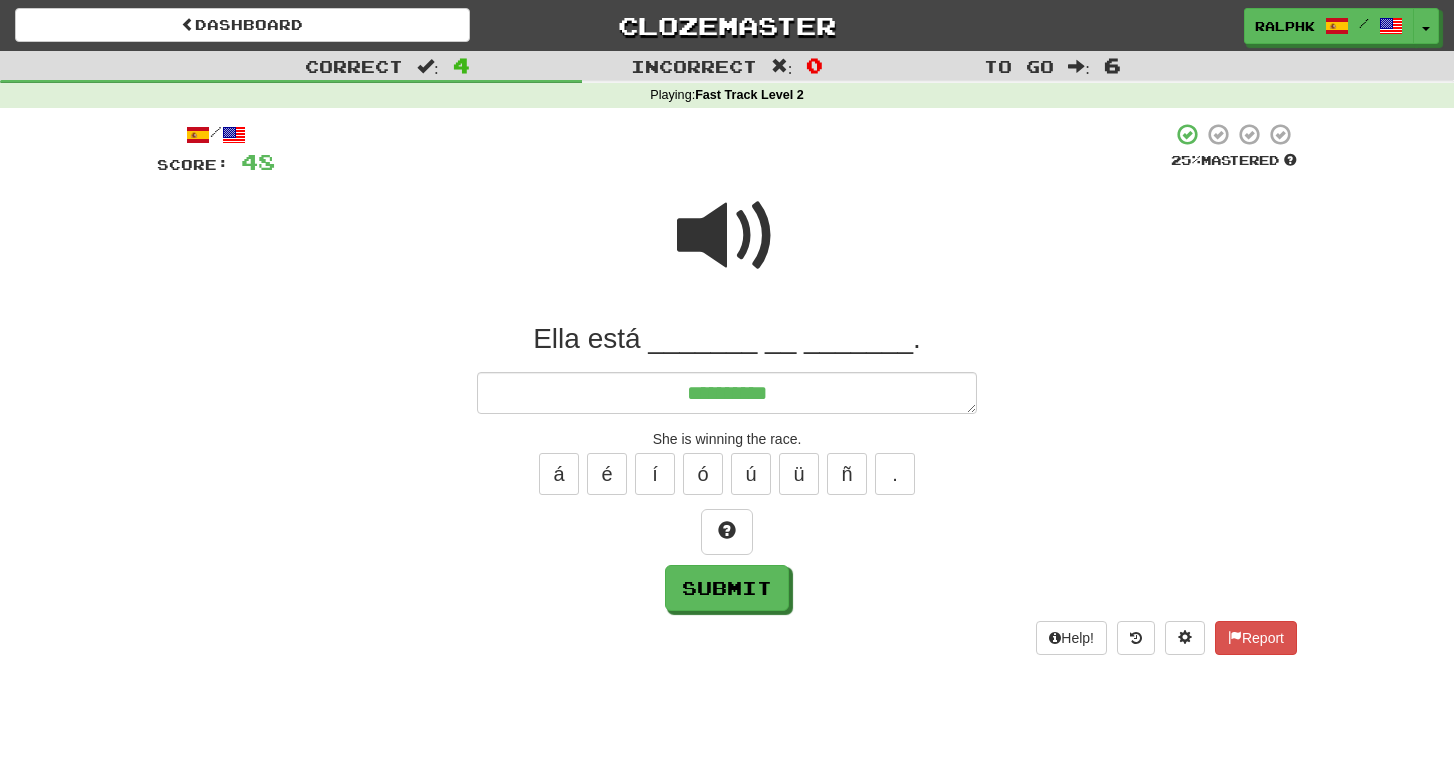 click at bounding box center [727, 236] 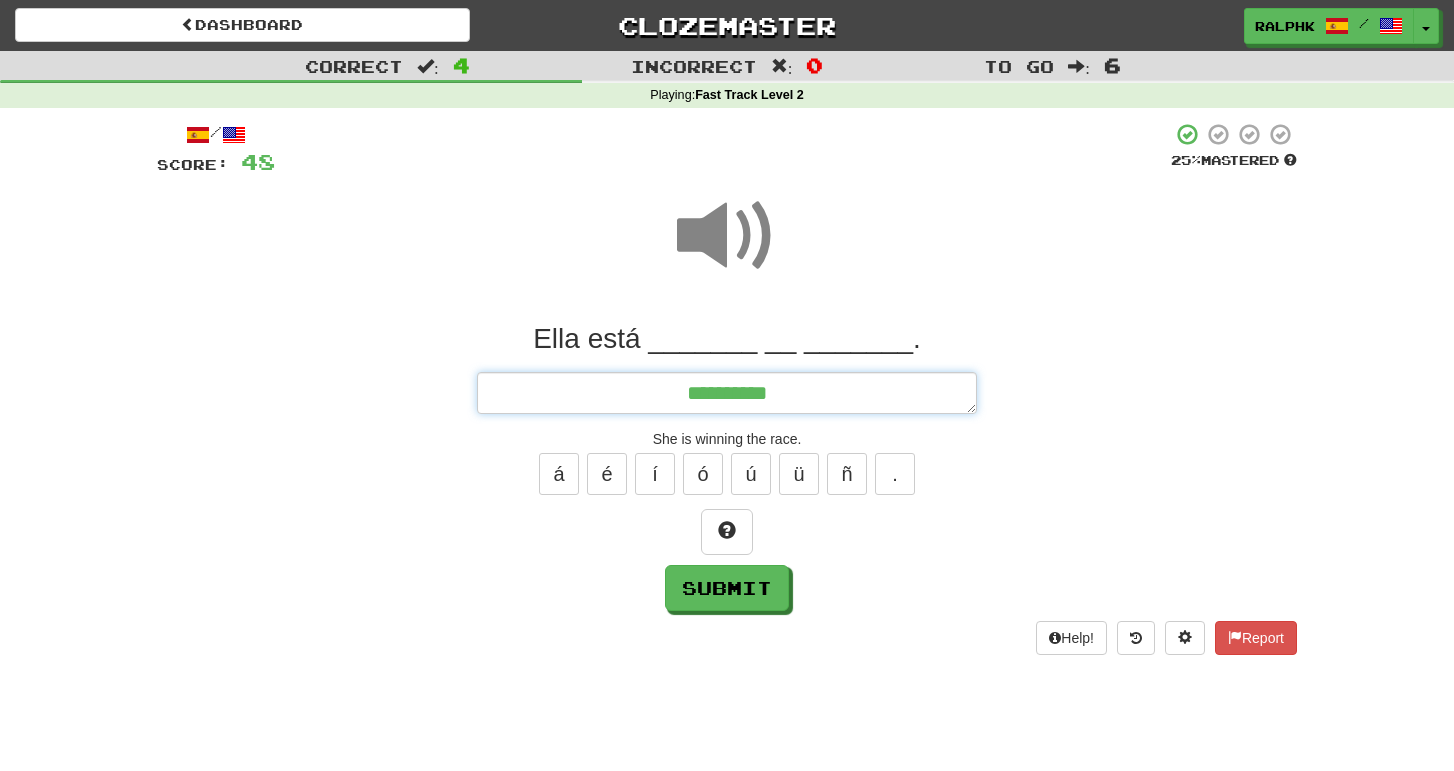 click on "*********" at bounding box center [727, 393] 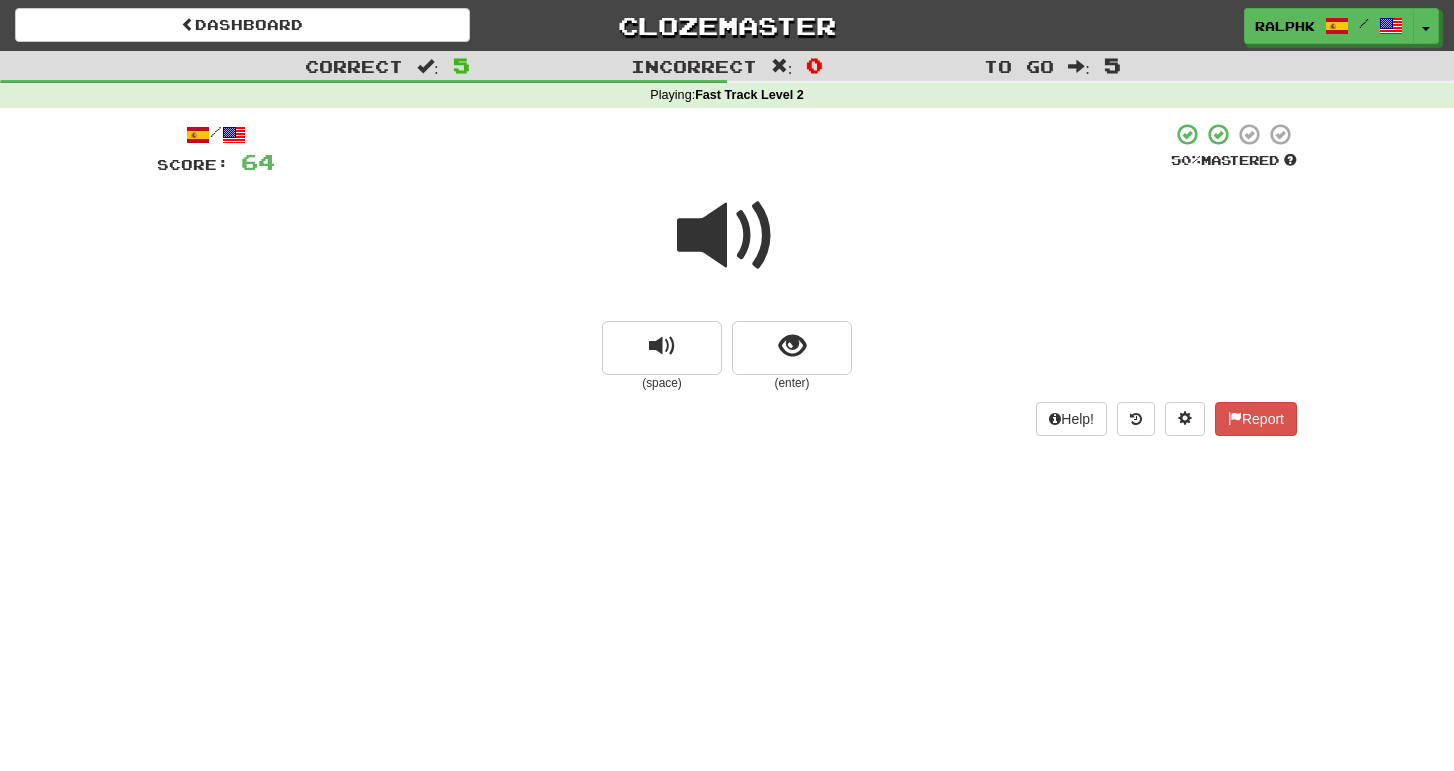 click at bounding box center (727, 236) 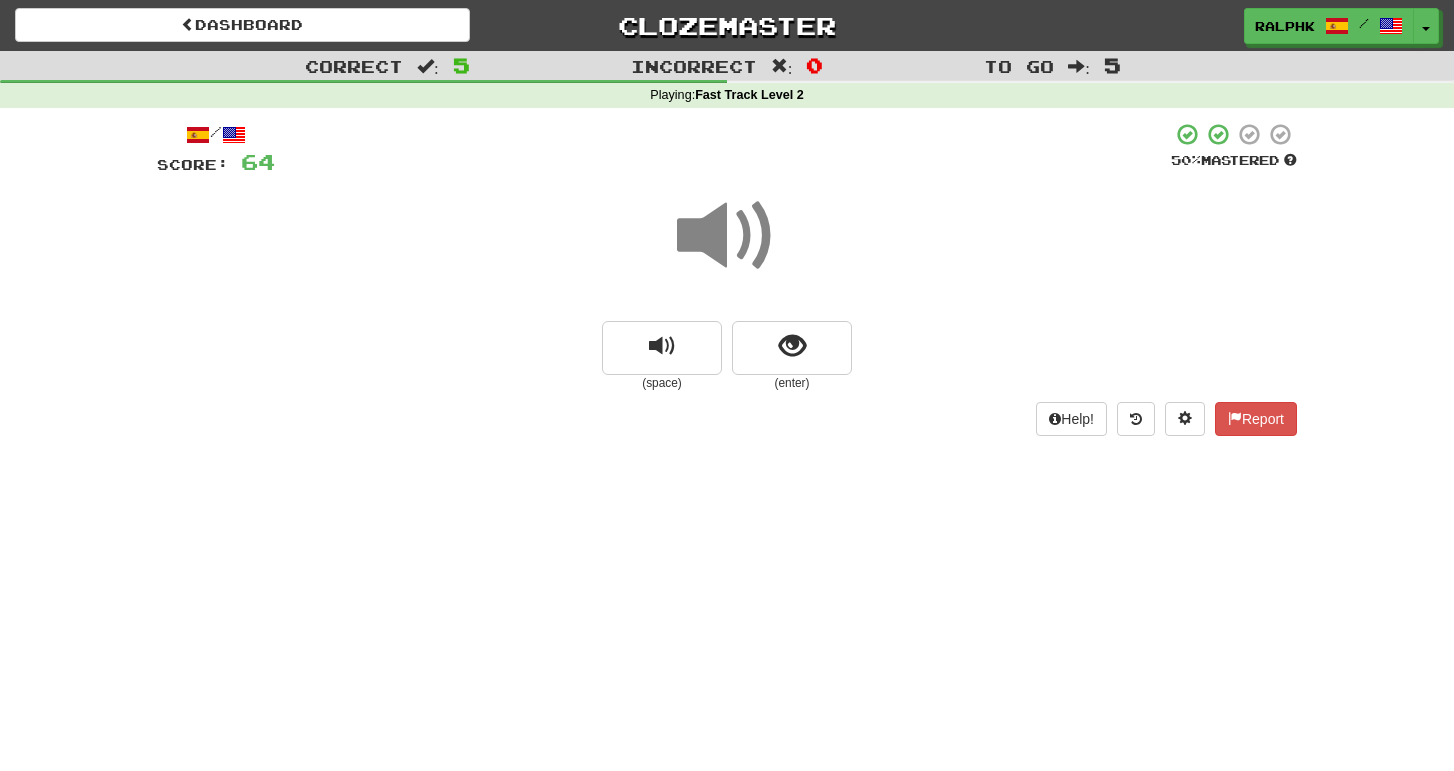 click at bounding box center (727, 236) 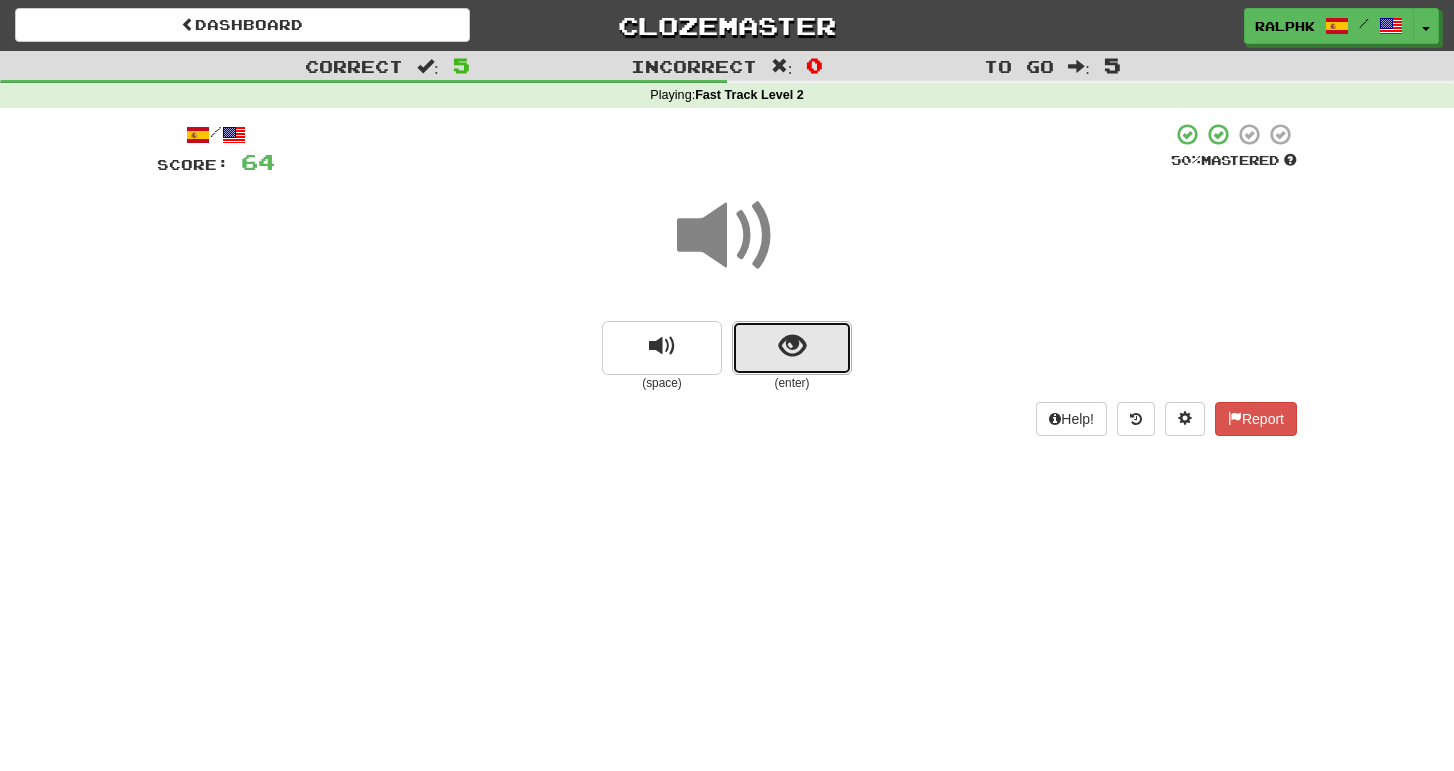 click at bounding box center [792, 348] 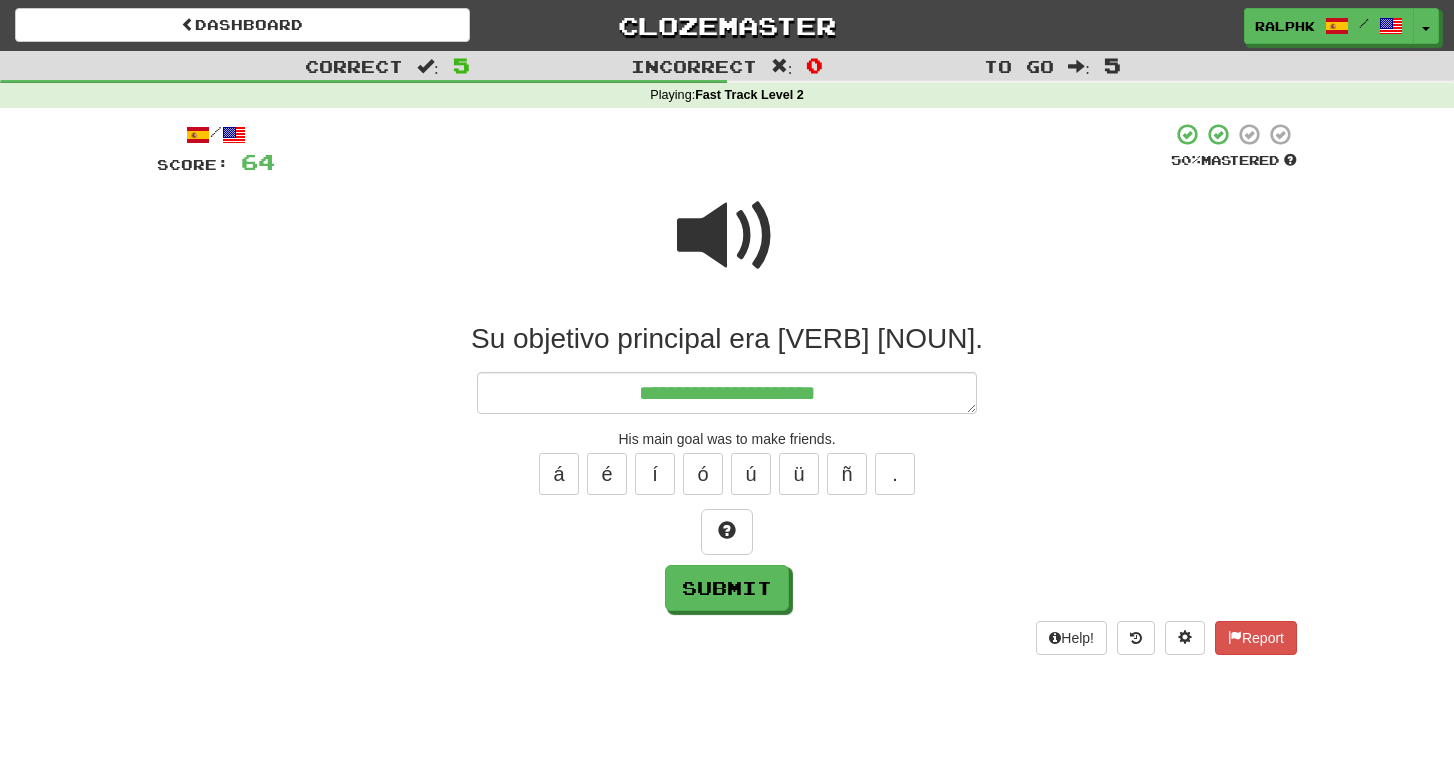 click at bounding box center (727, 236) 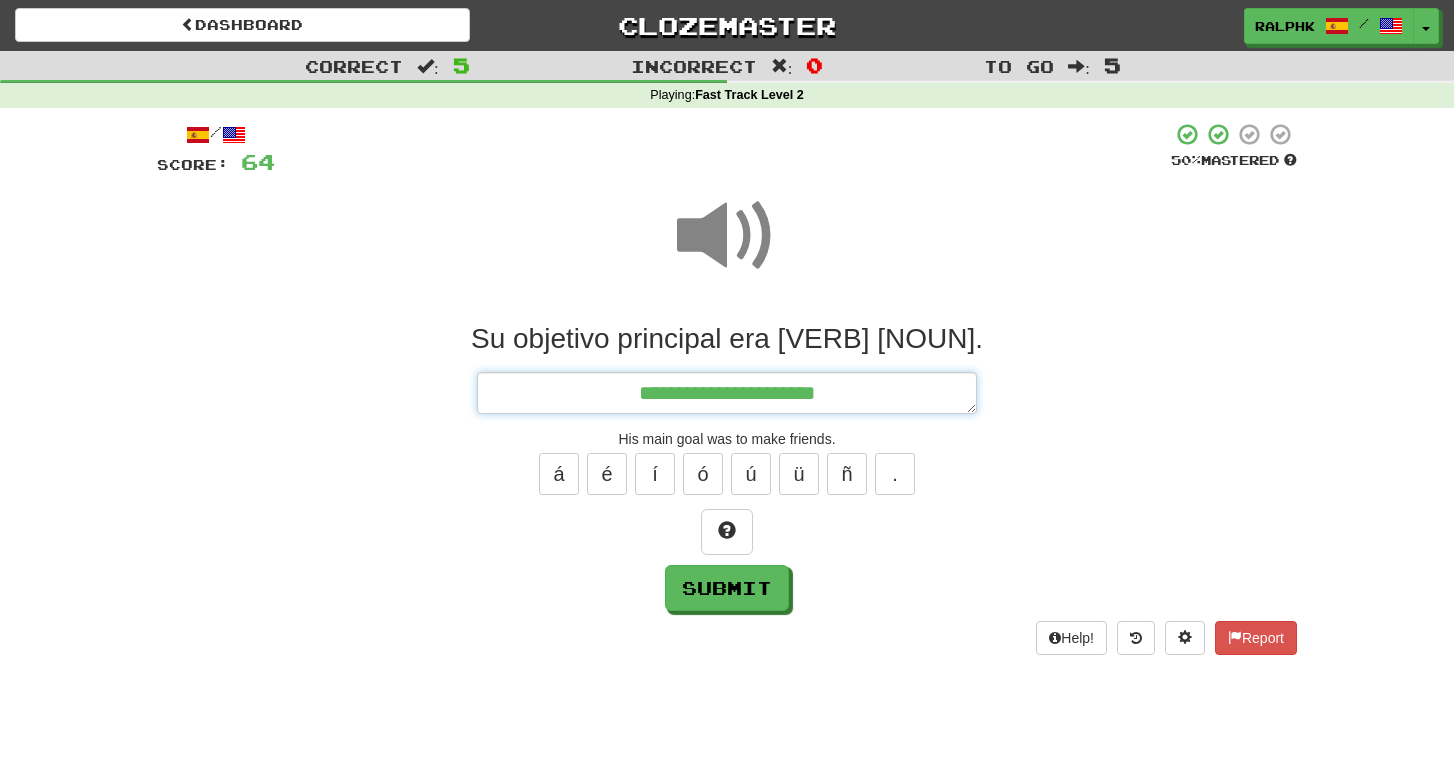 click on "**********" at bounding box center (727, 393) 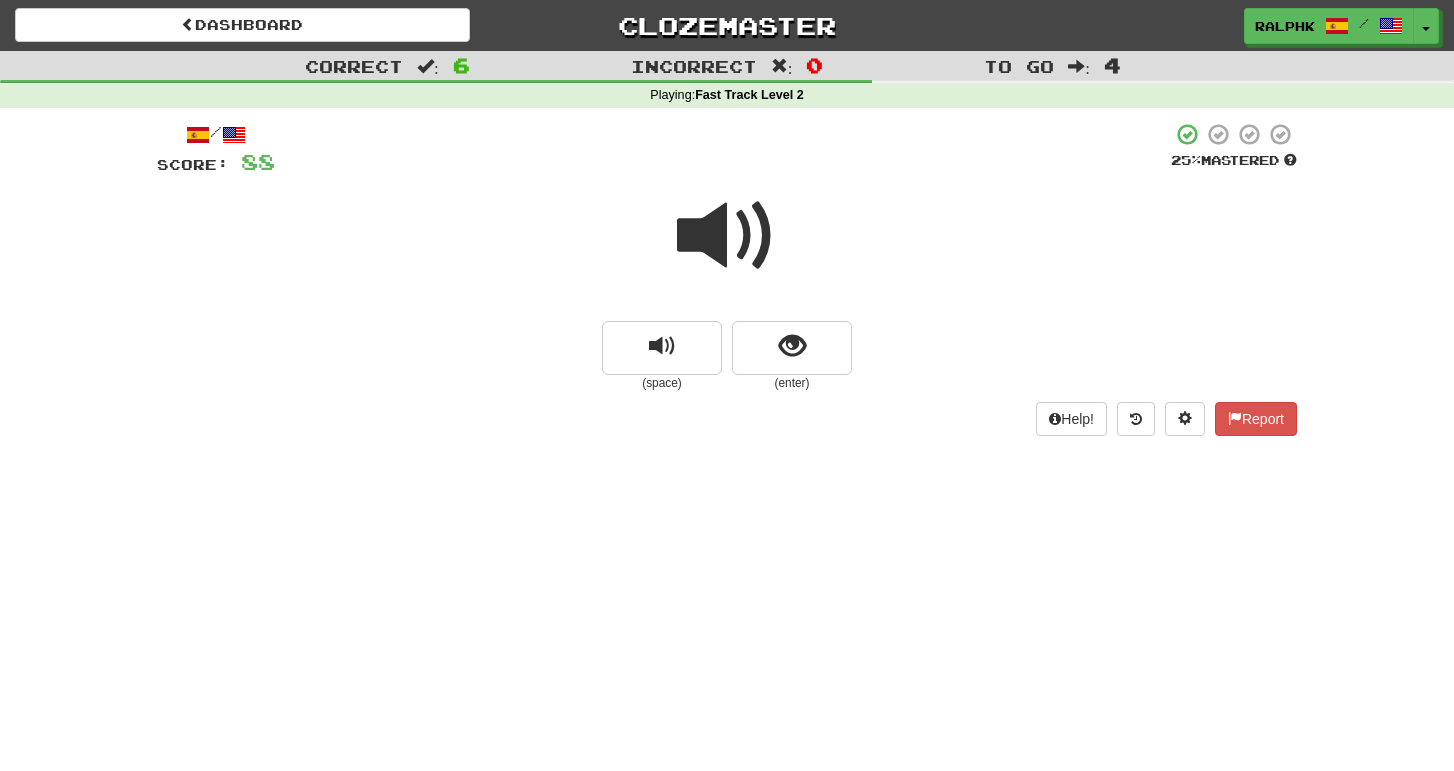 click at bounding box center (727, 236) 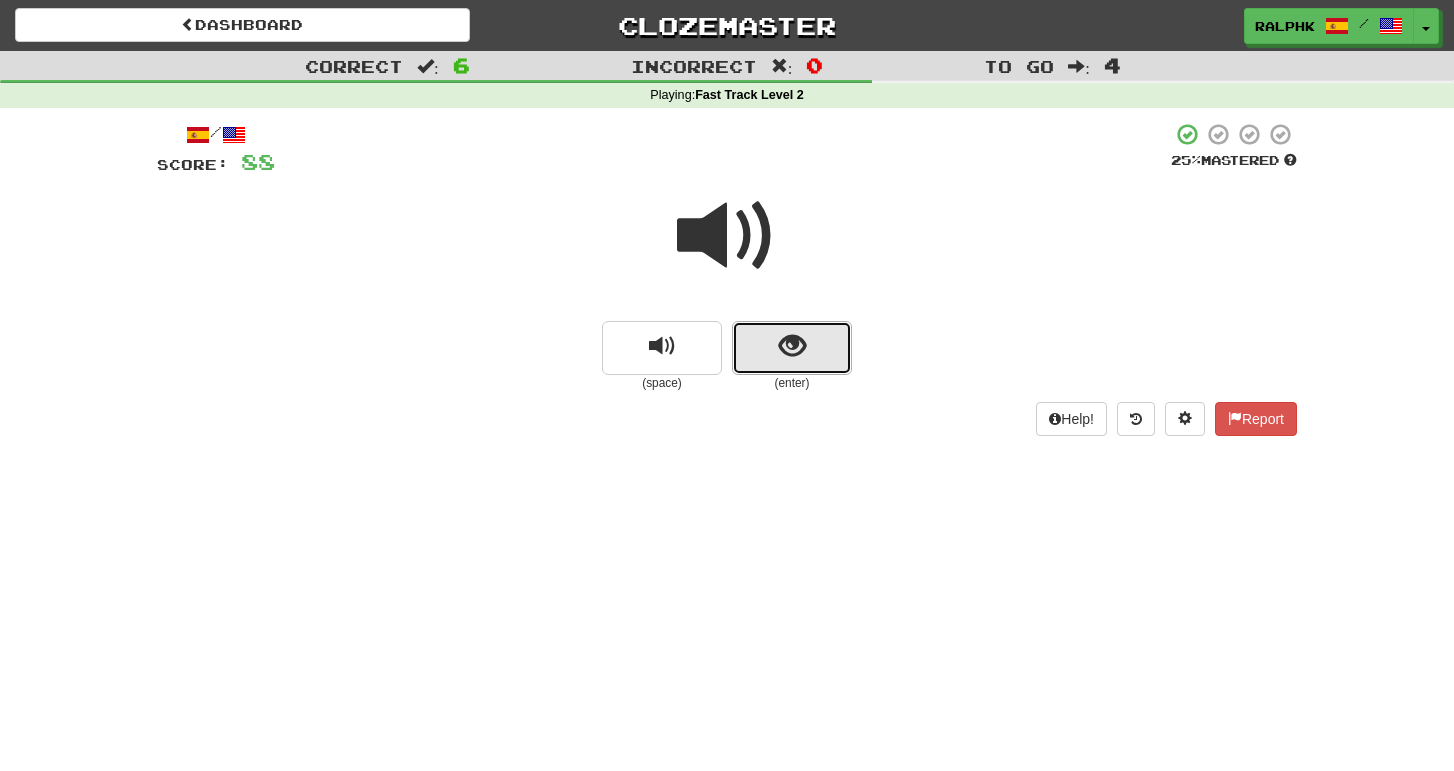 click at bounding box center (792, 348) 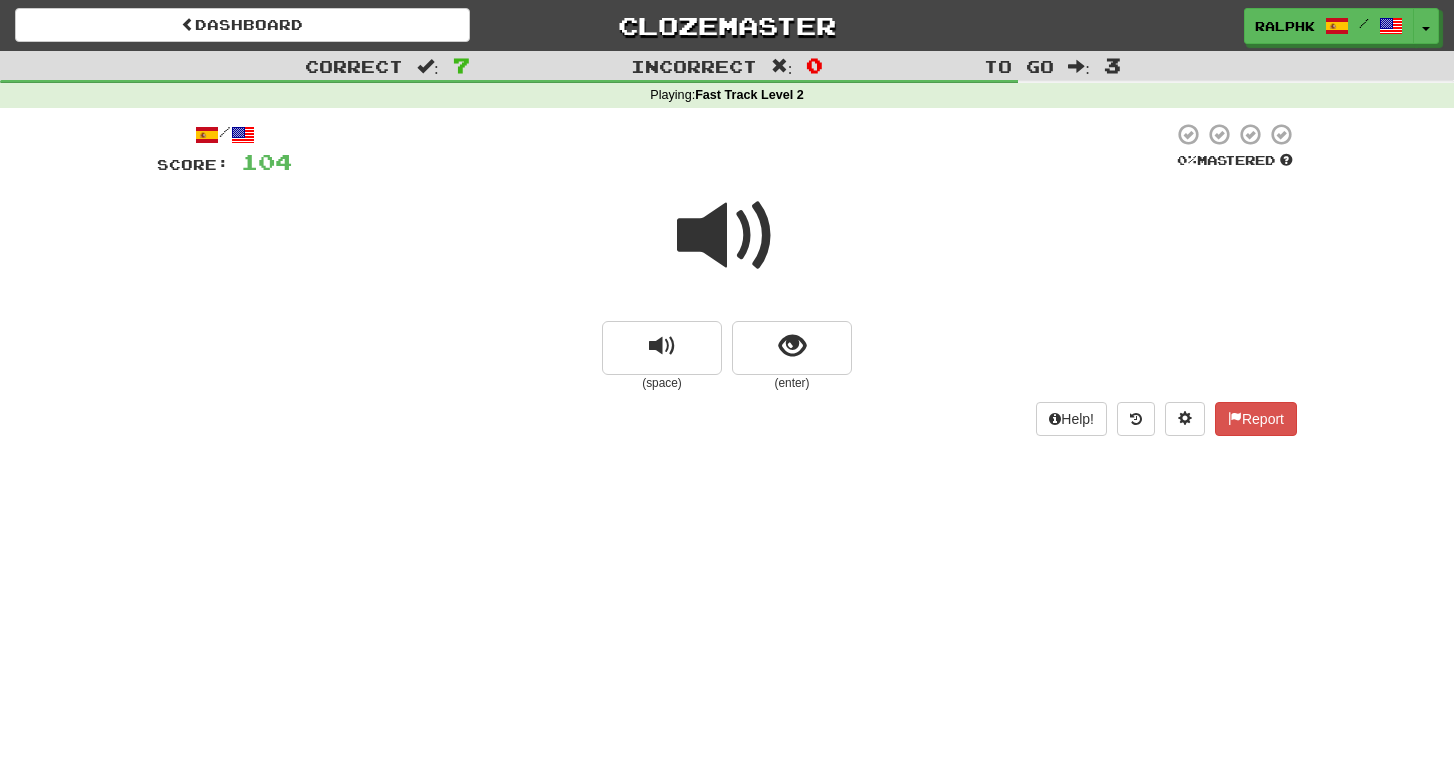 click at bounding box center [727, 236] 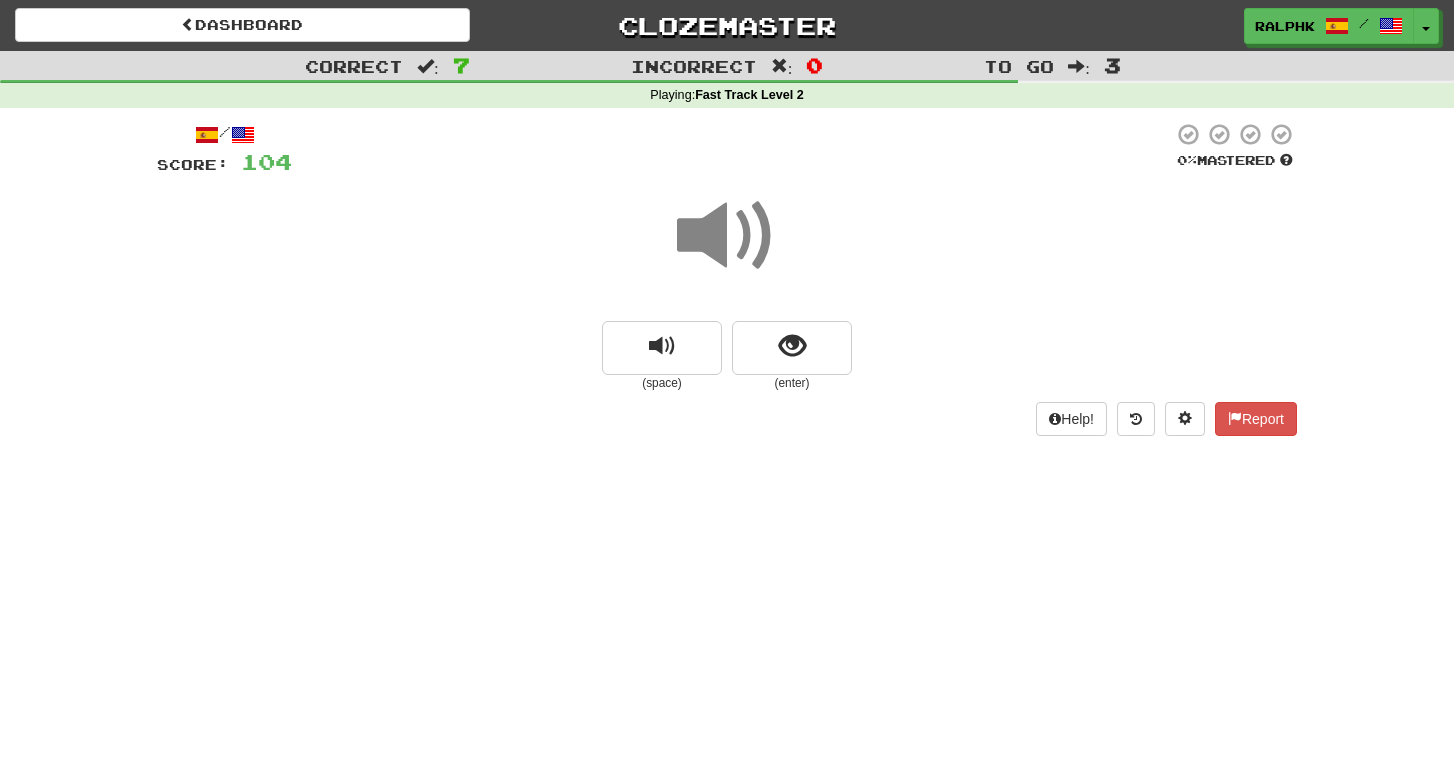 click at bounding box center (727, 236) 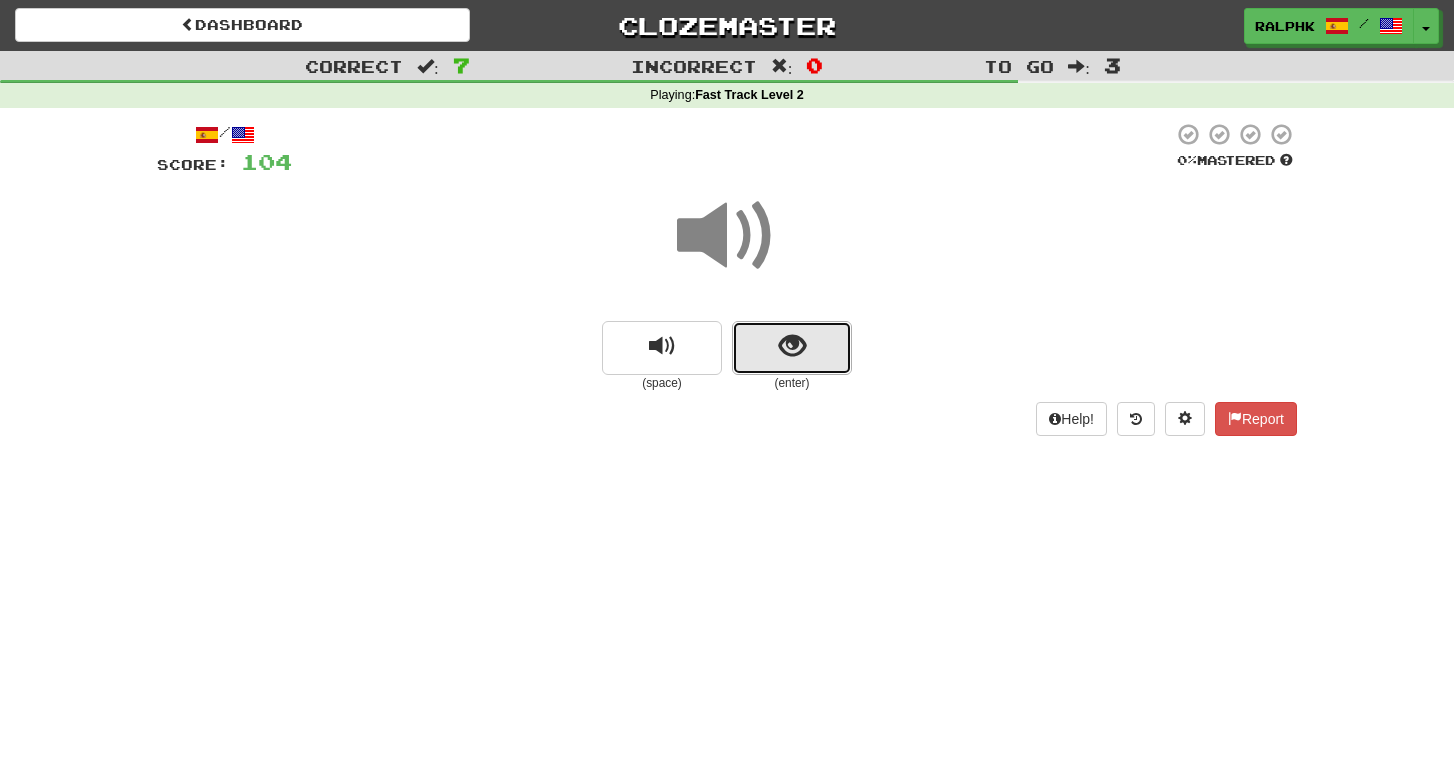 click at bounding box center [792, 348] 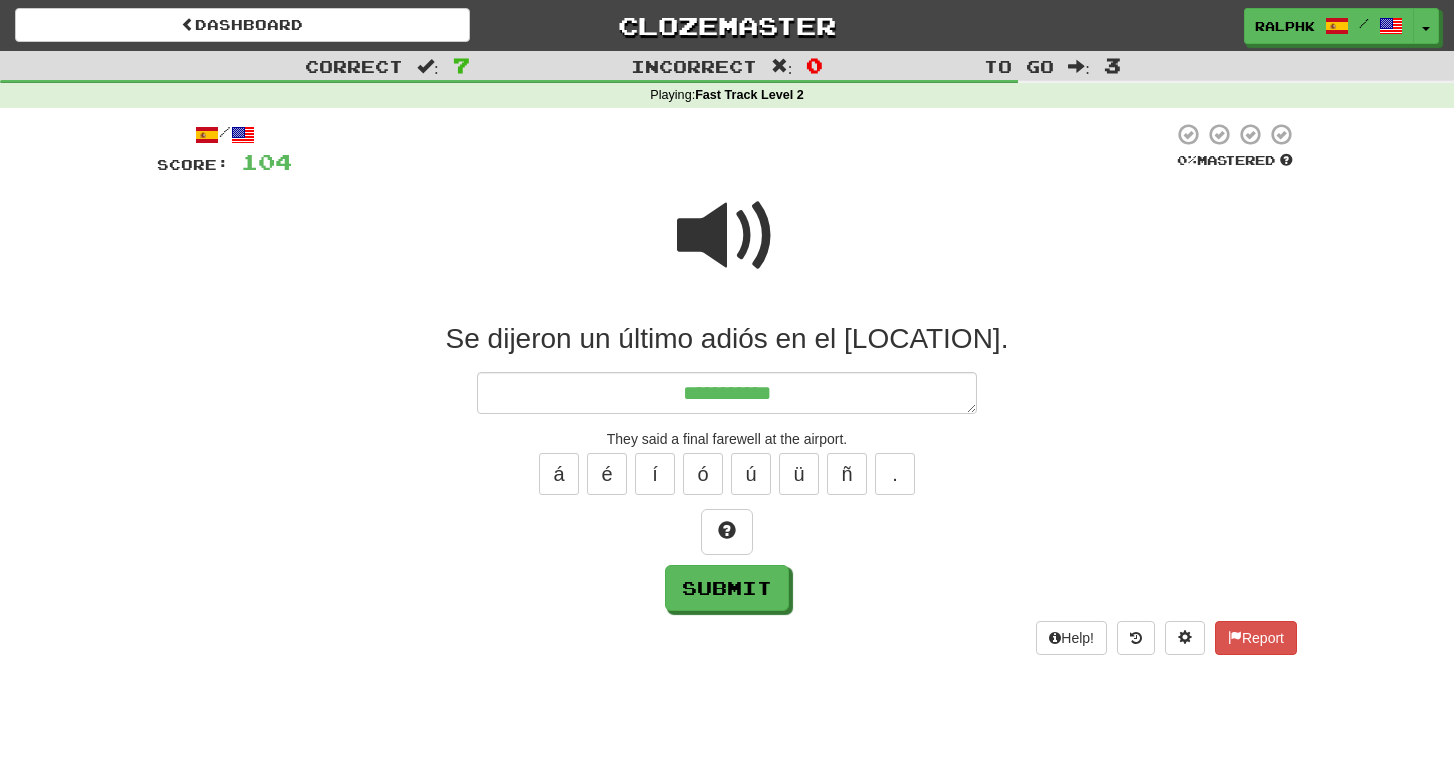click at bounding box center [727, 236] 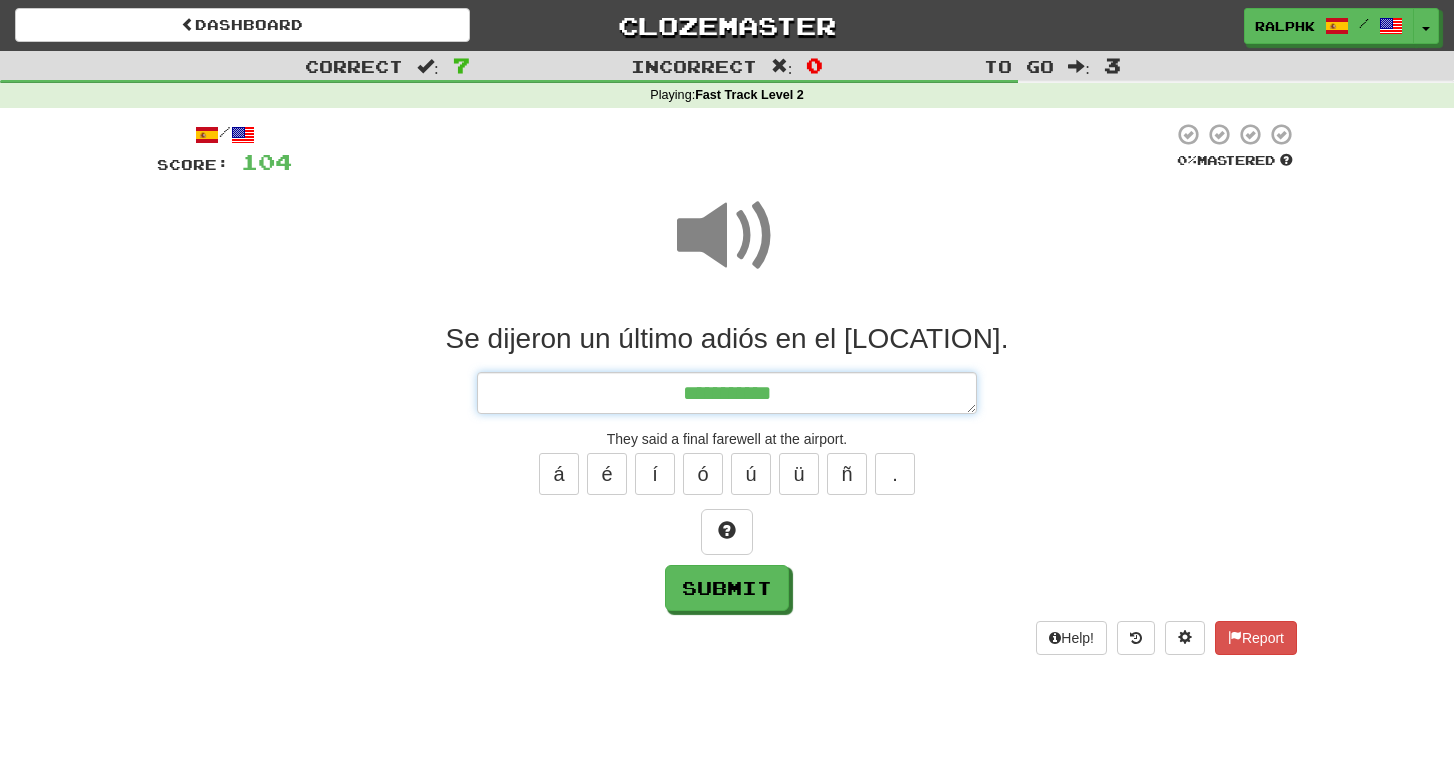 click on "**********" at bounding box center (727, 393) 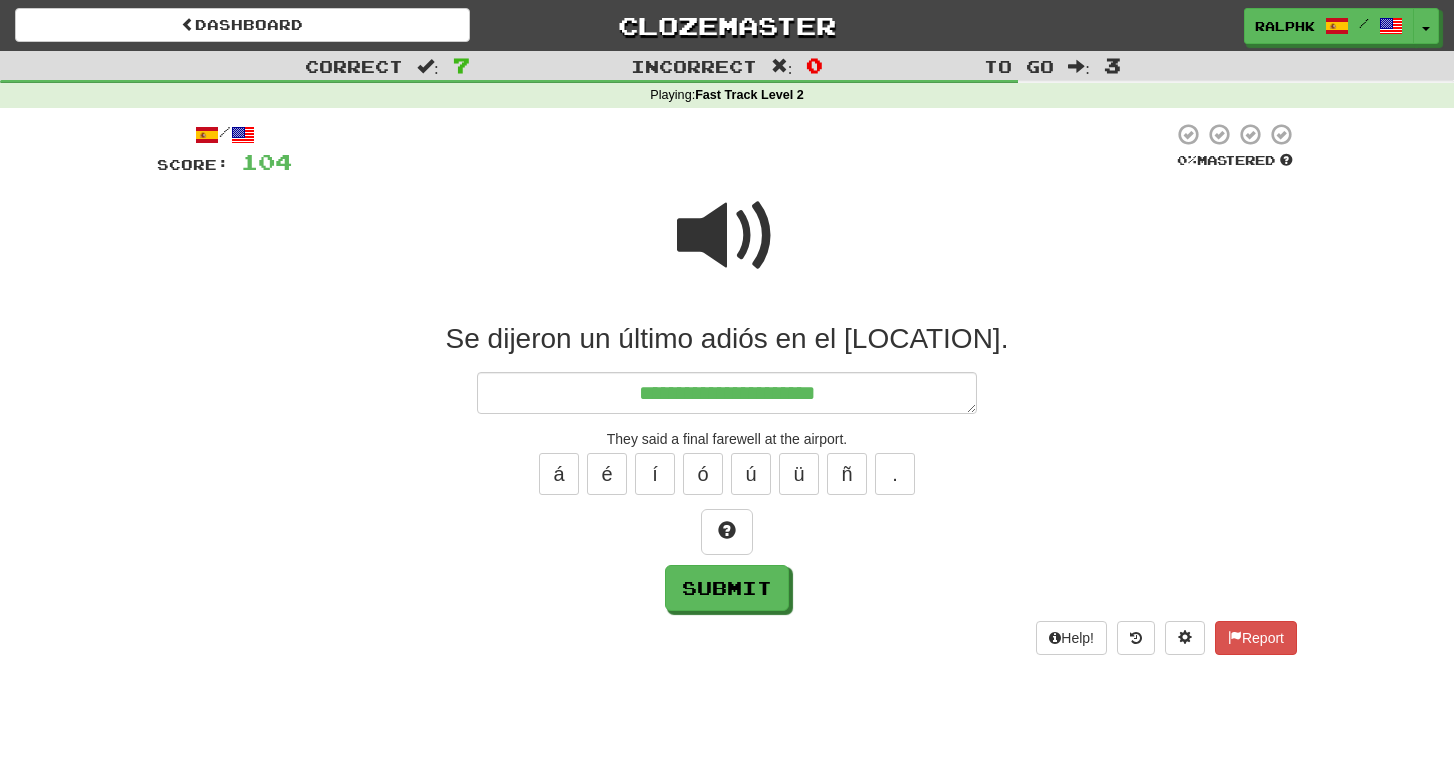 click at bounding box center [727, 236] 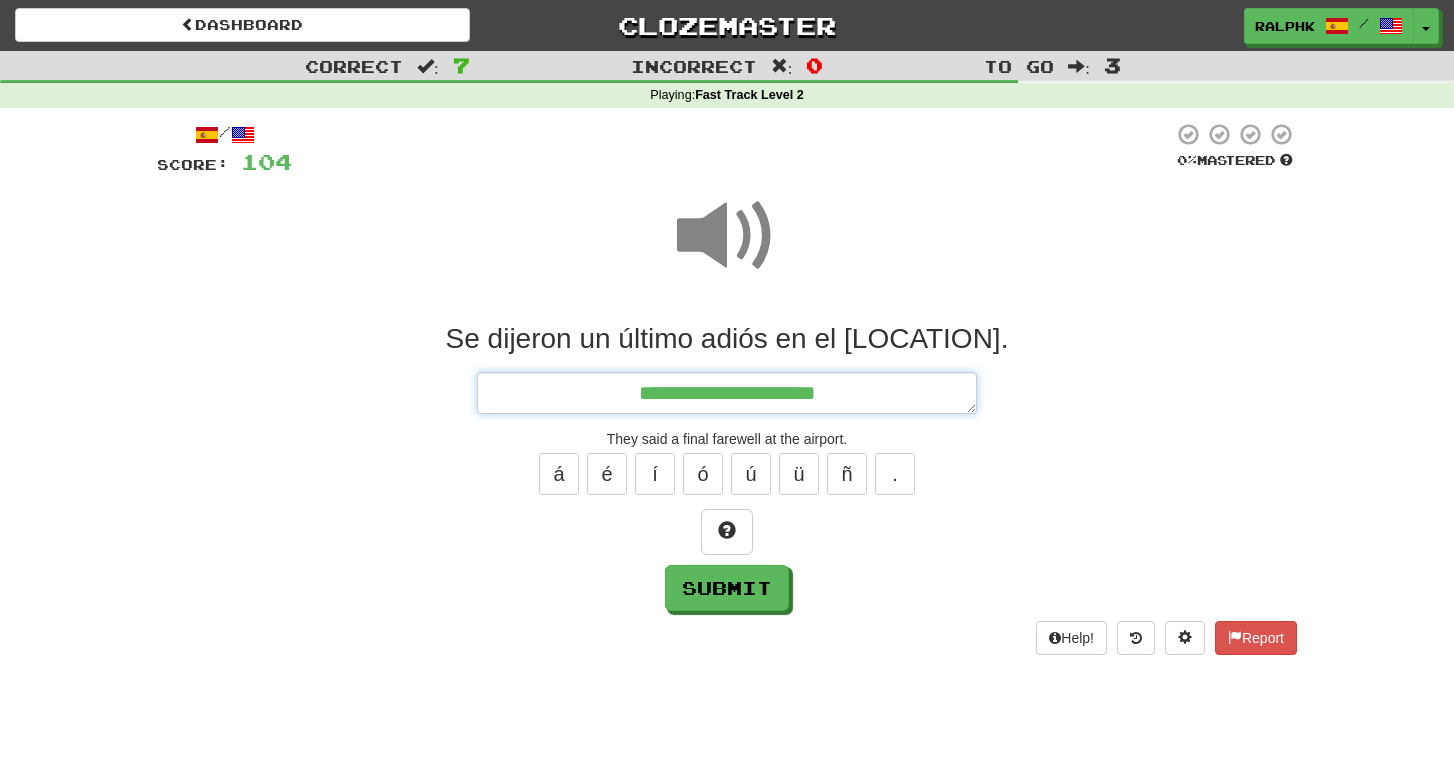 click on "**********" at bounding box center (727, 393) 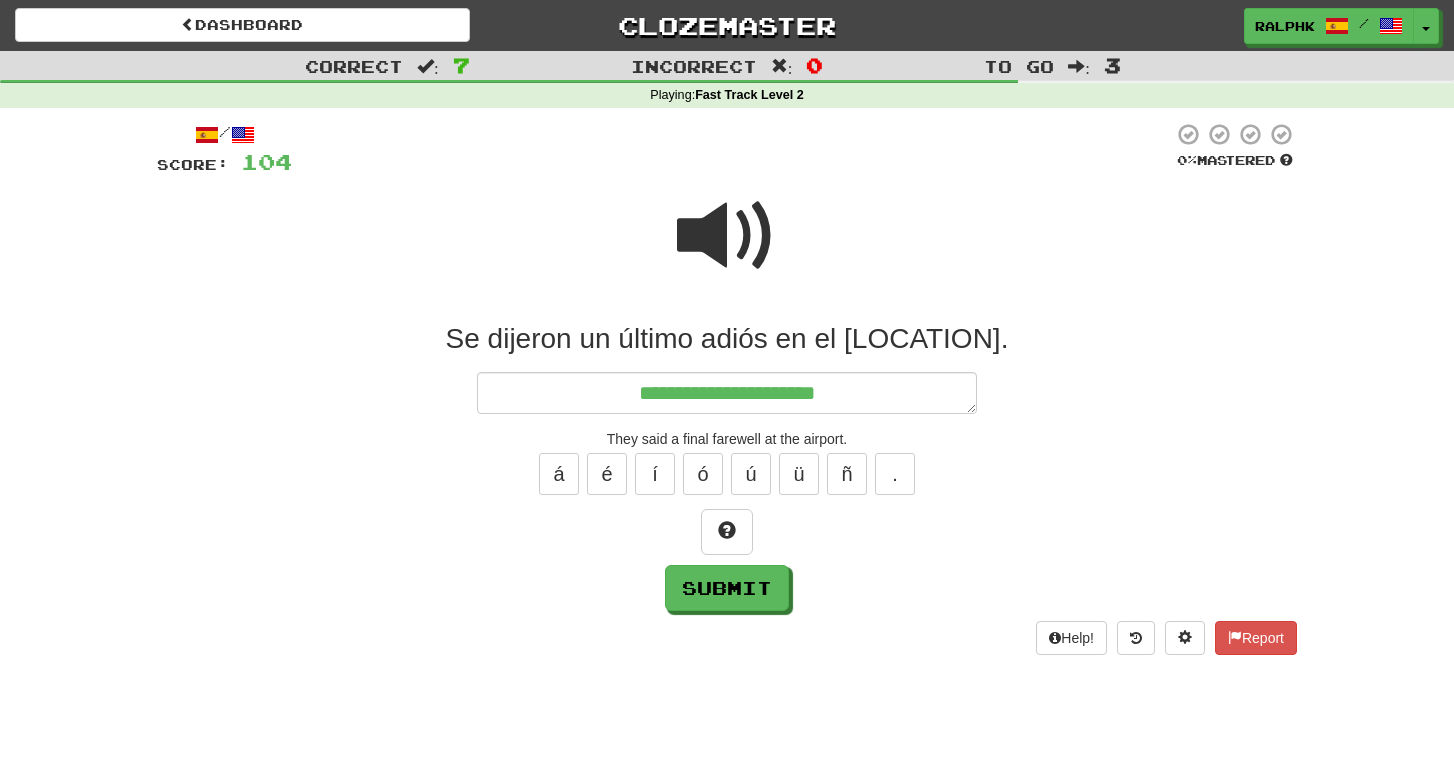 click at bounding box center [727, 236] 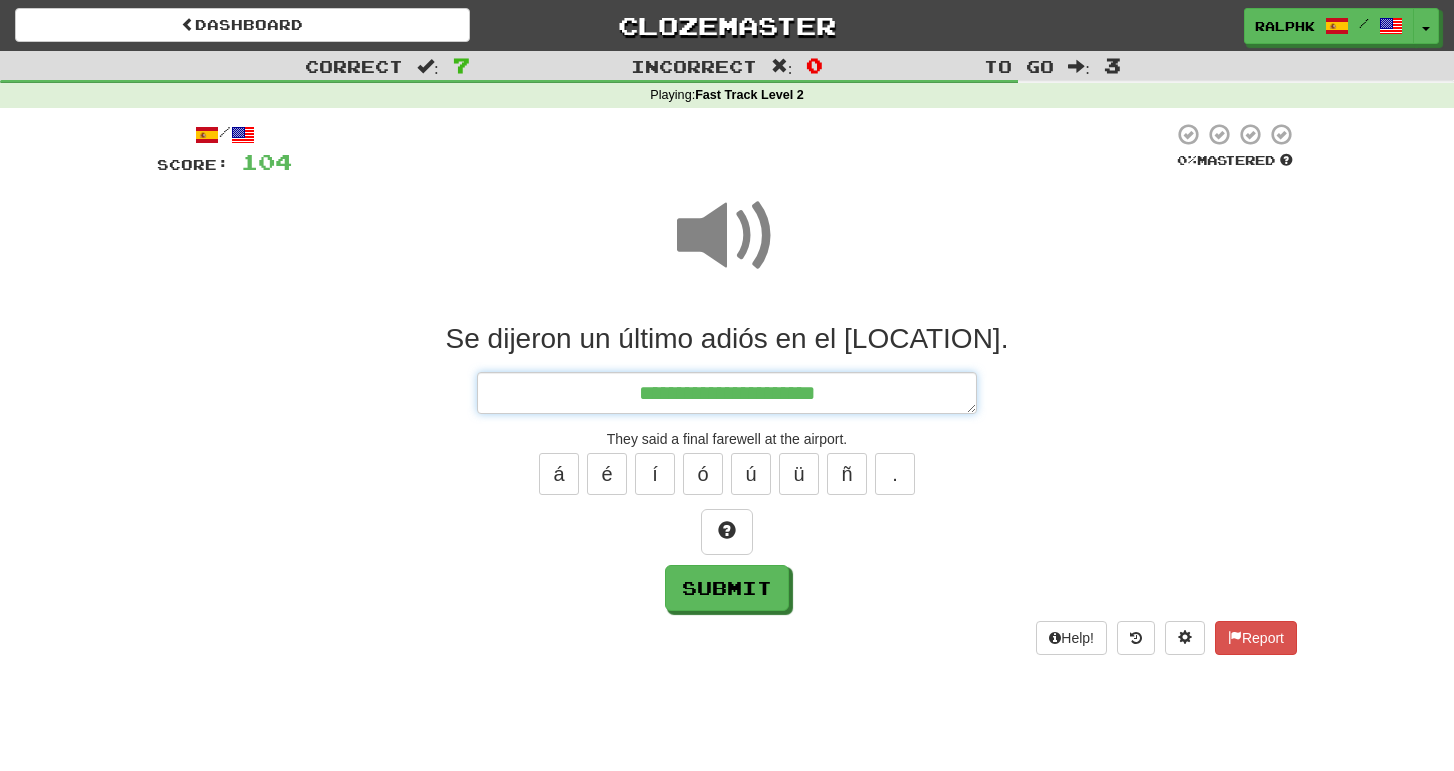 click on "**********" at bounding box center [727, 393] 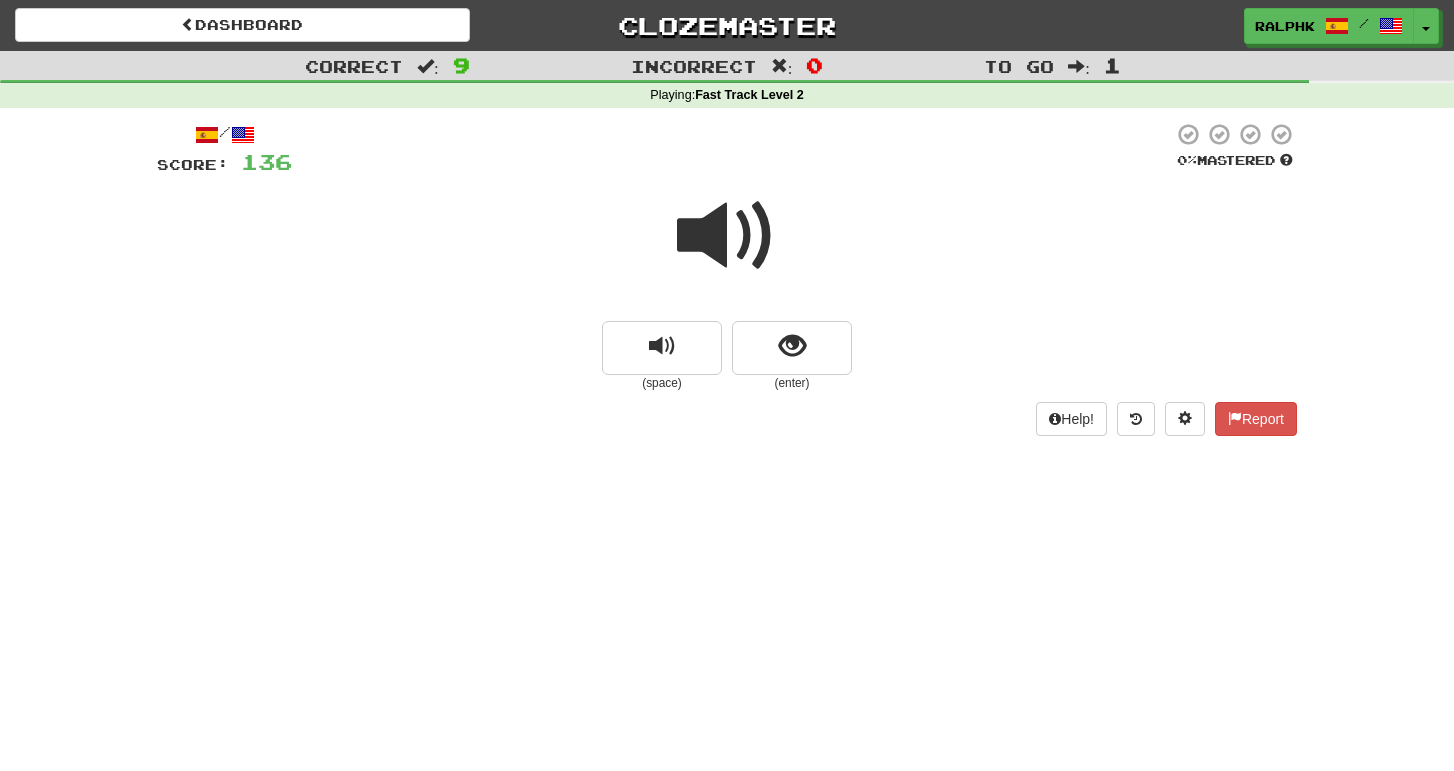 click at bounding box center [727, 236] 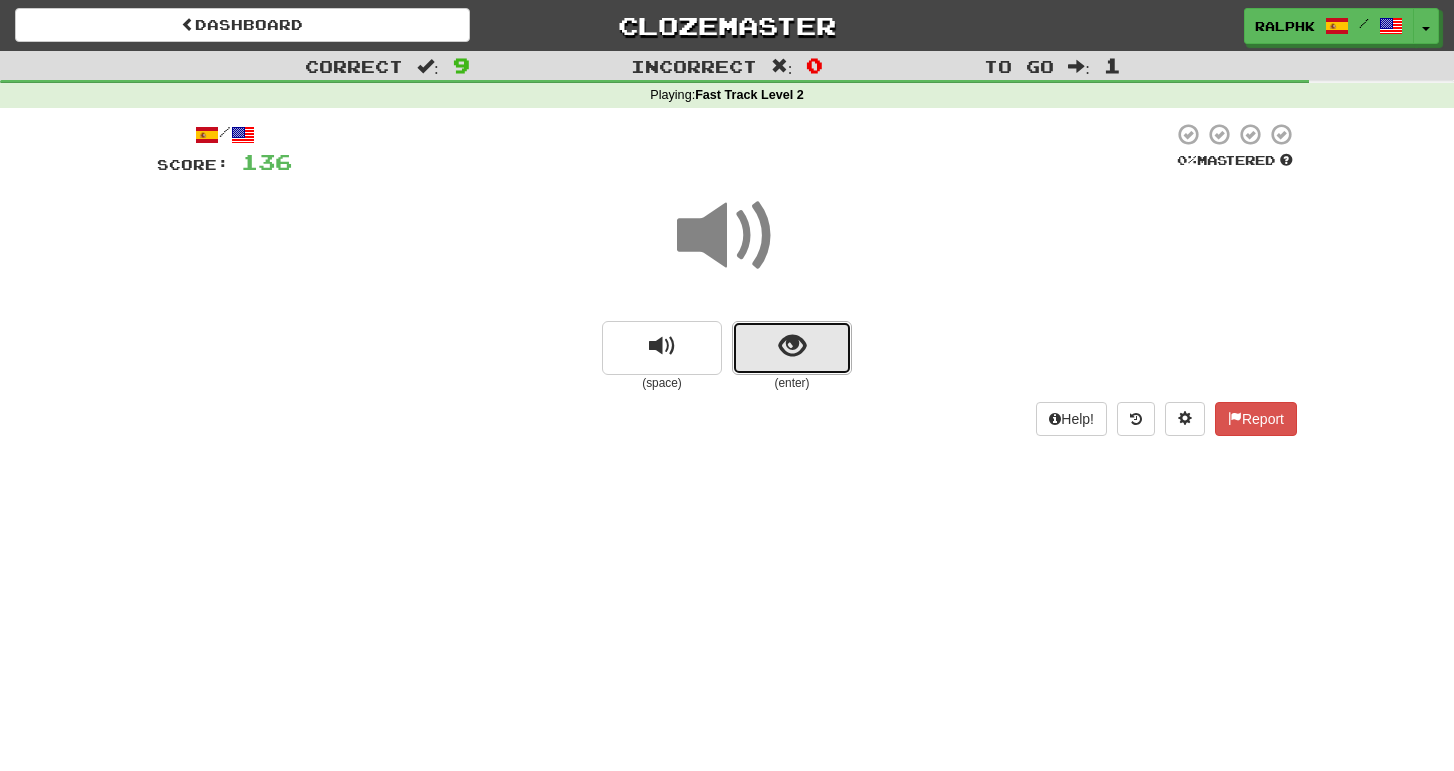 click at bounding box center [792, 348] 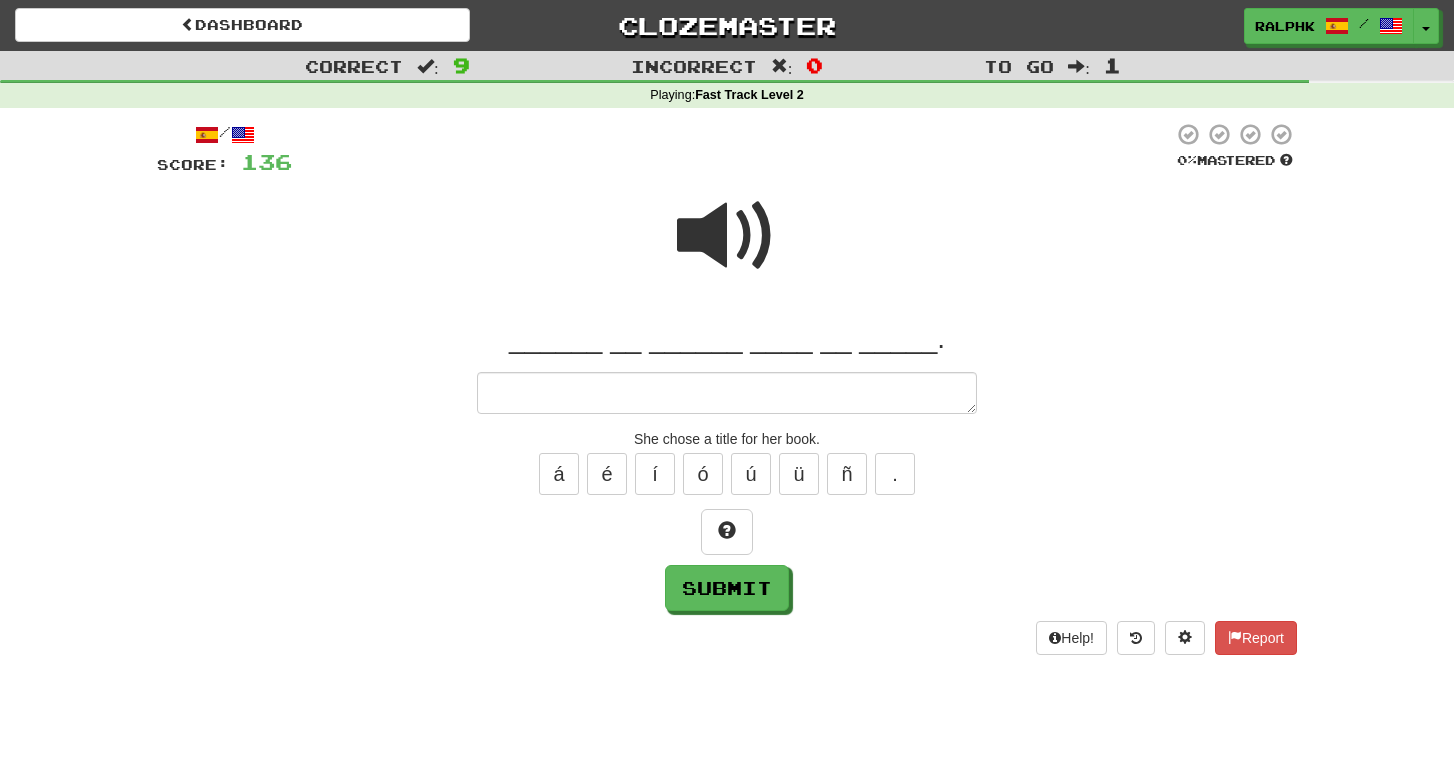 click at bounding box center [727, 236] 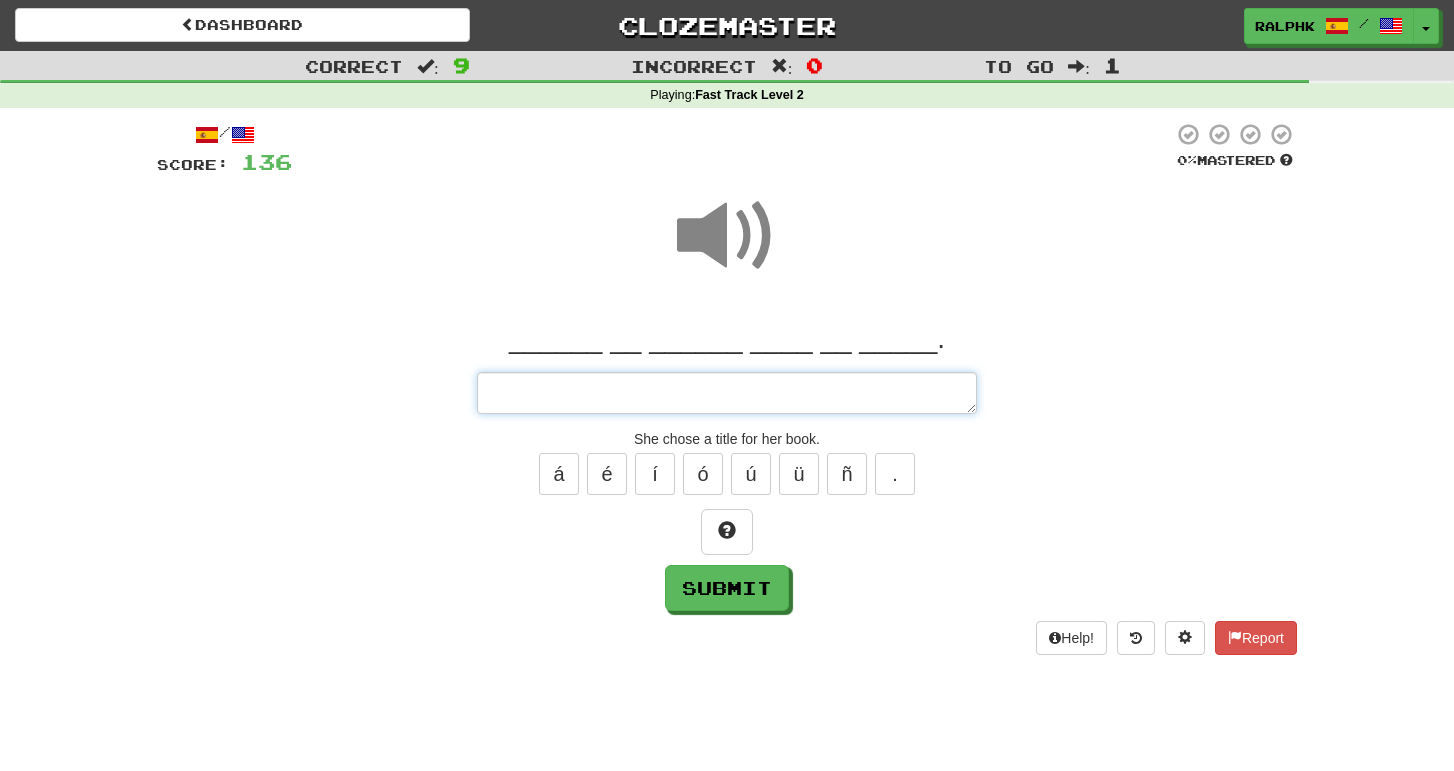 click at bounding box center (727, 393) 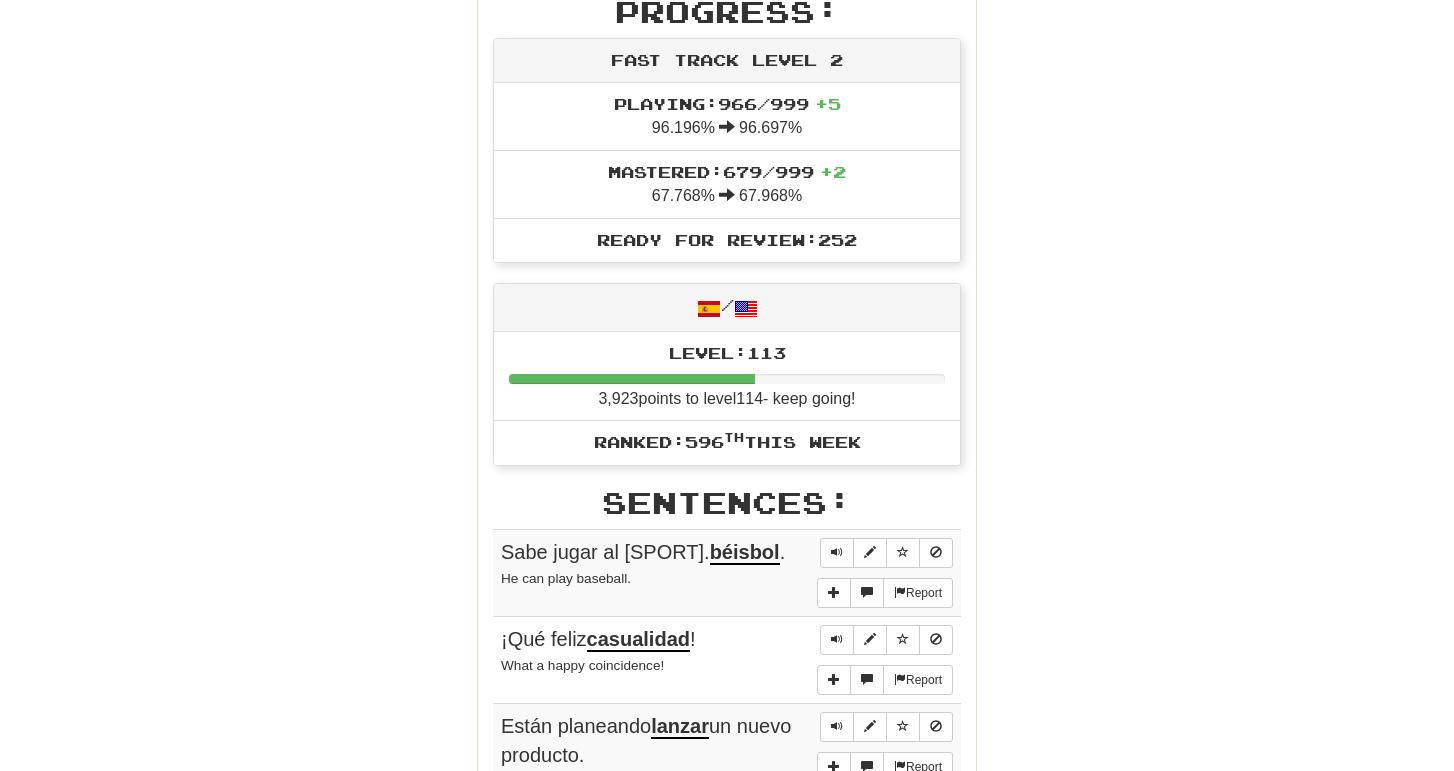 scroll, scrollTop: 532, scrollLeft: 0, axis: vertical 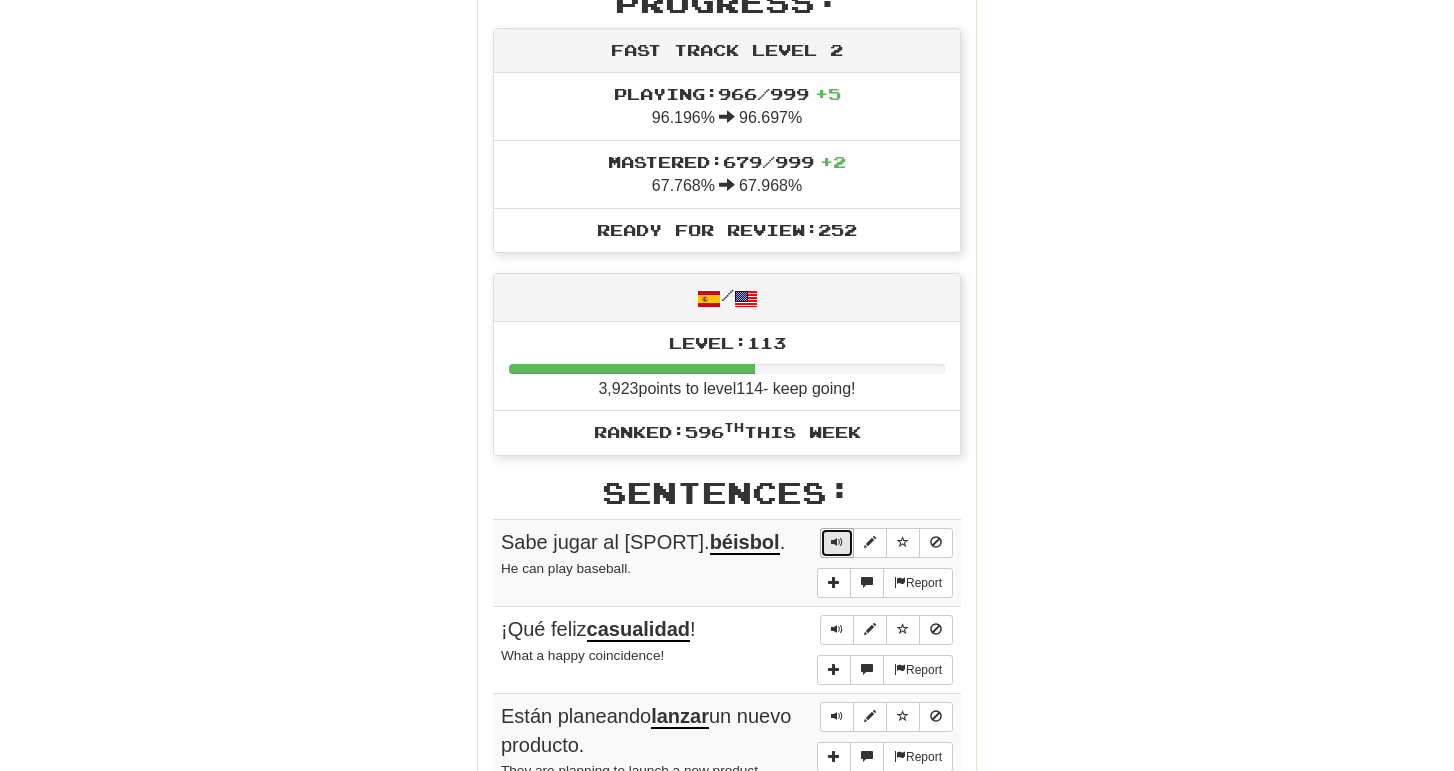 click at bounding box center [837, 542] 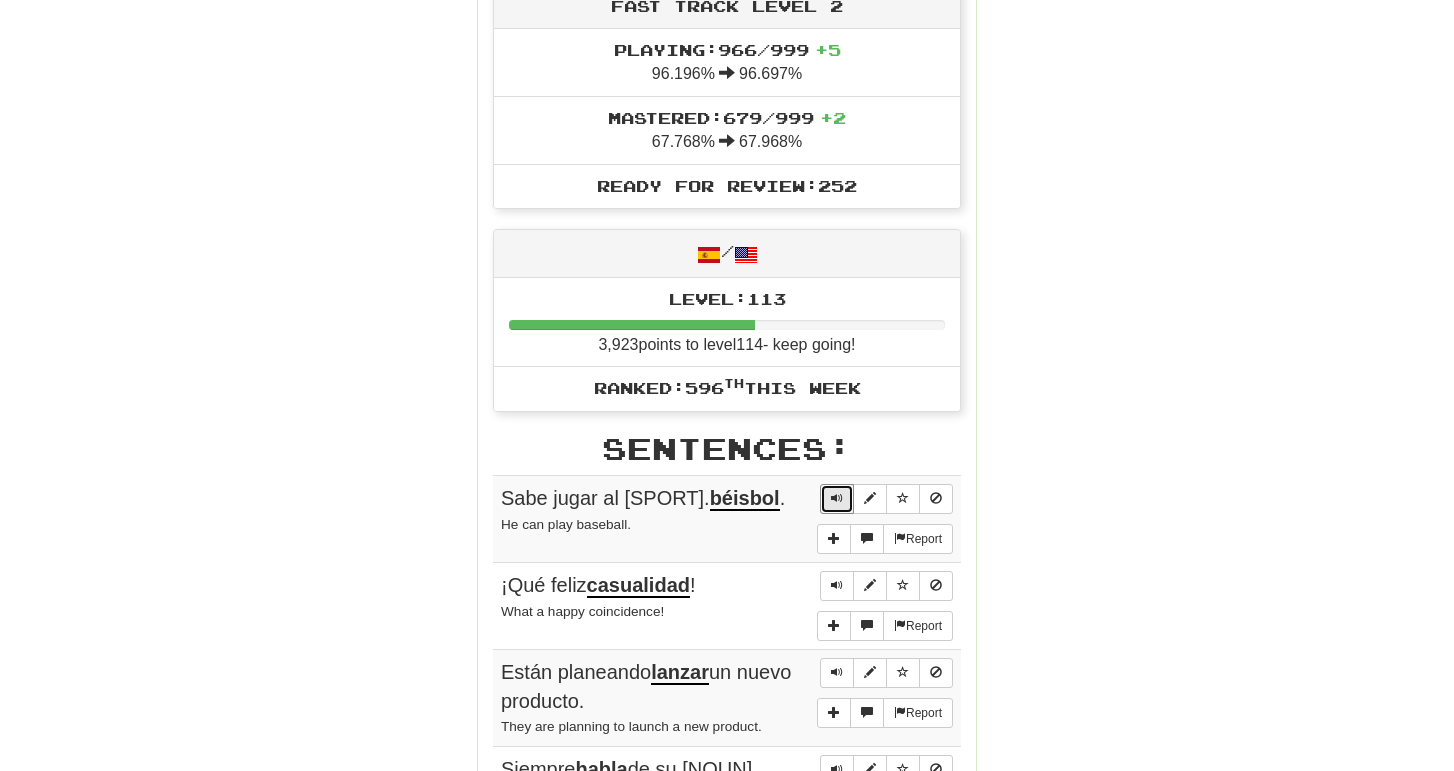 scroll, scrollTop: 622, scrollLeft: 0, axis: vertical 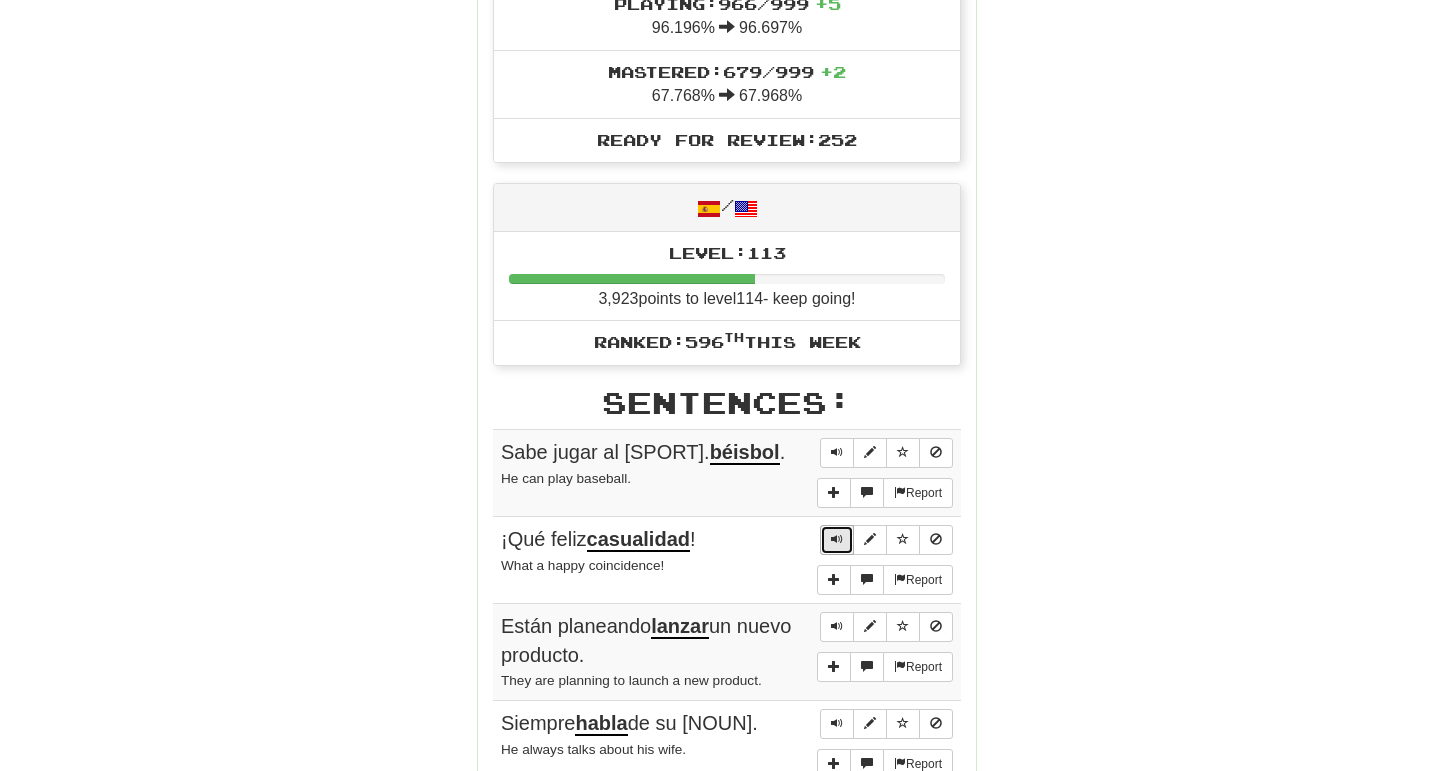 click at bounding box center [837, 539] 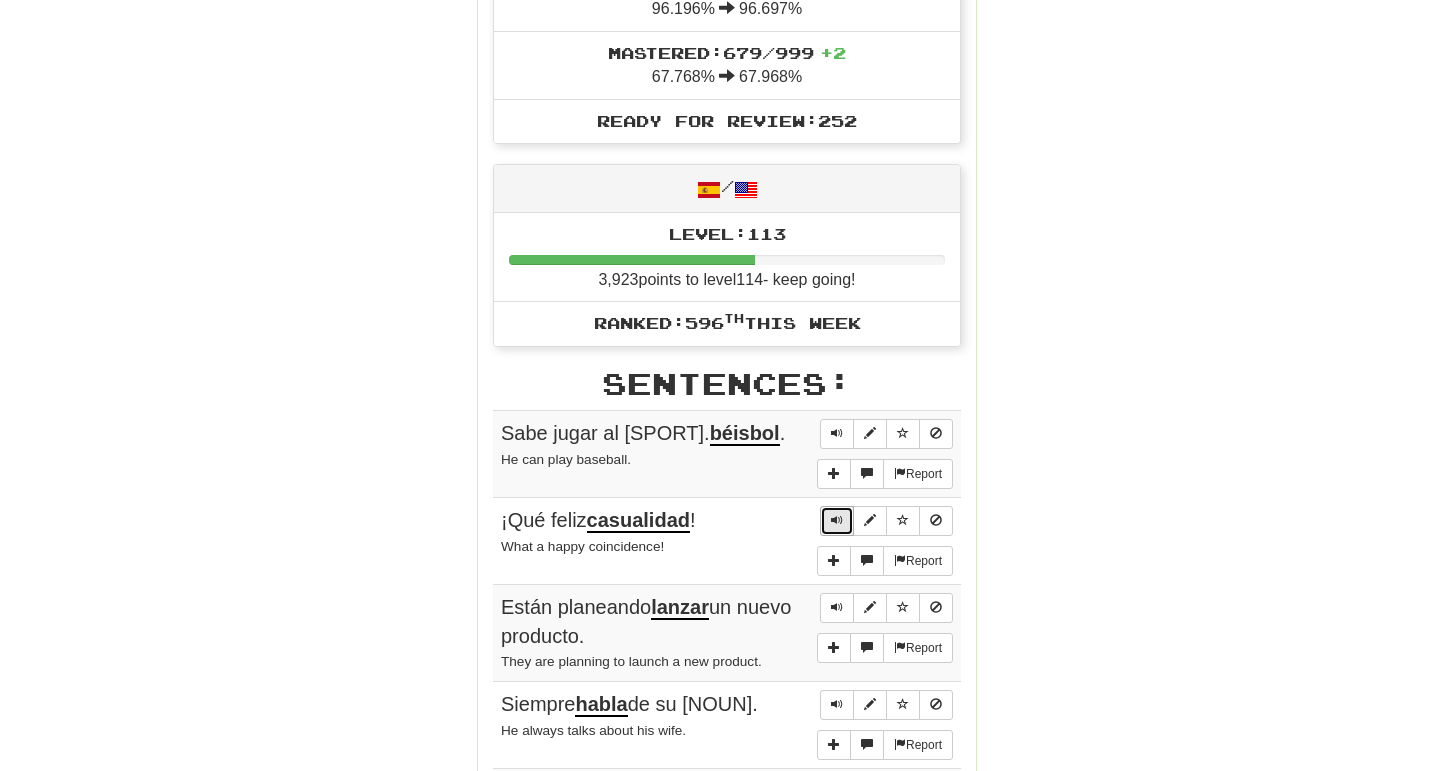 scroll, scrollTop: 655, scrollLeft: 0, axis: vertical 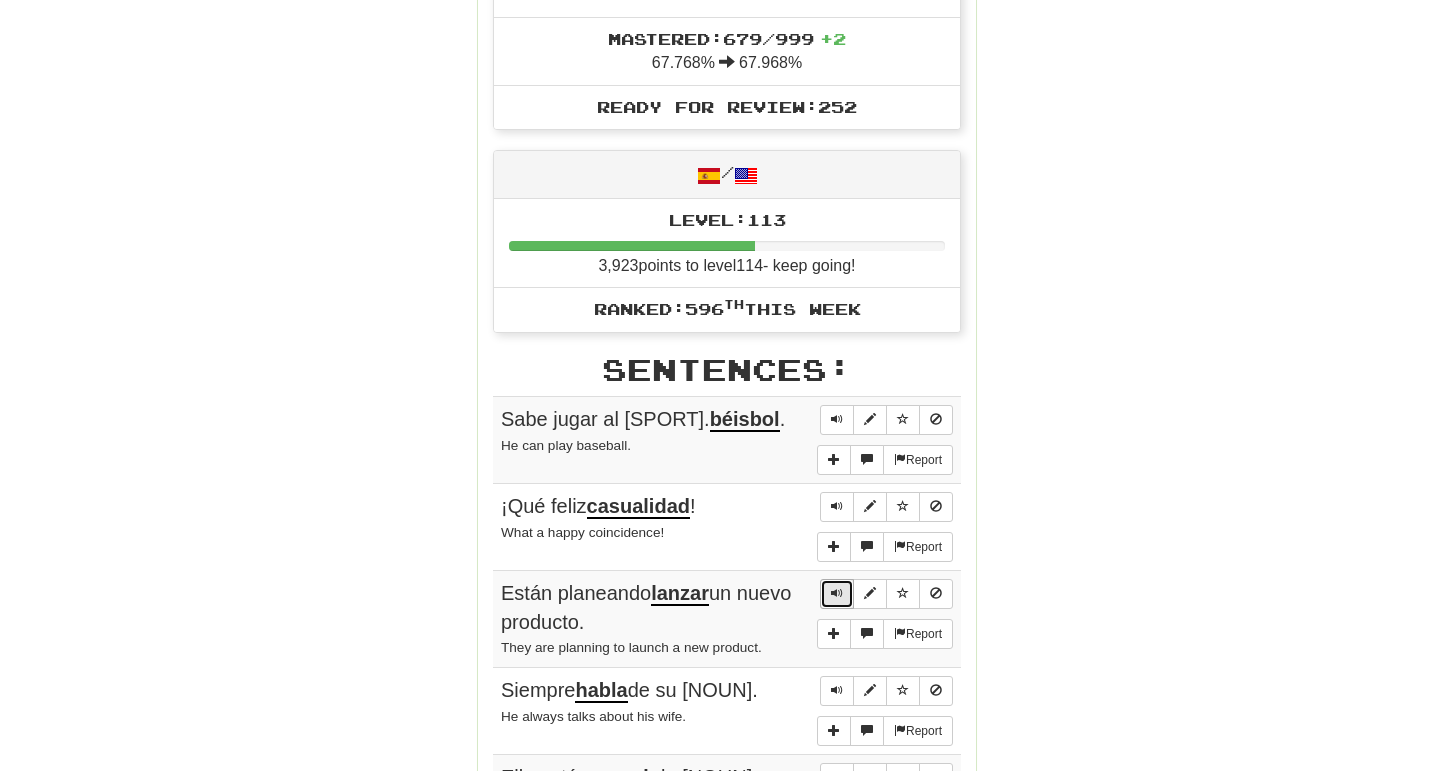 click at bounding box center (837, 593) 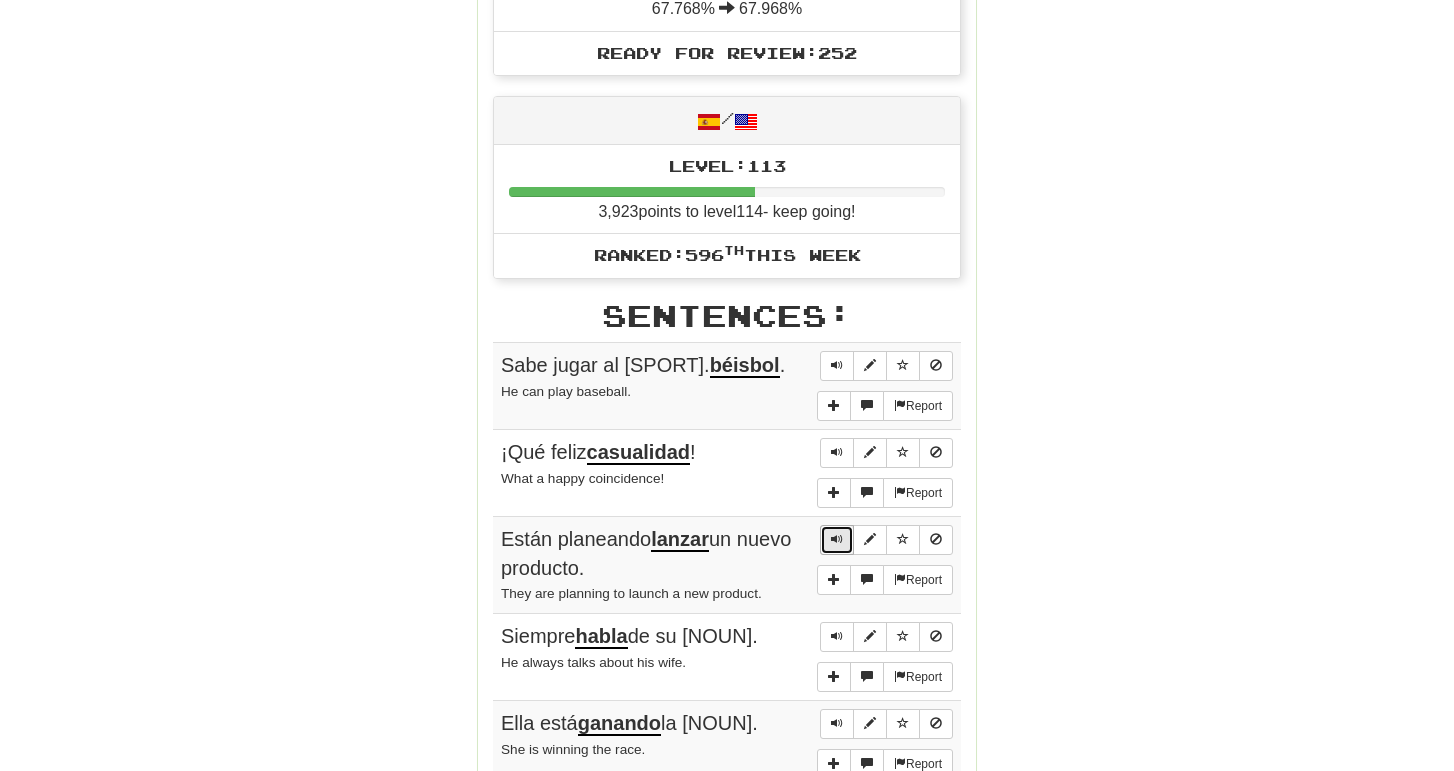 scroll, scrollTop: 713, scrollLeft: 0, axis: vertical 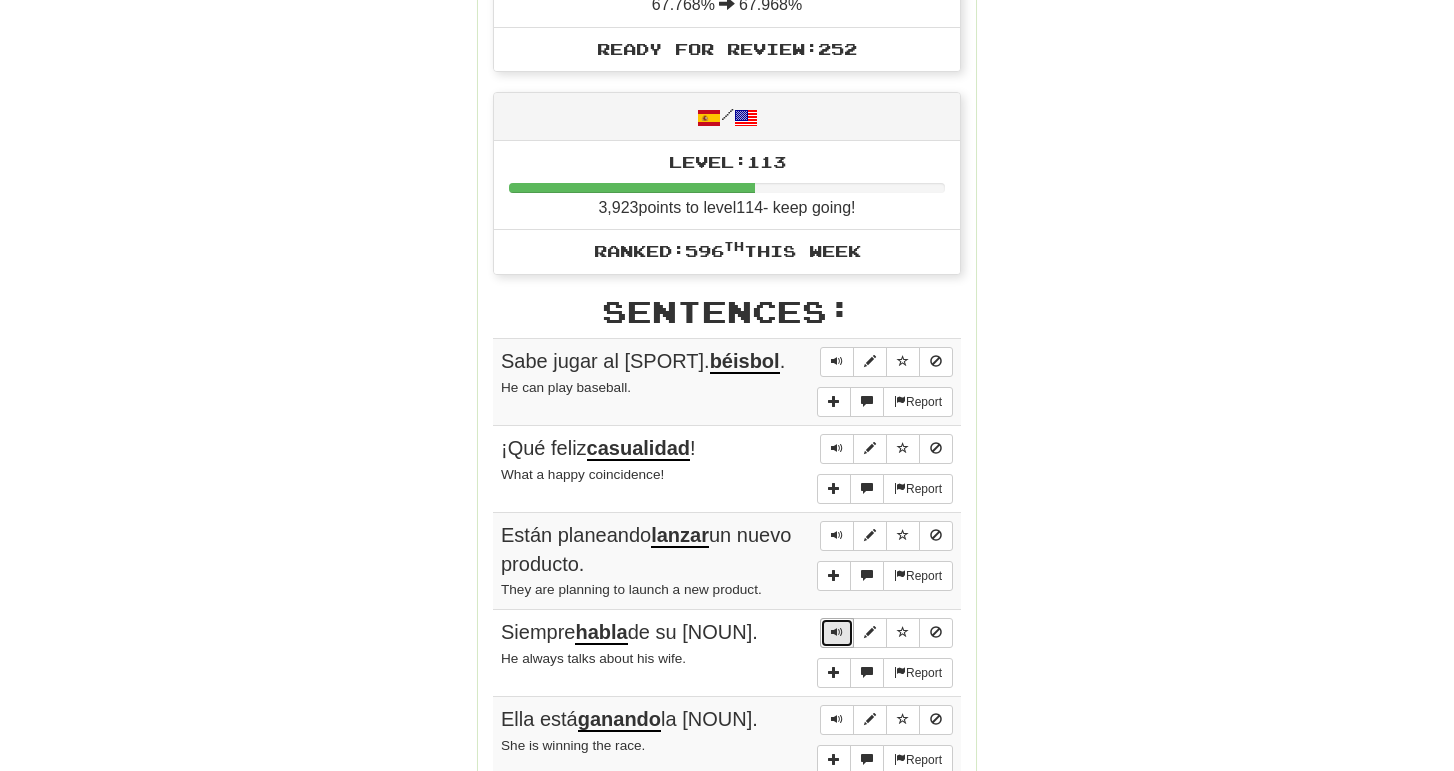 click at bounding box center [837, 632] 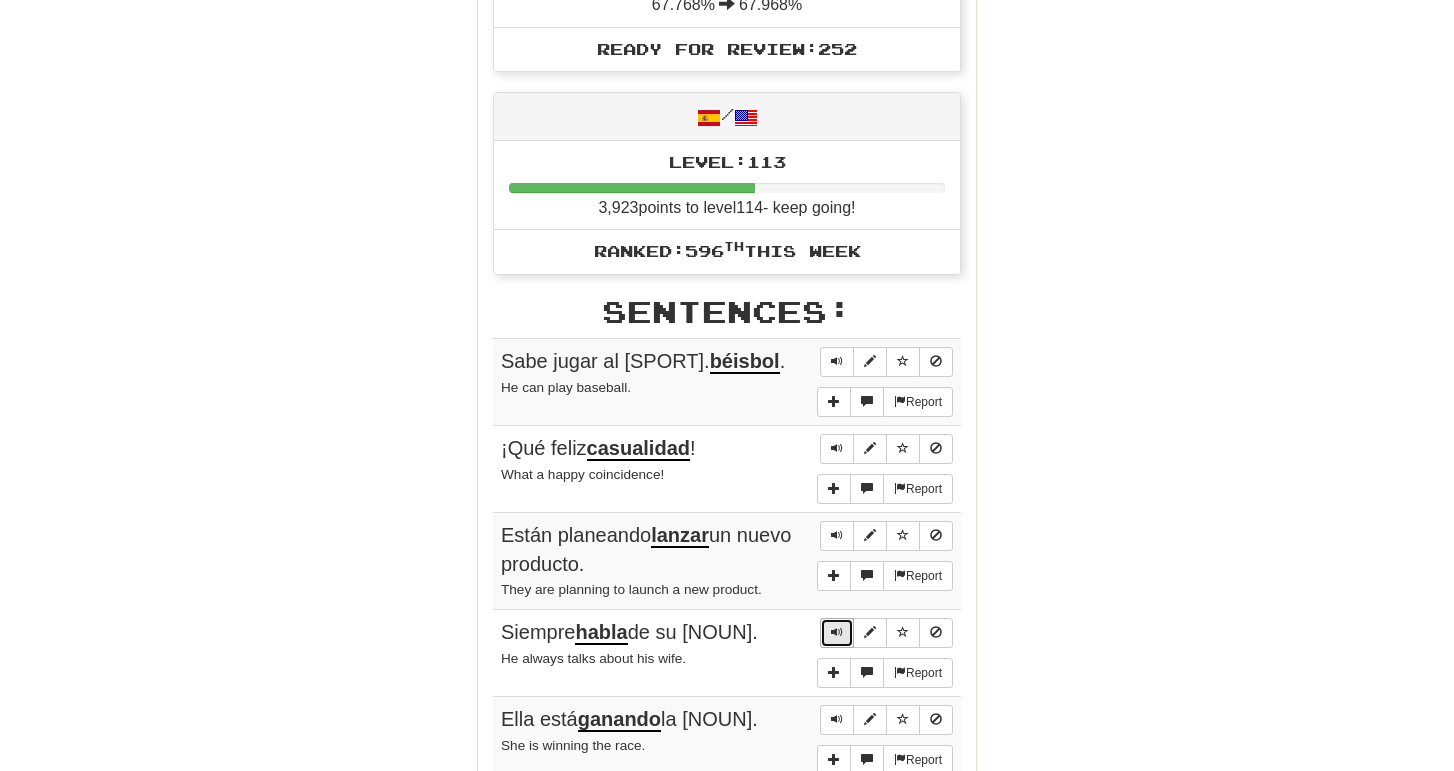 click at bounding box center (837, 632) 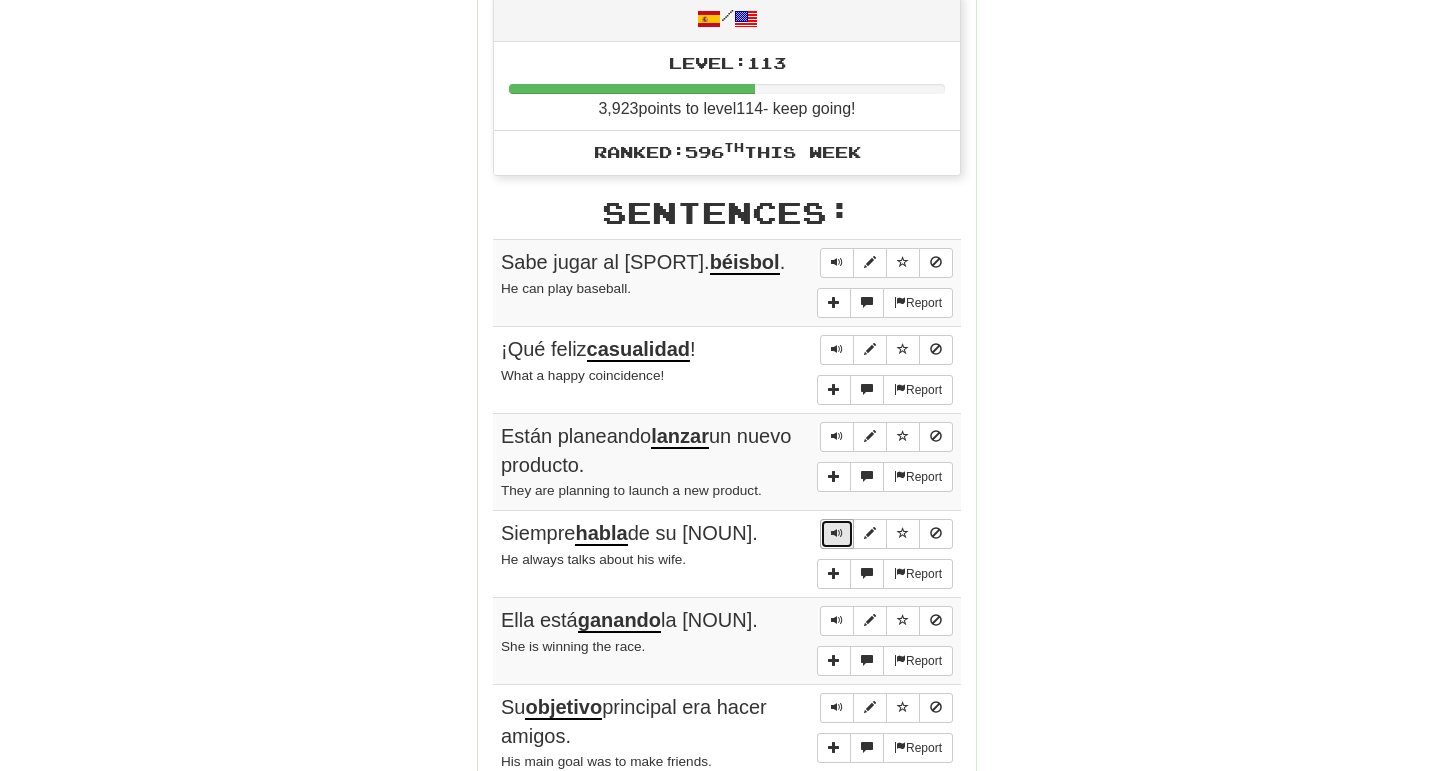 scroll, scrollTop: 825, scrollLeft: 0, axis: vertical 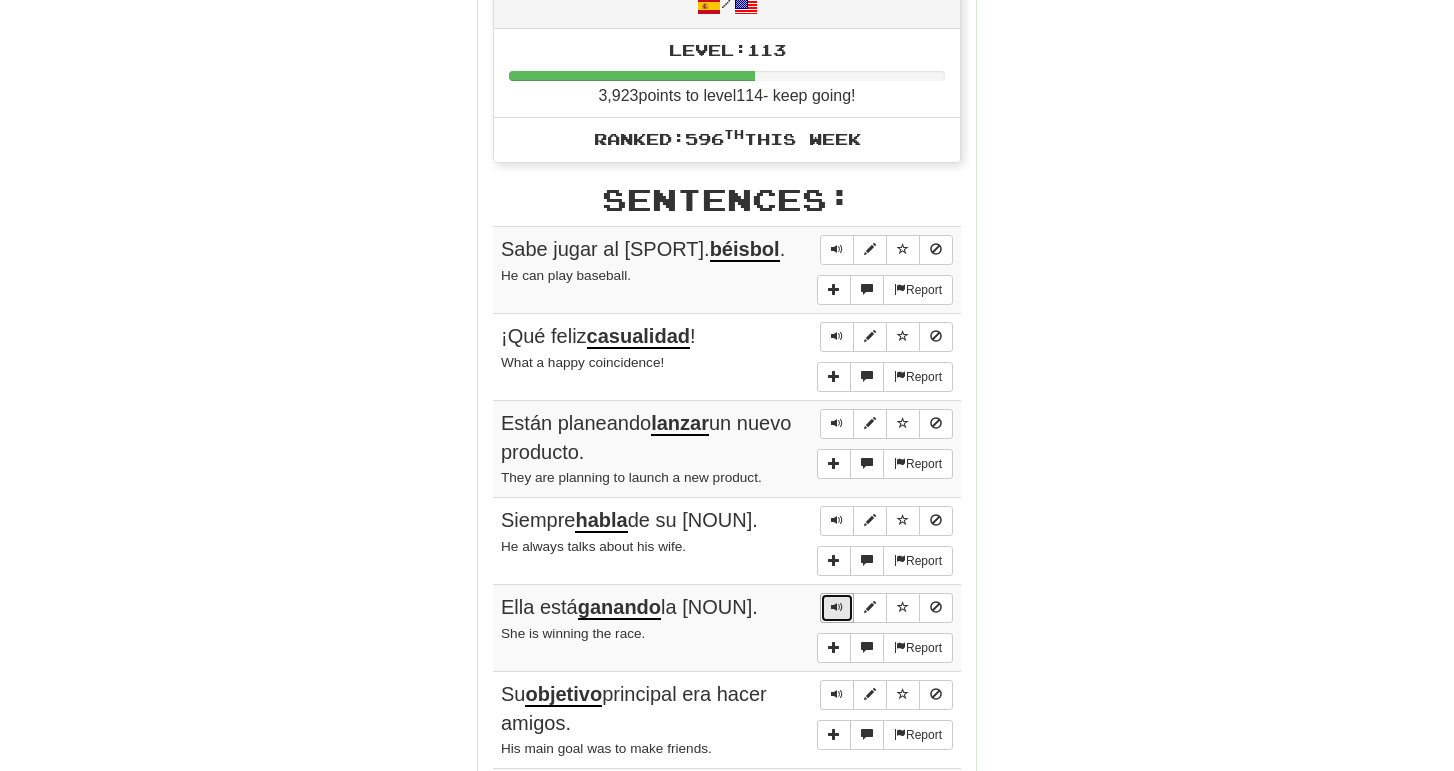 click at bounding box center (837, 607) 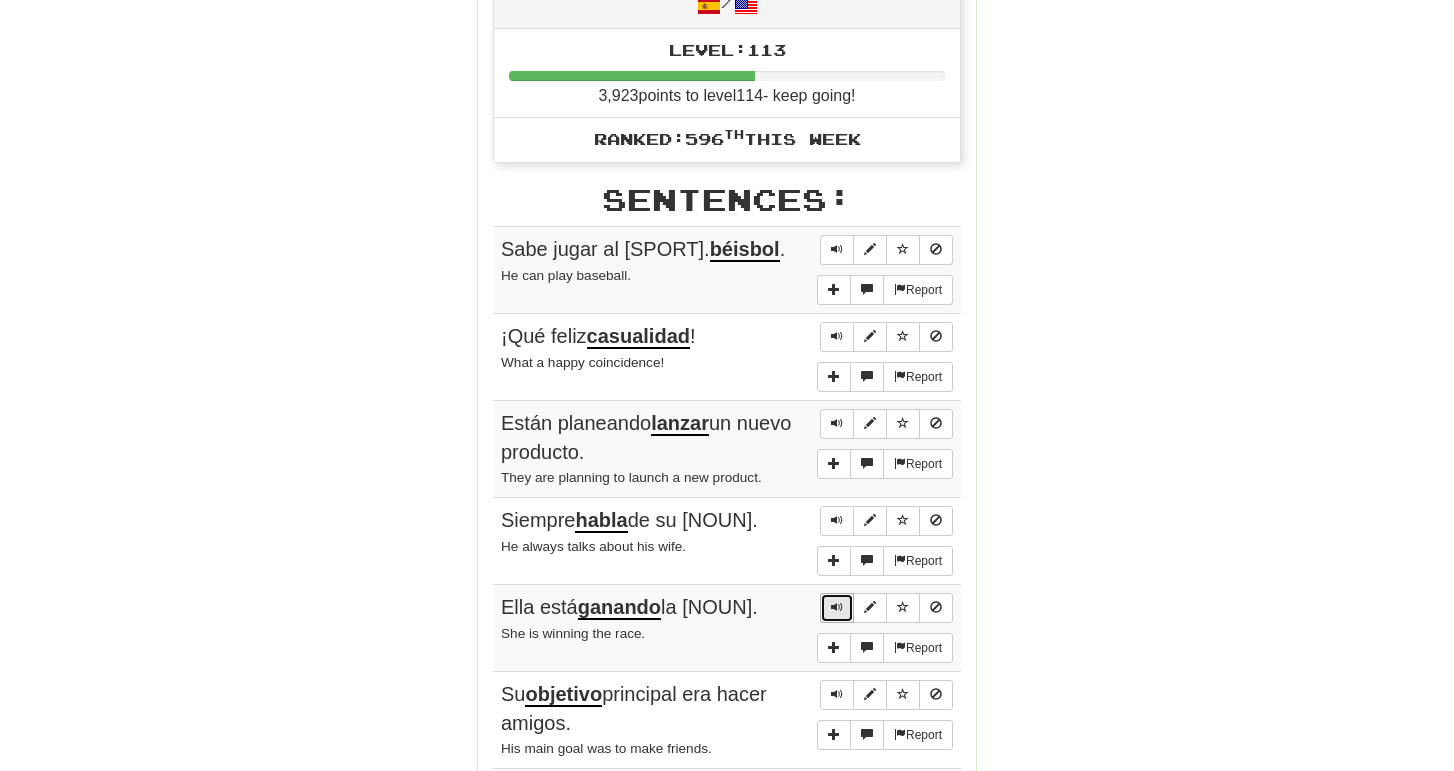 click at bounding box center [837, 607] 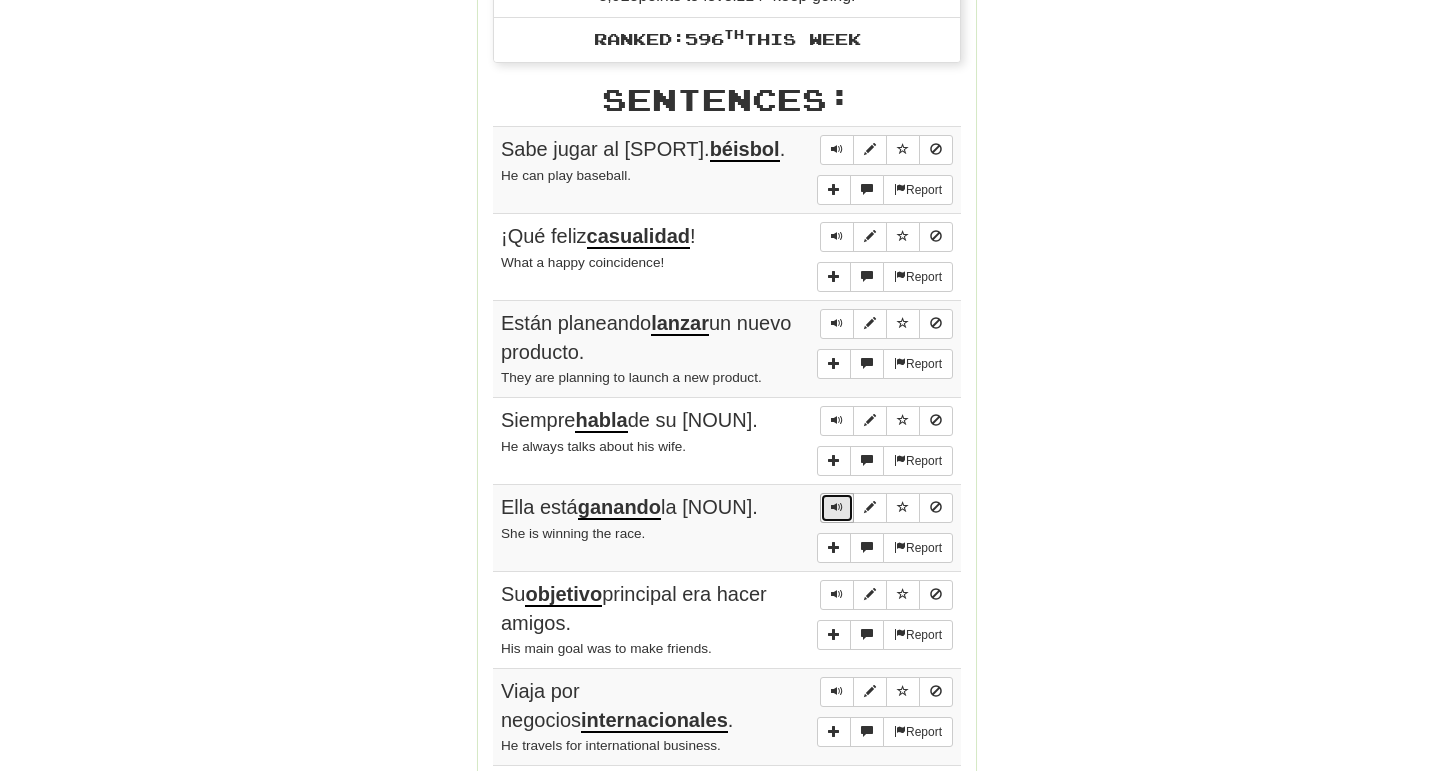 scroll, scrollTop: 942, scrollLeft: 0, axis: vertical 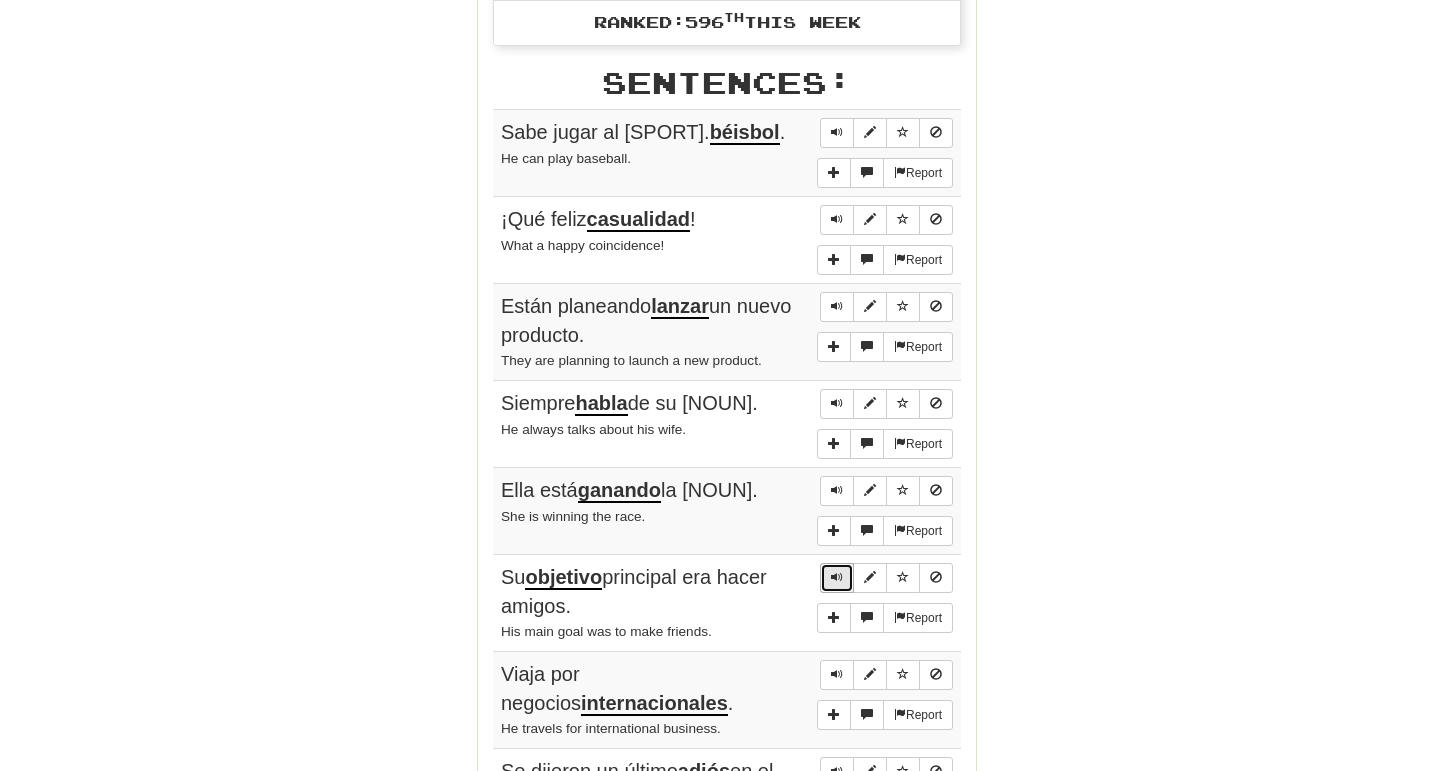 click at bounding box center (837, 577) 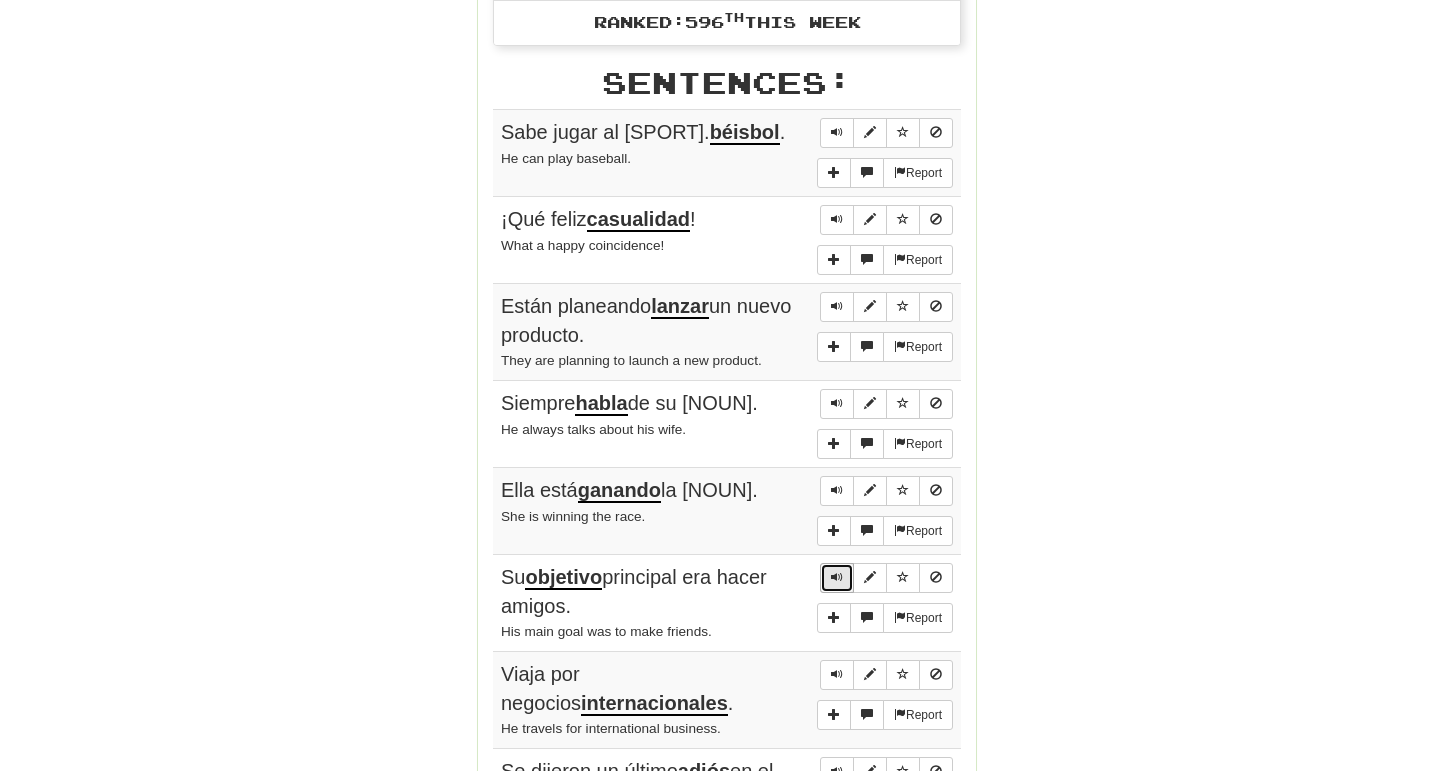 click at bounding box center [837, 577] 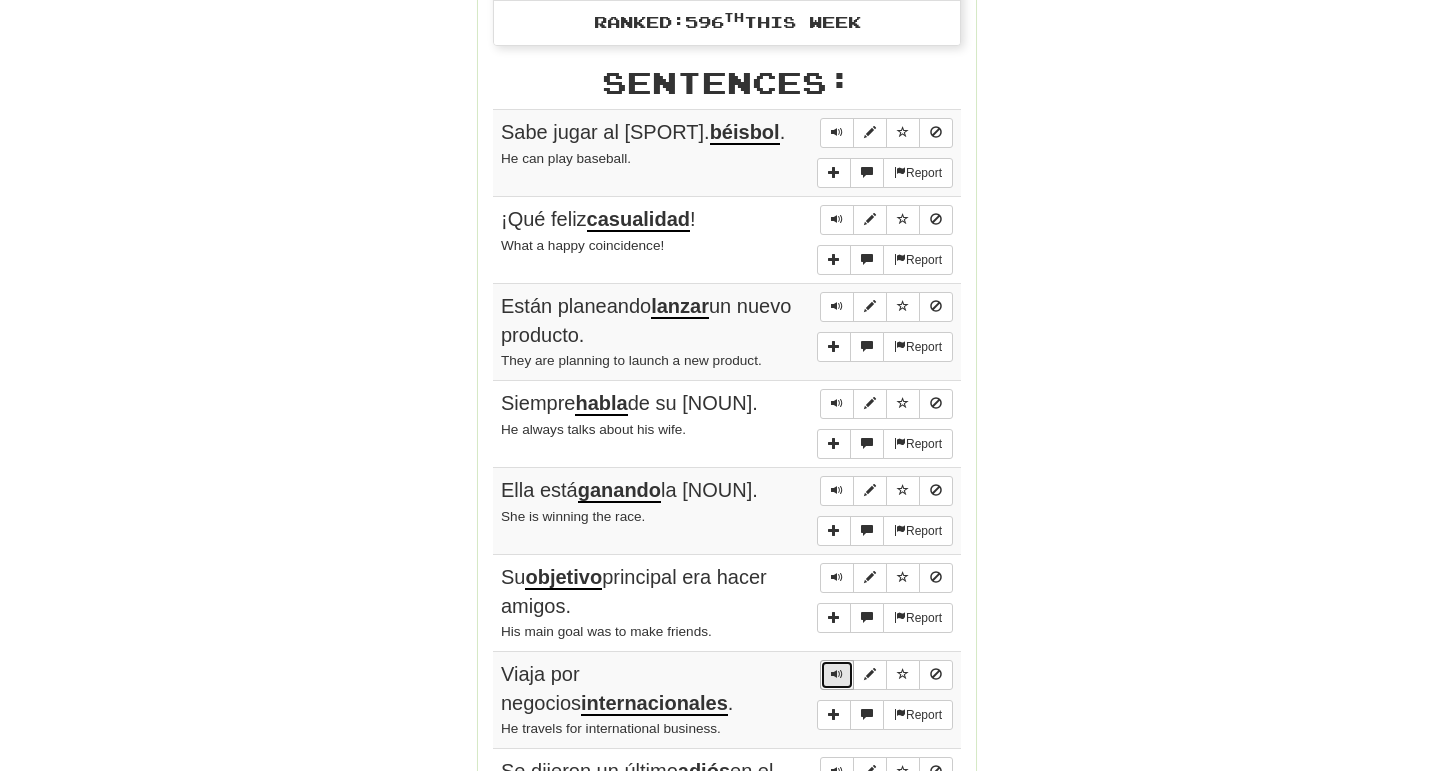click at bounding box center [837, 674] 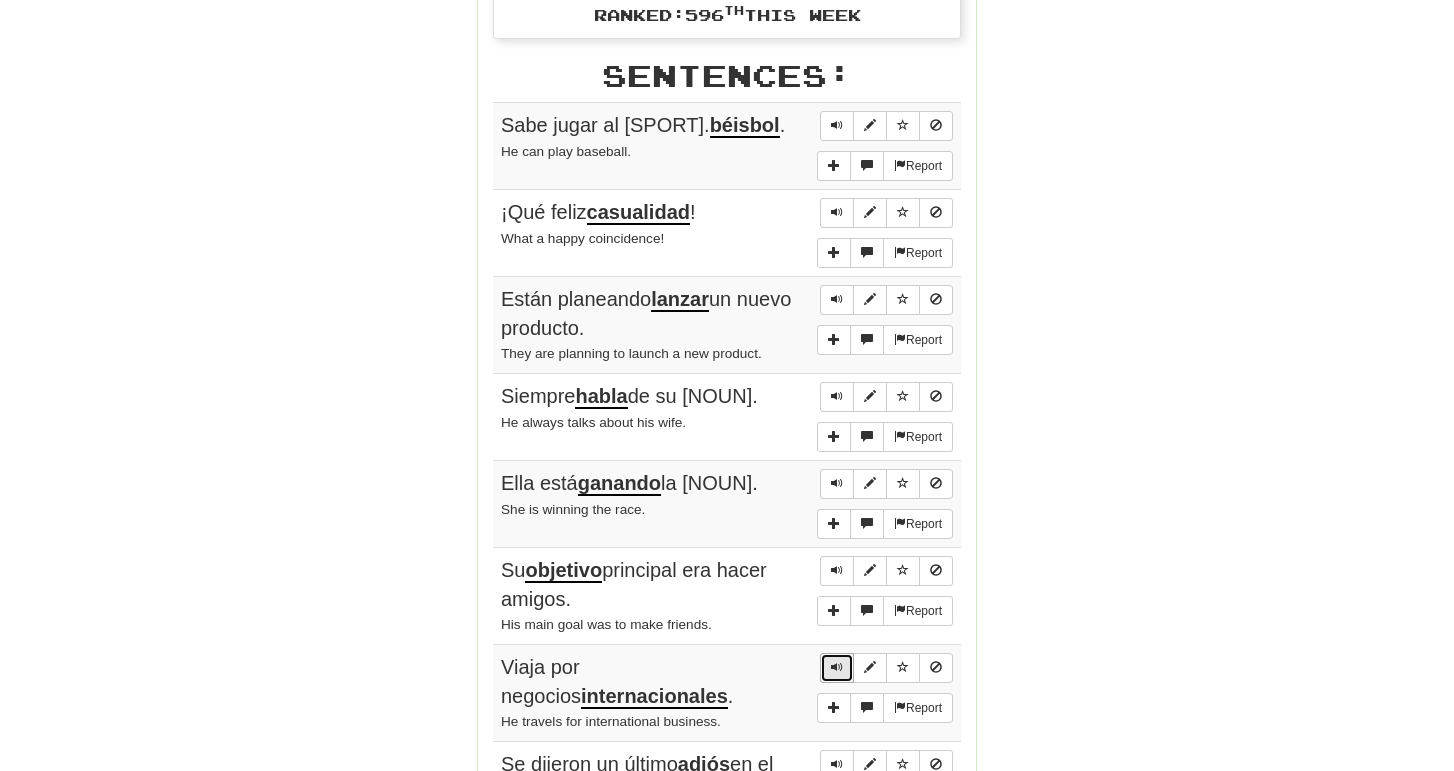 scroll, scrollTop: 950, scrollLeft: 0, axis: vertical 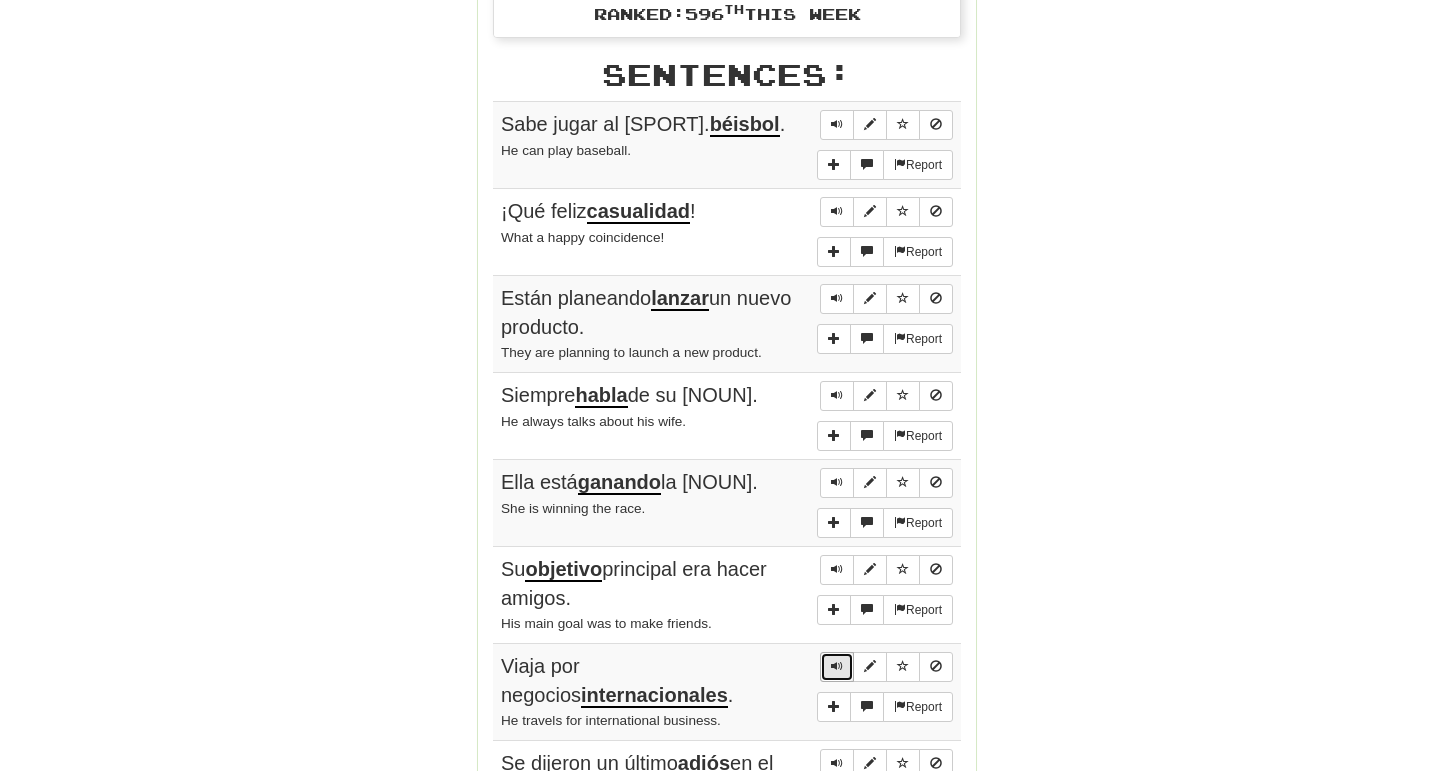click at bounding box center (837, 666) 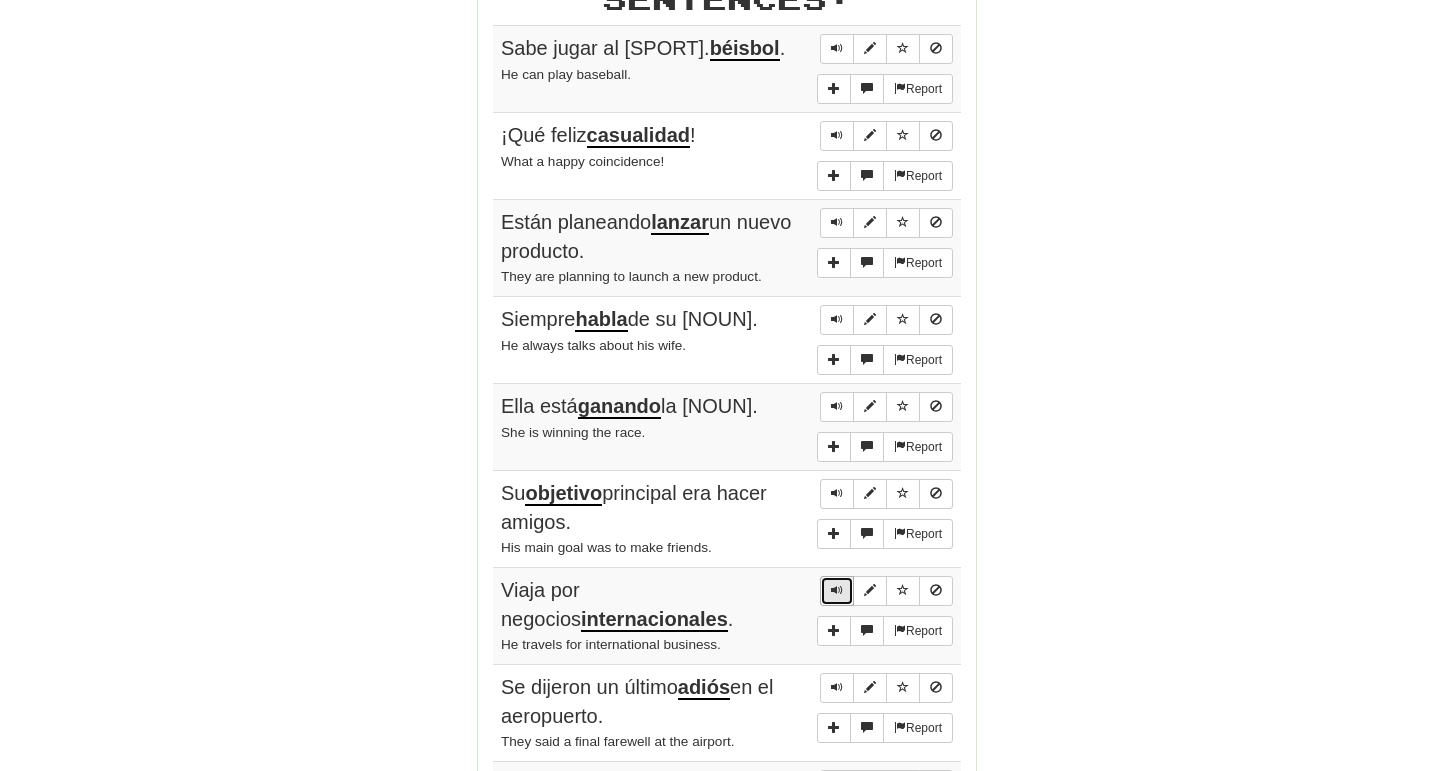 scroll, scrollTop: 1035, scrollLeft: 0, axis: vertical 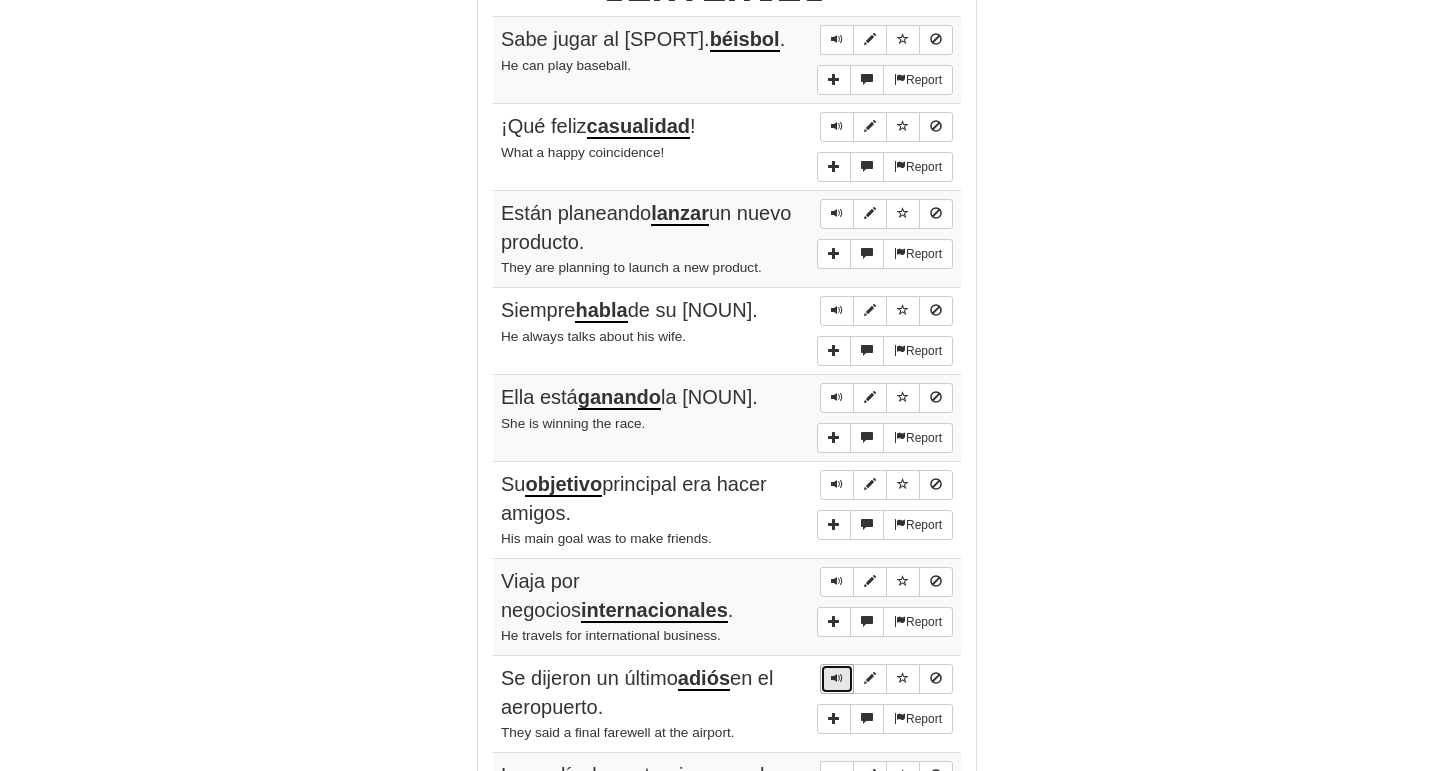 click at bounding box center [837, 678] 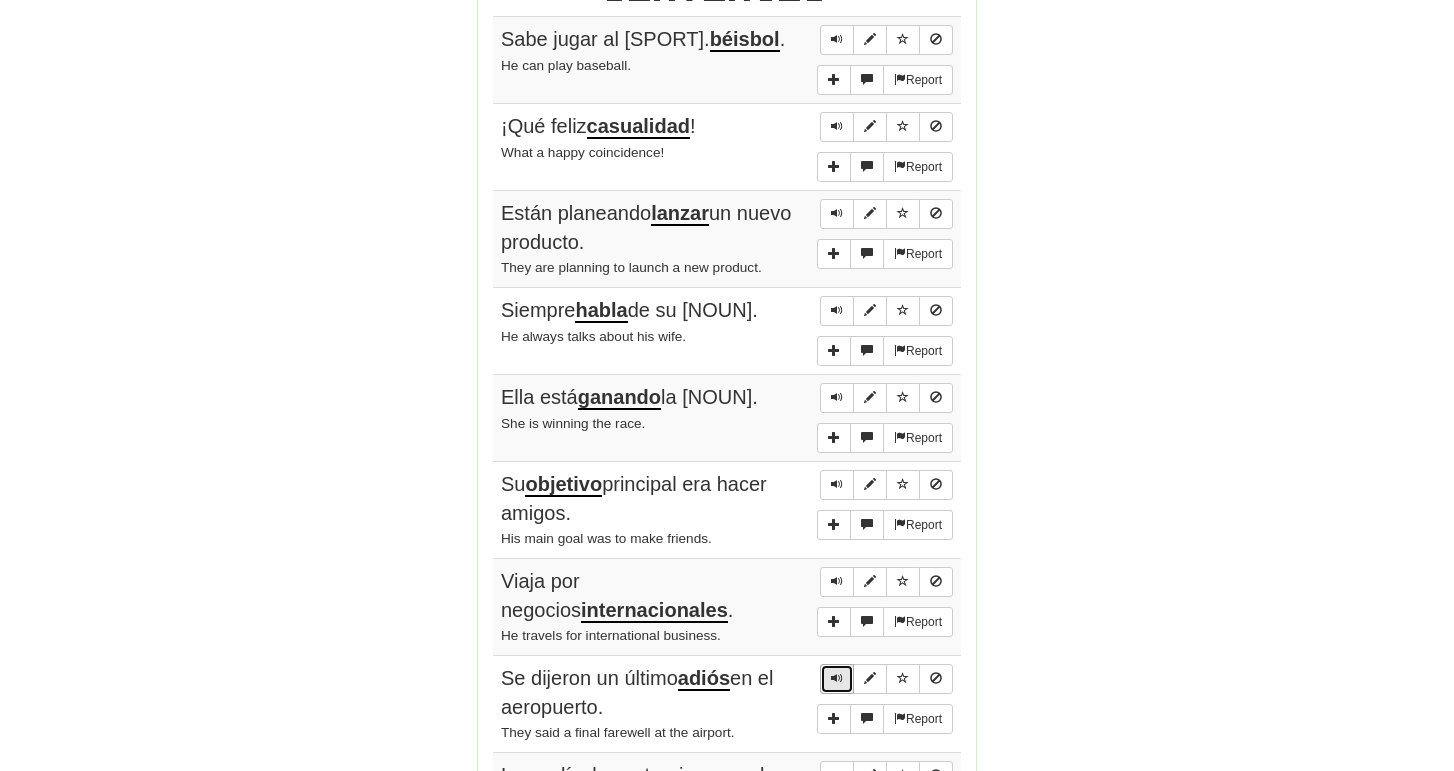 click at bounding box center (837, 678) 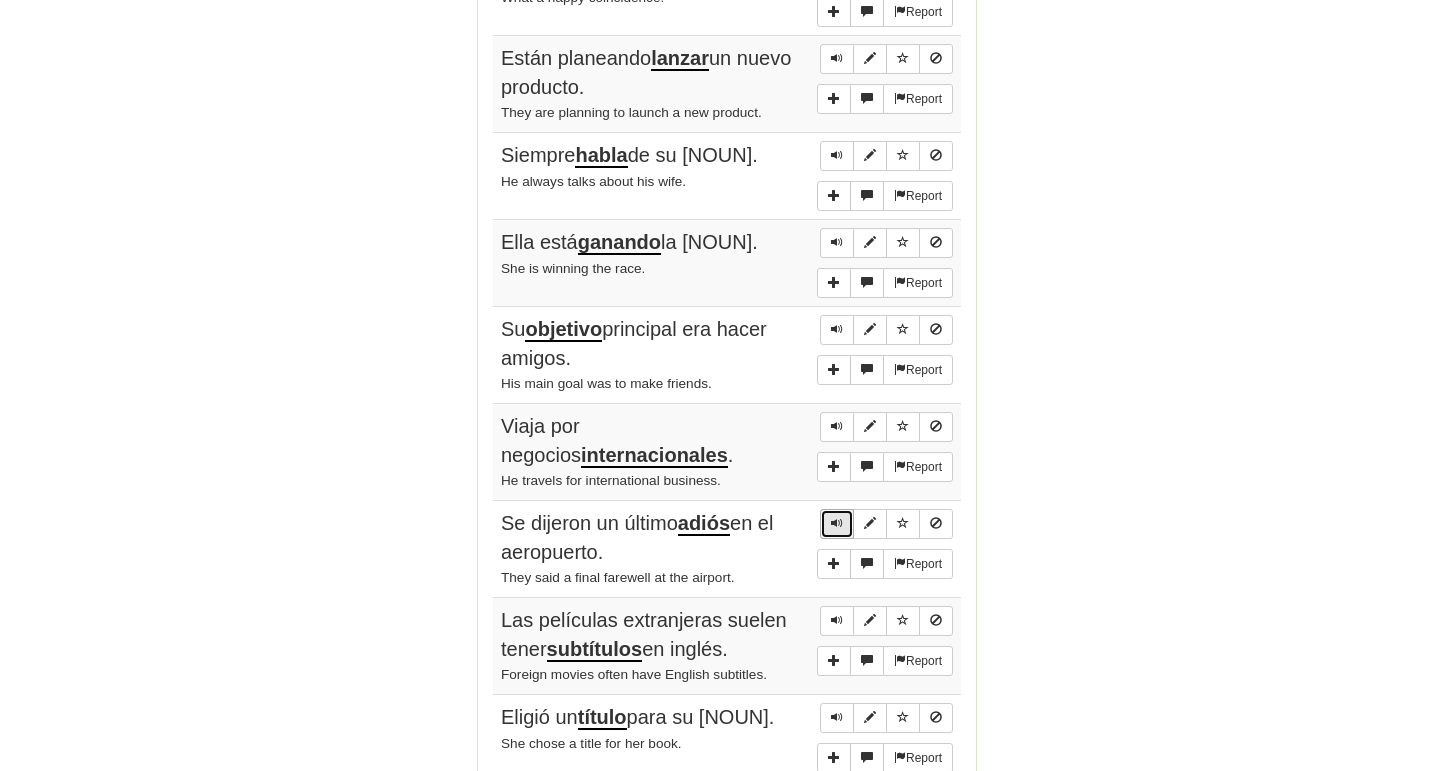scroll, scrollTop: 1194, scrollLeft: 0, axis: vertical 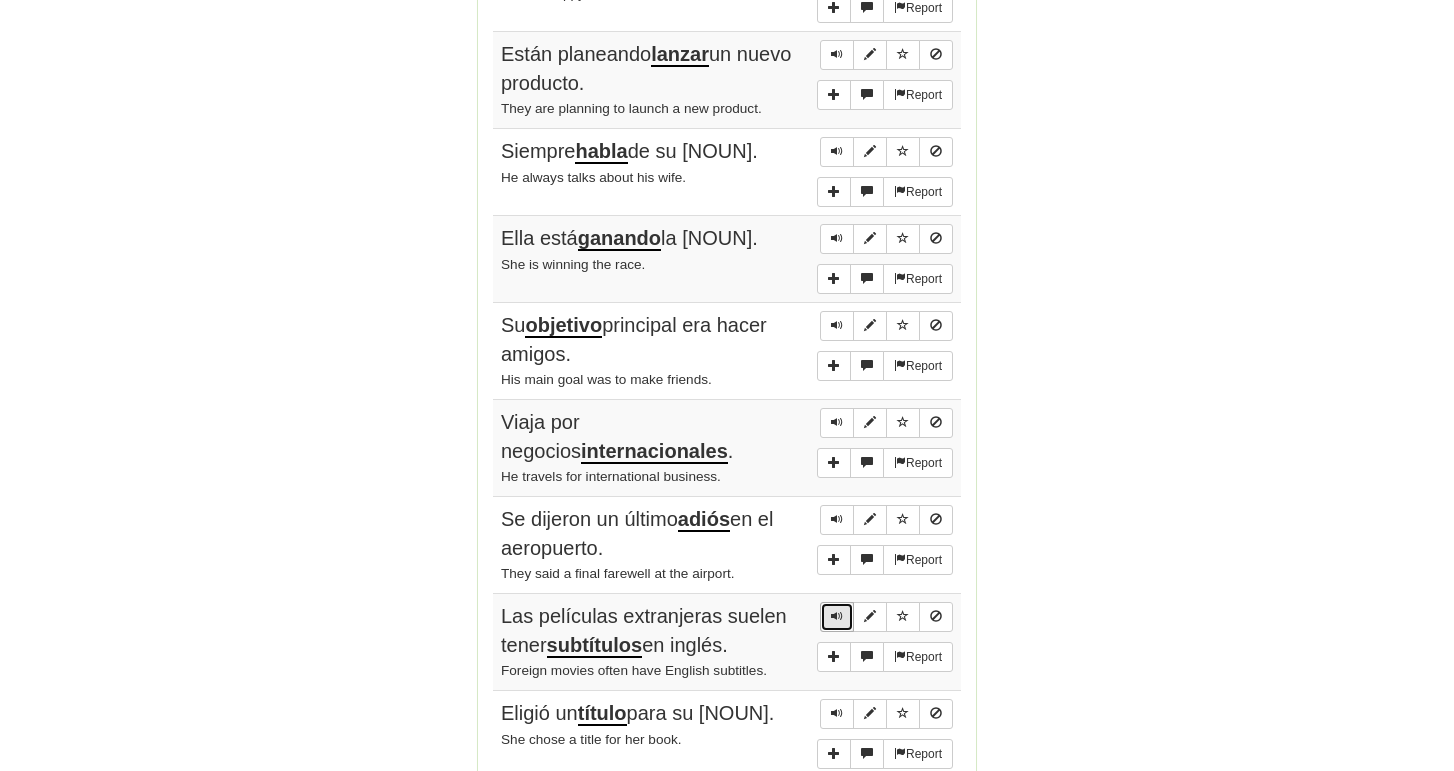 click at bounding box center (837, 616) 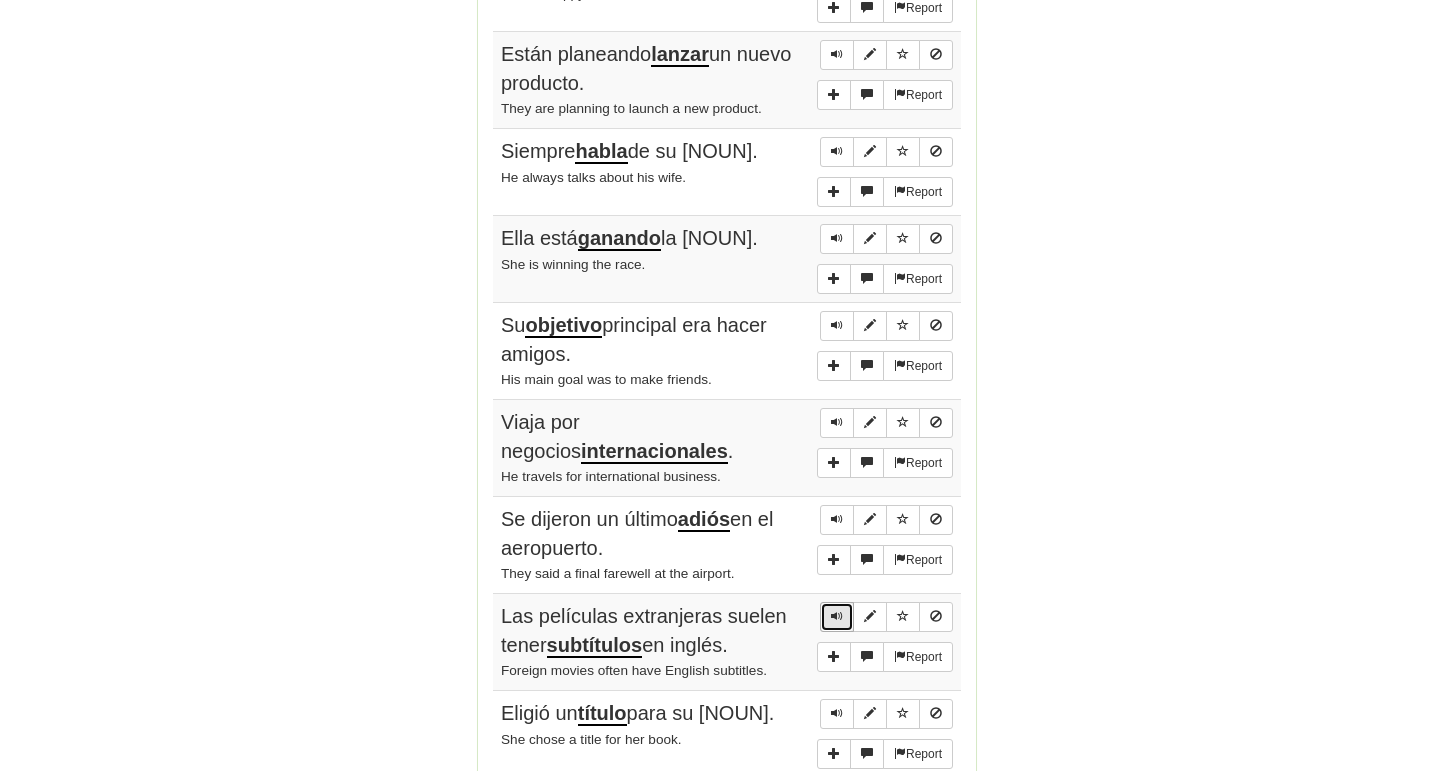 click at bounding box center [837, 616] 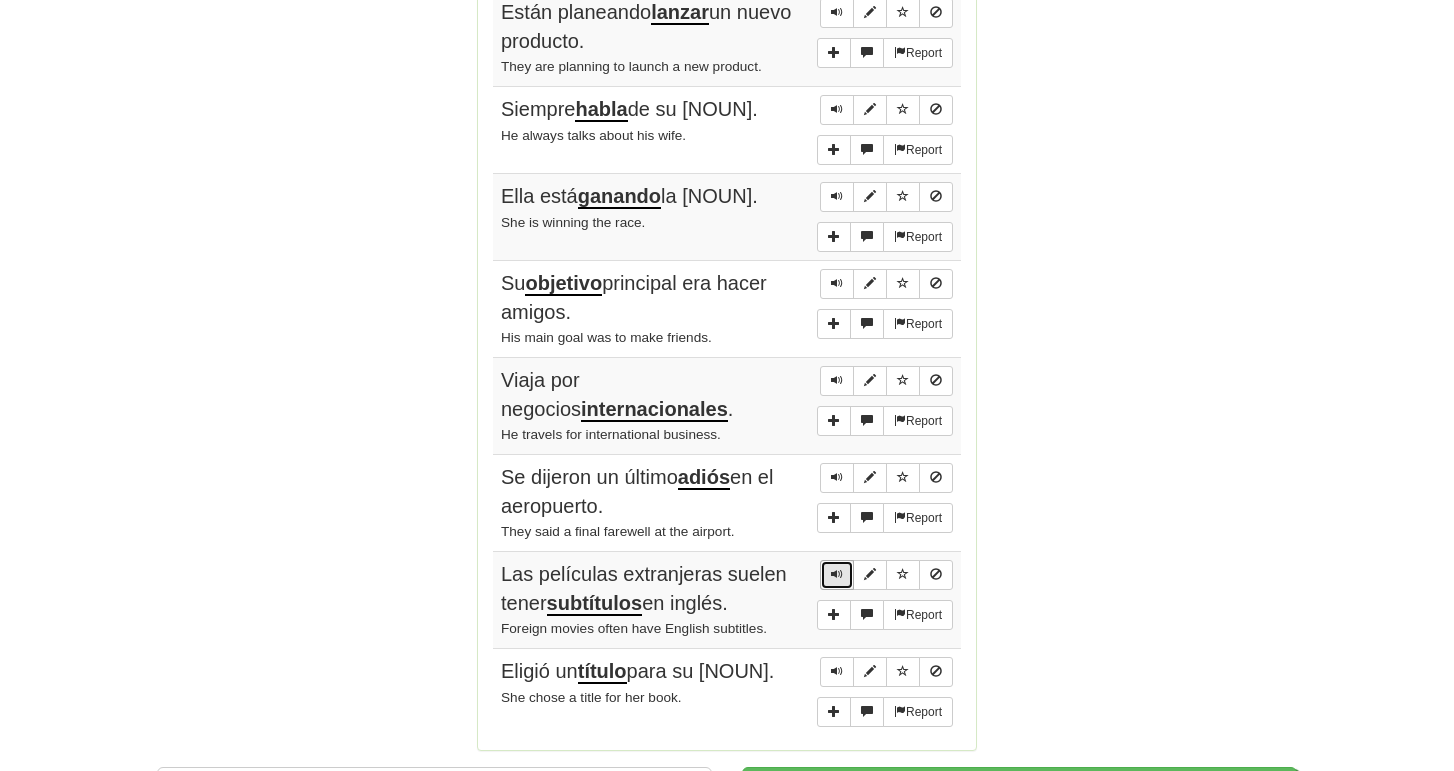 scroll, scrollTop: 1239, scrollLeft: 0, axis: vertical 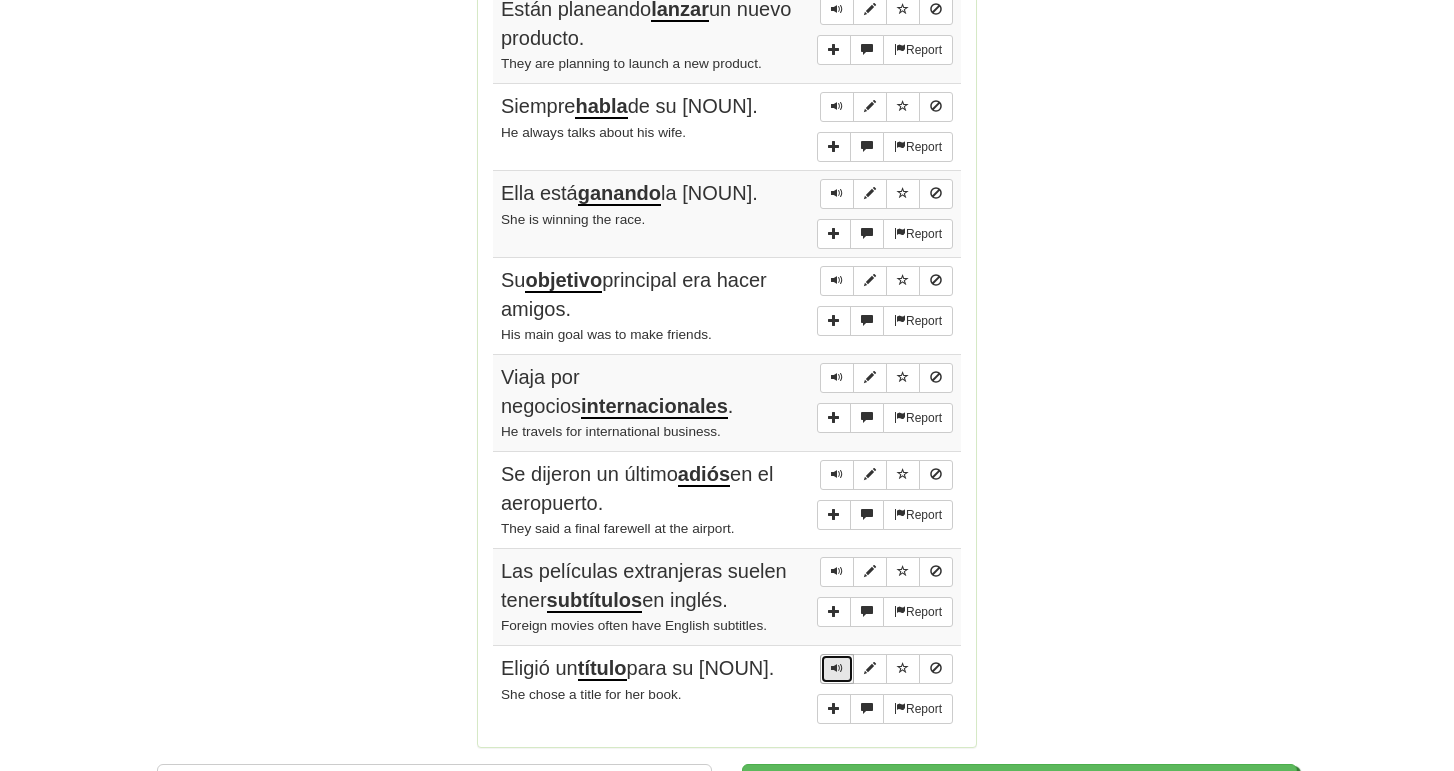 click at bounding box center (837, 668) 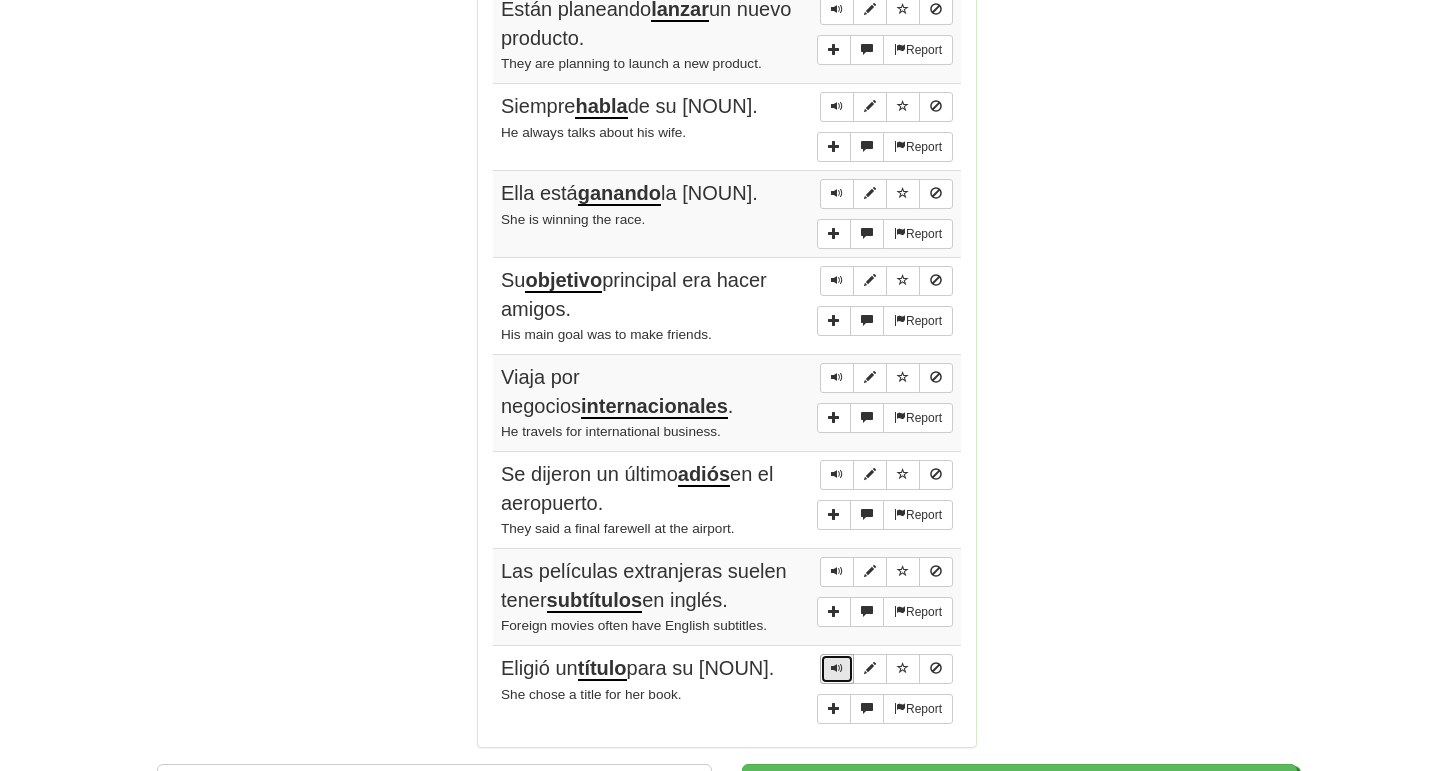 click at bounding box center [837, 668] 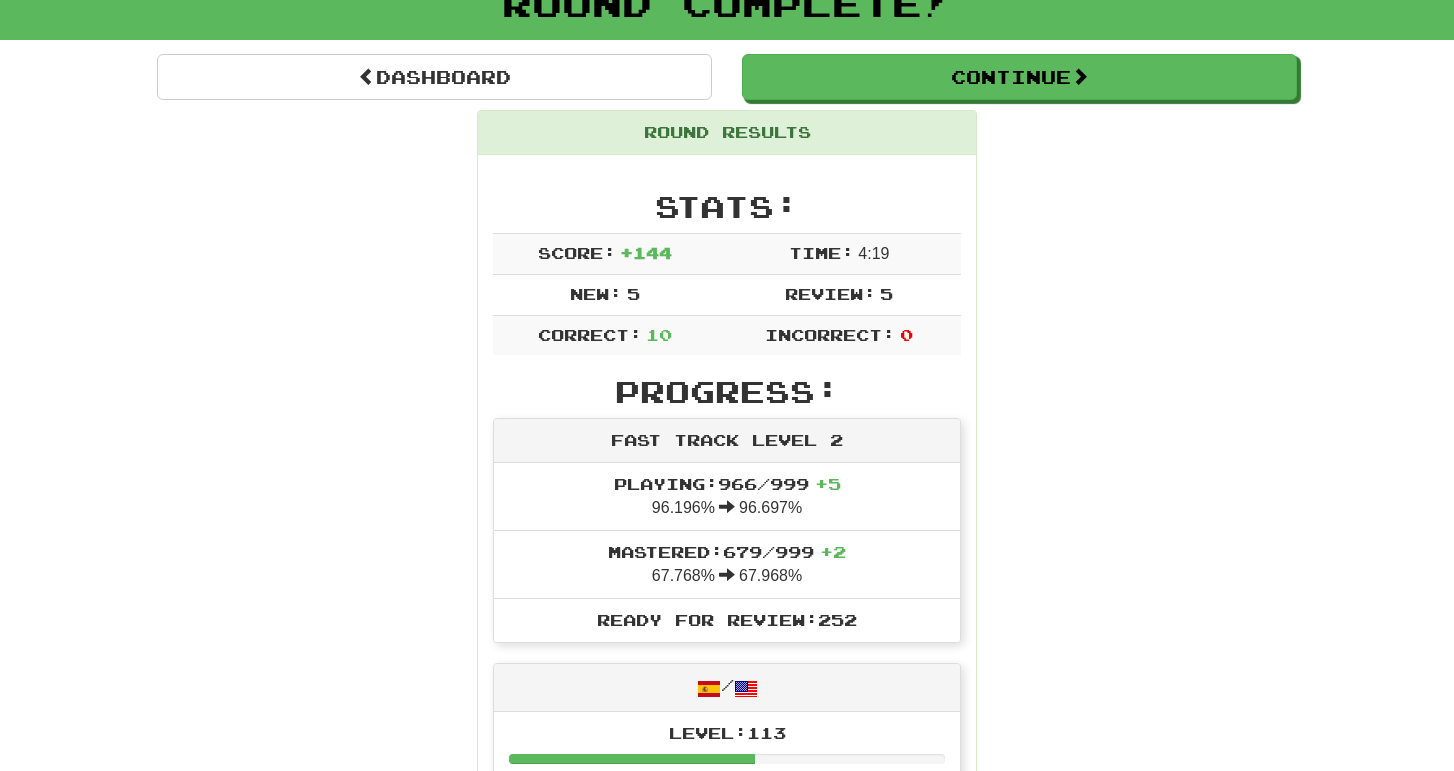 scroll, scrollTop: 131, scrollLeft: 0, axis: vertical 